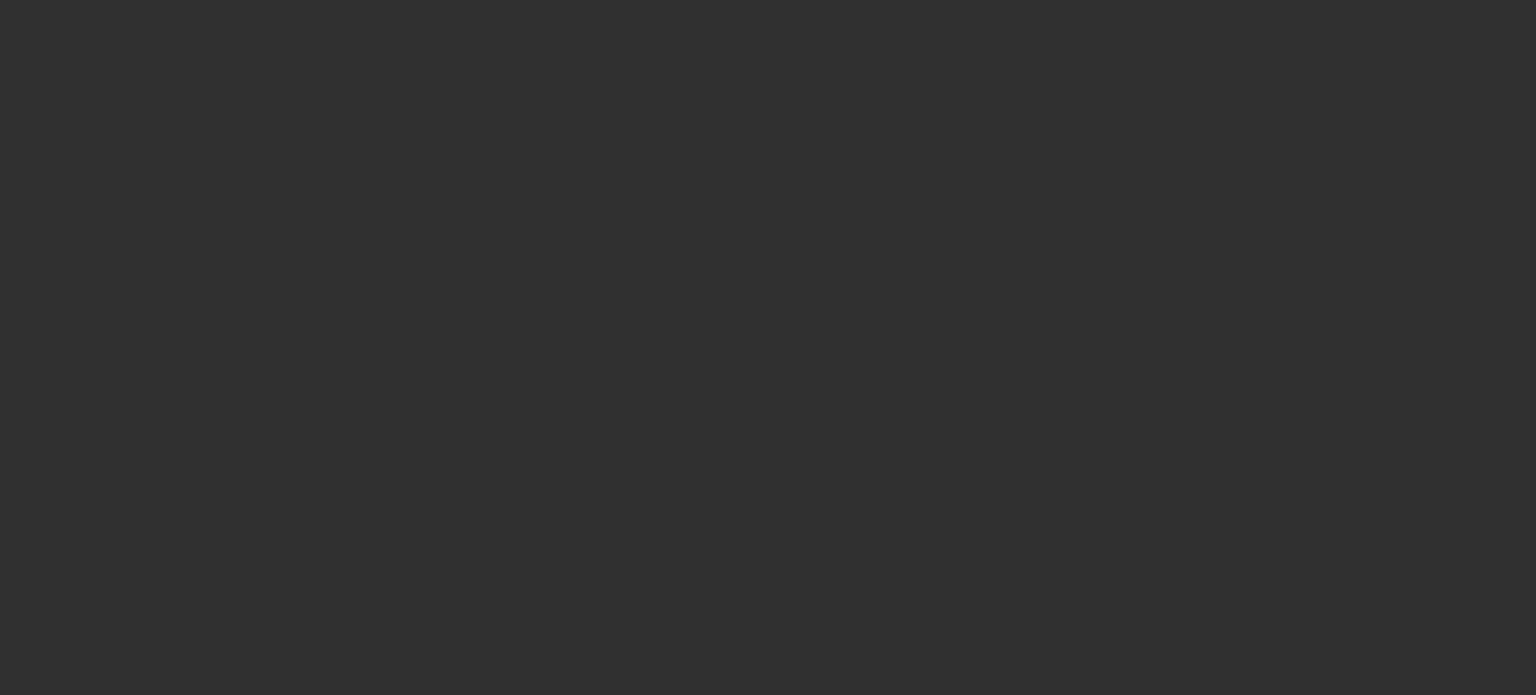 scroll, scrollTop: 0, scrollLeft: 0, axis: both 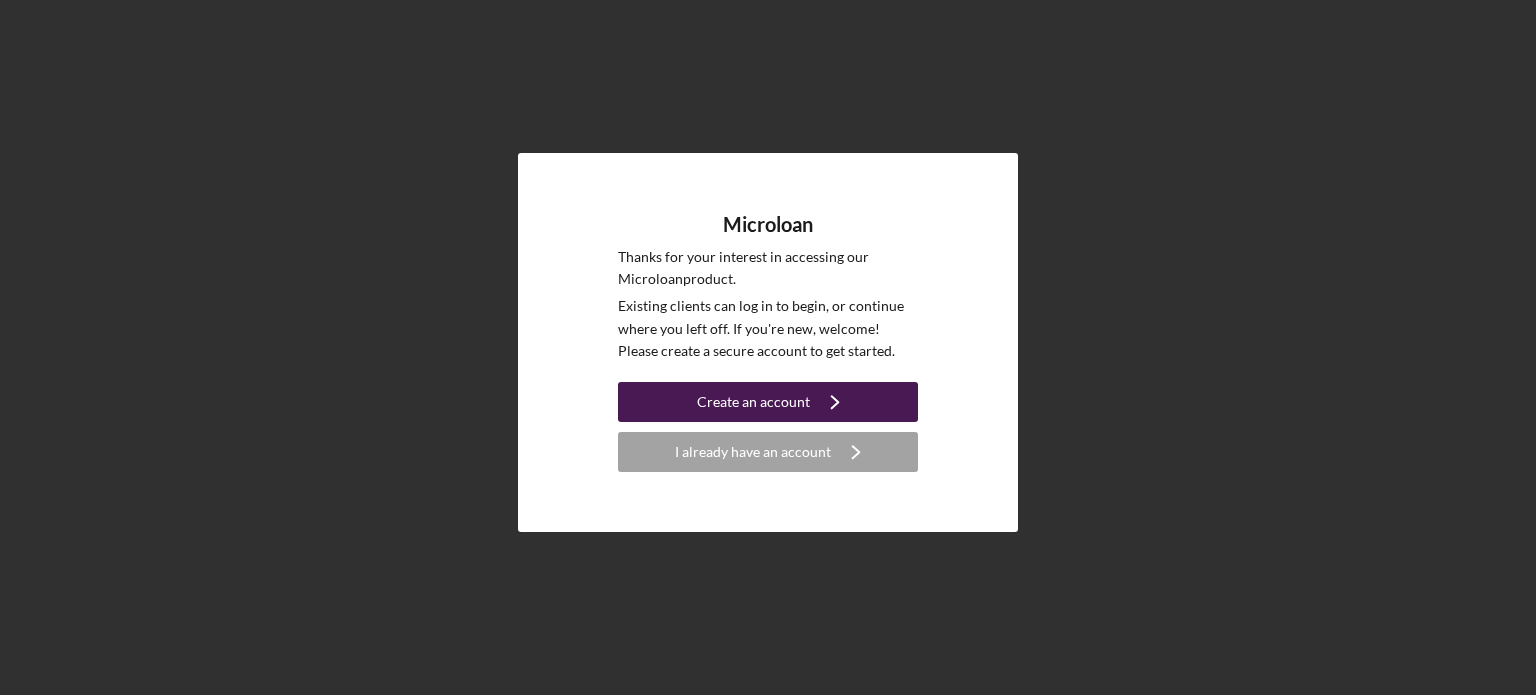 click on "Create an account" at bounding box center [753, 402] 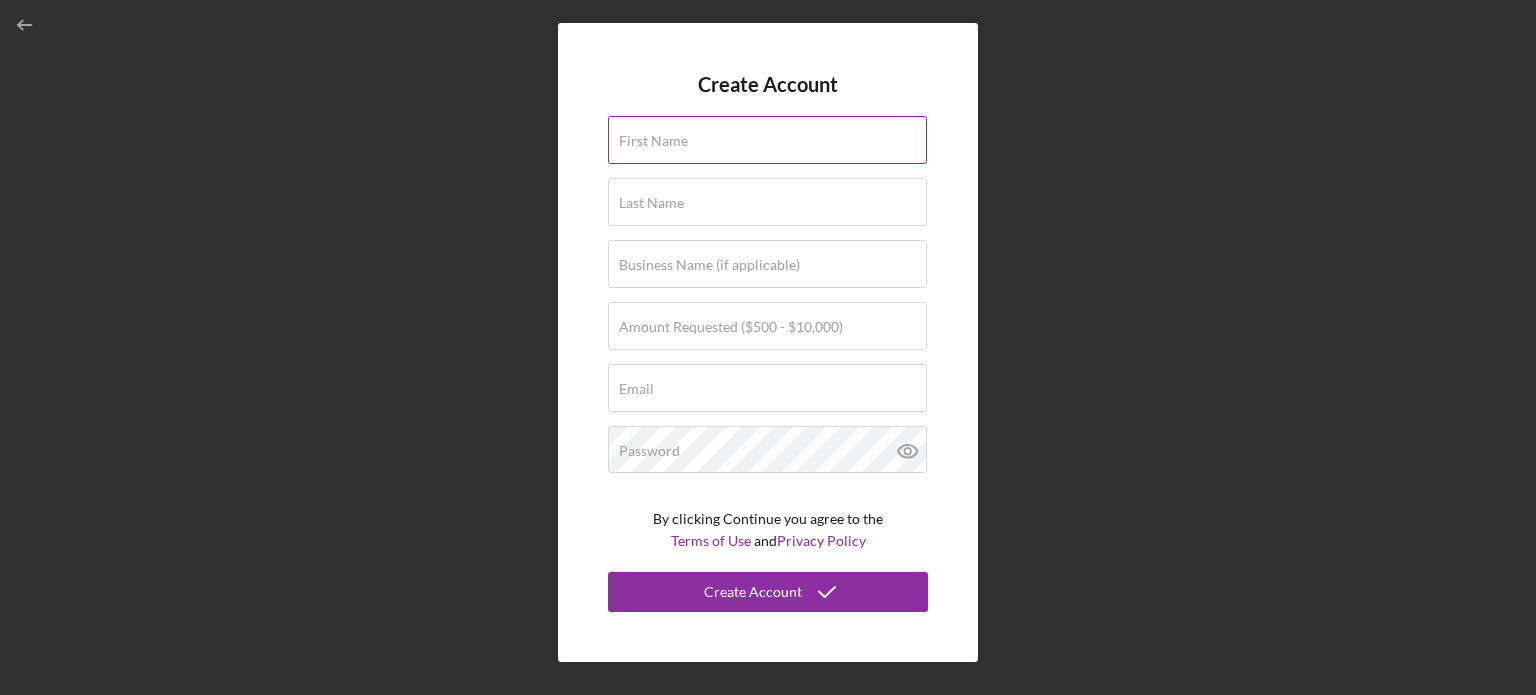 click on "First Name" at bounding box center (653, 141) 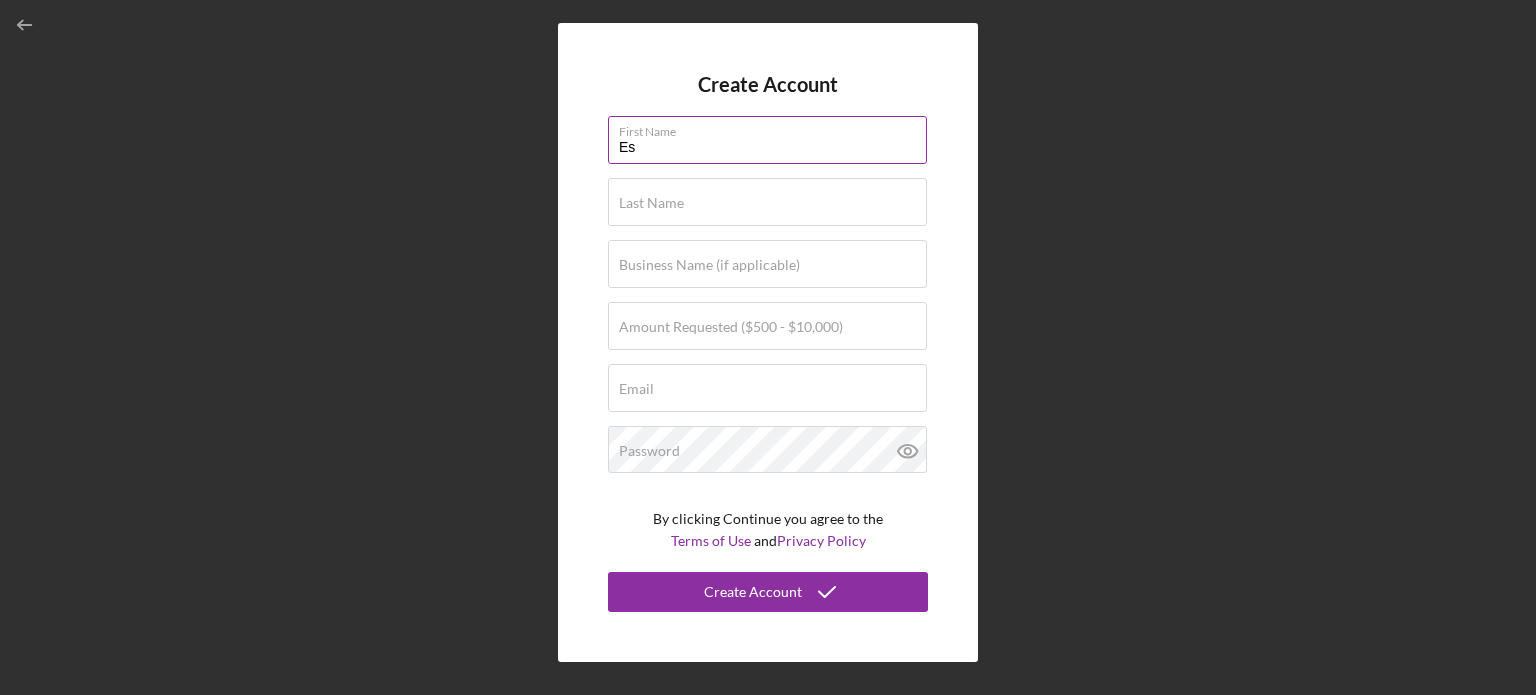 type on "[FIRST]" 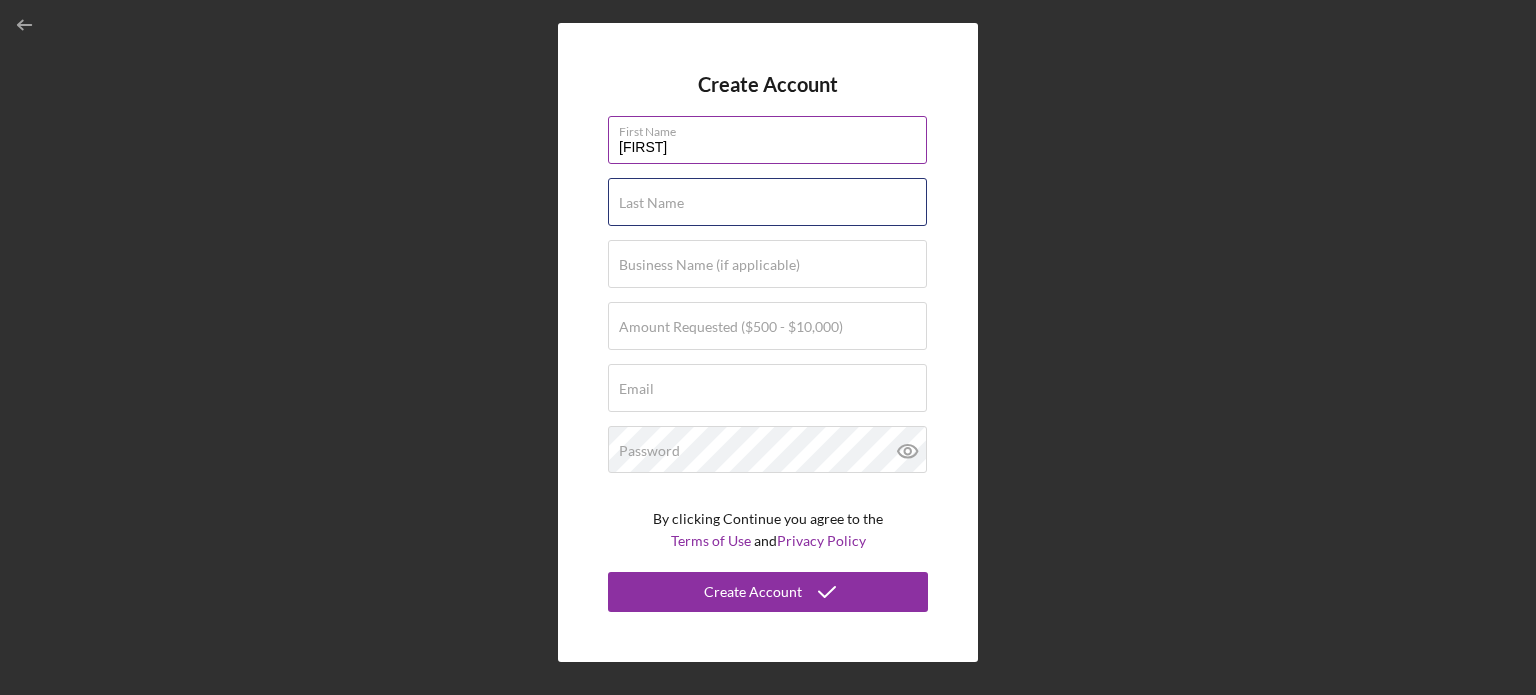 type on "[LAST]" 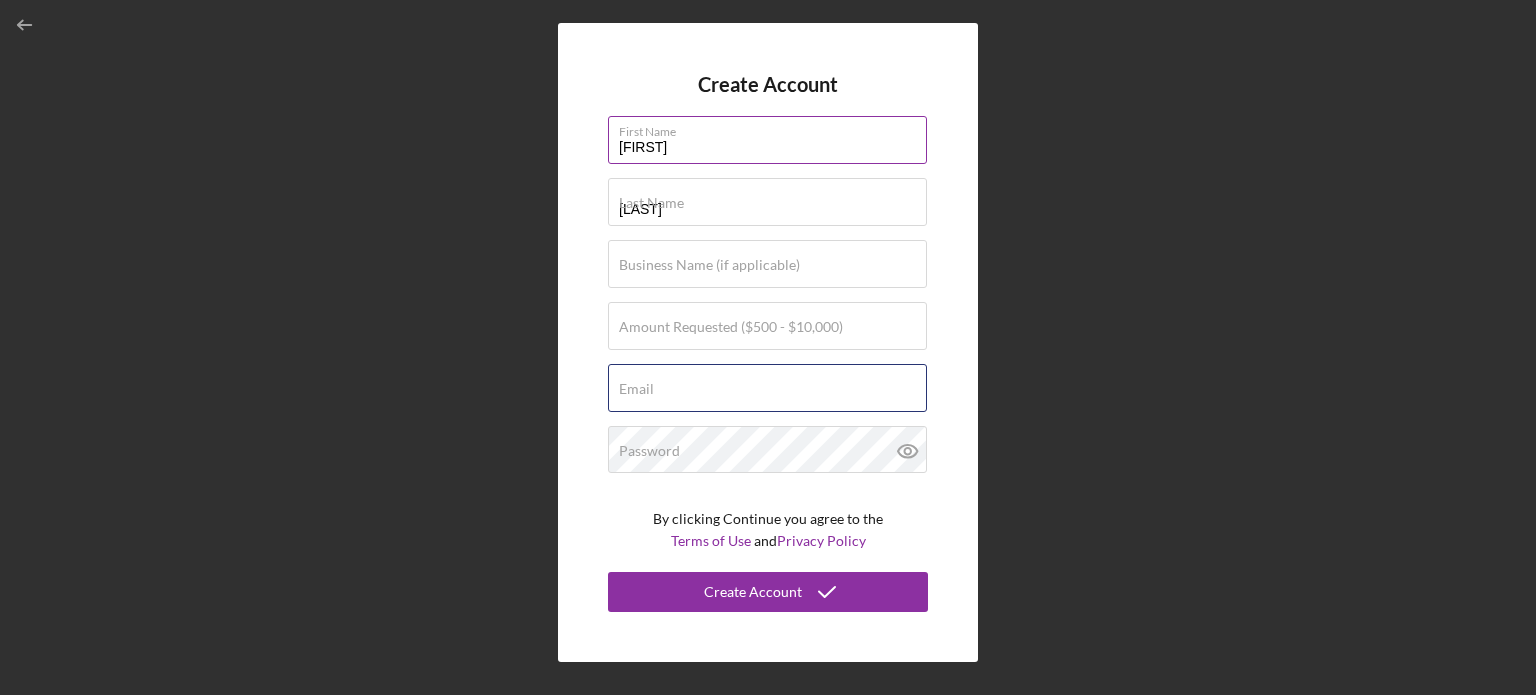 type on "[EMAIL]" 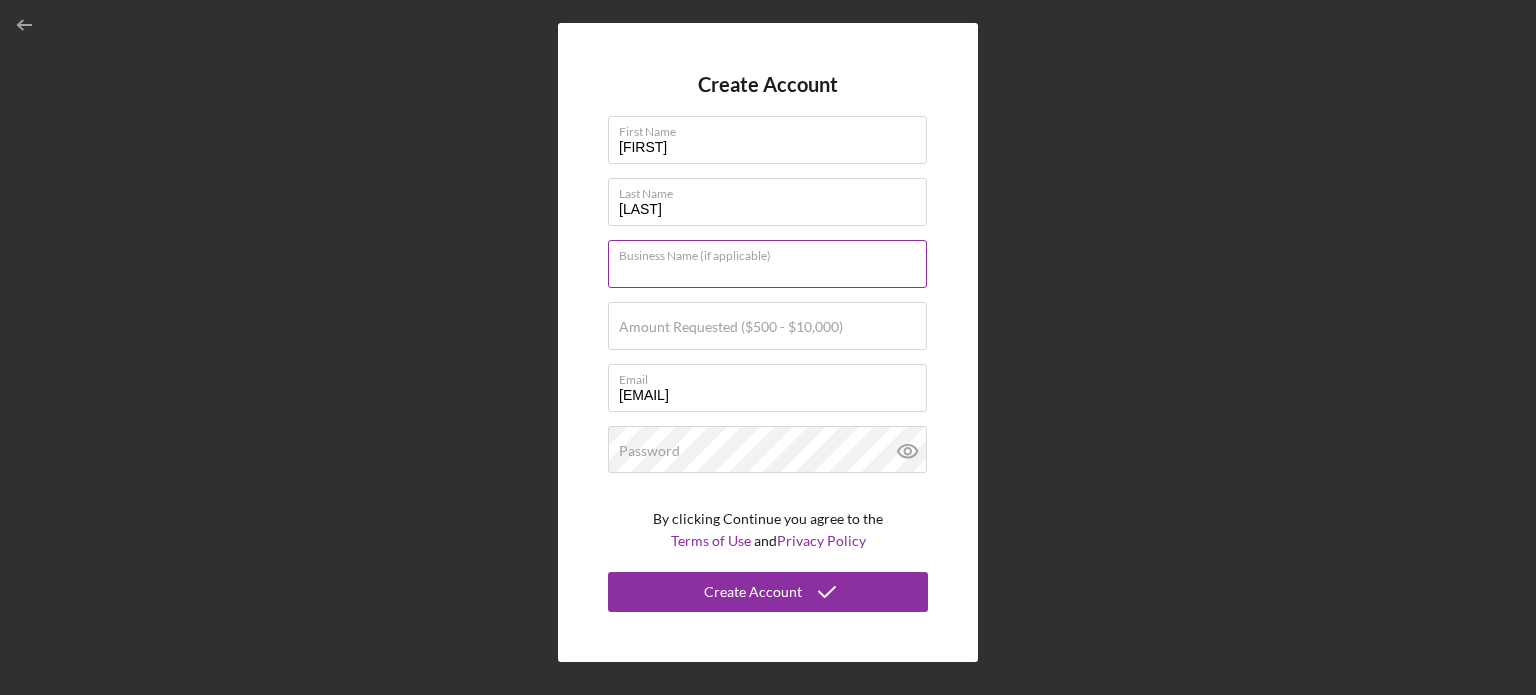 click on "Business Name (if applicable)" at bounding box center (767, 264) 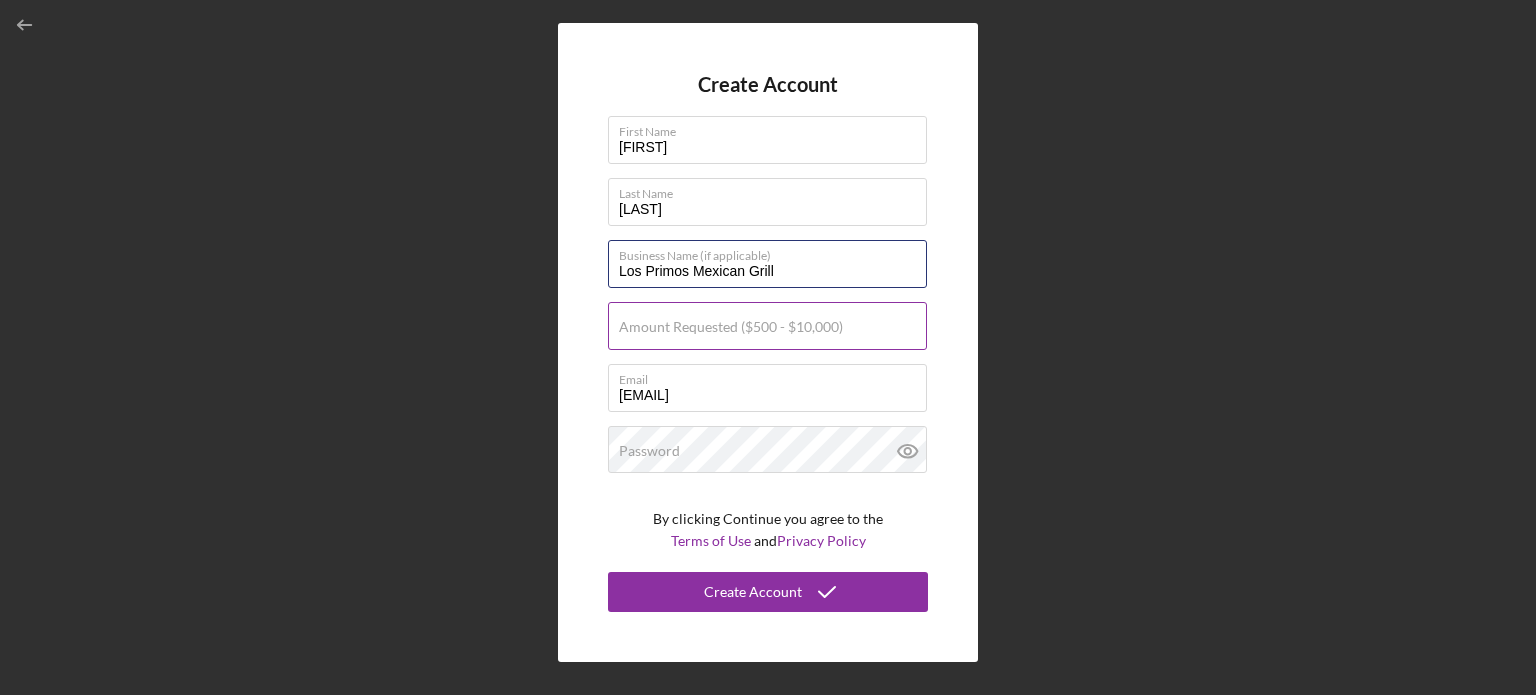 type on "Los Primos Mexican Grill" 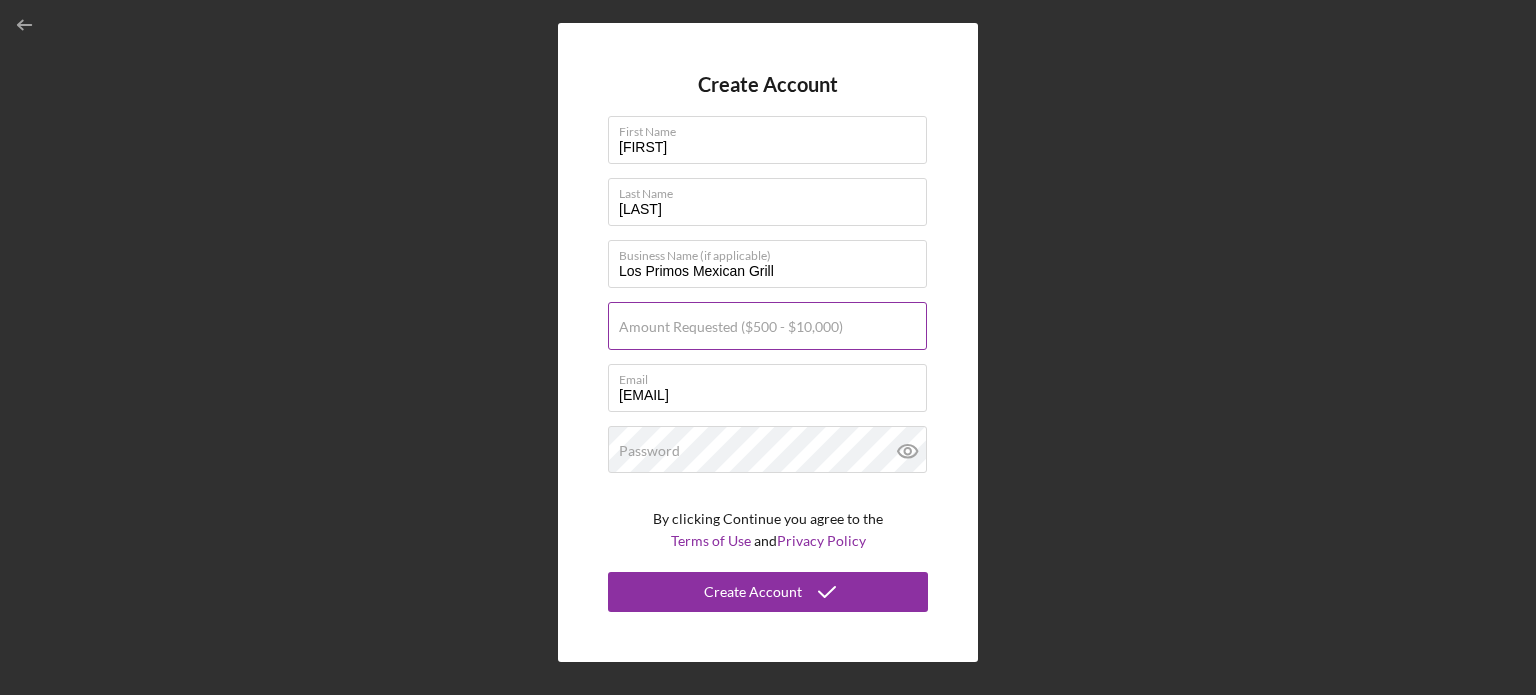 click on "Amount Requested ($500 - $10,000)" at bounding box center [731, 327] 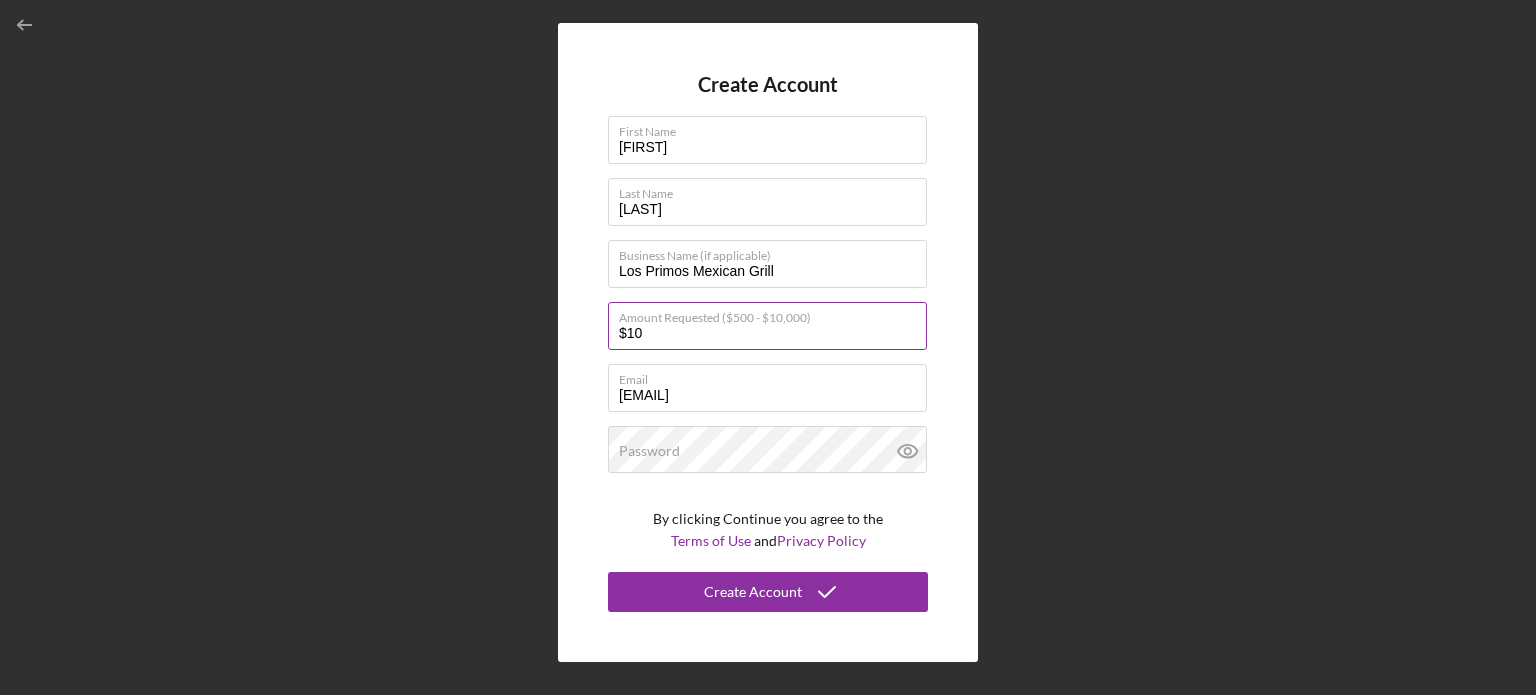 type on "$1" 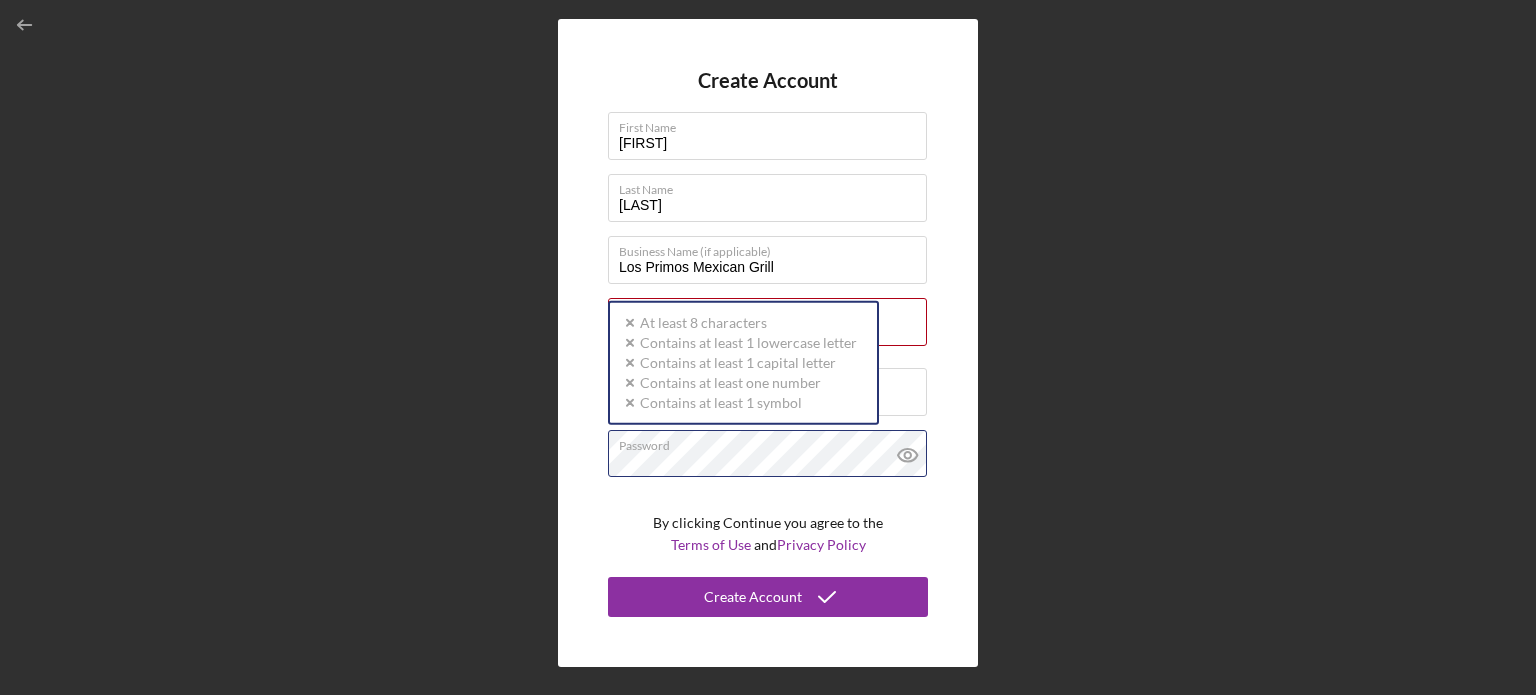 click on "Password Icon/icon-validation-no At least 8 characters Icon/icon-validation-no Contains at least 1 lowercase letter Icon/icon-validation-no Contains at least 1 capital letter Icon/icon-validation-no Contains at least one number Icon/icon-validation-no Contains at least 1 symbol" at bounding box center (768, 455) 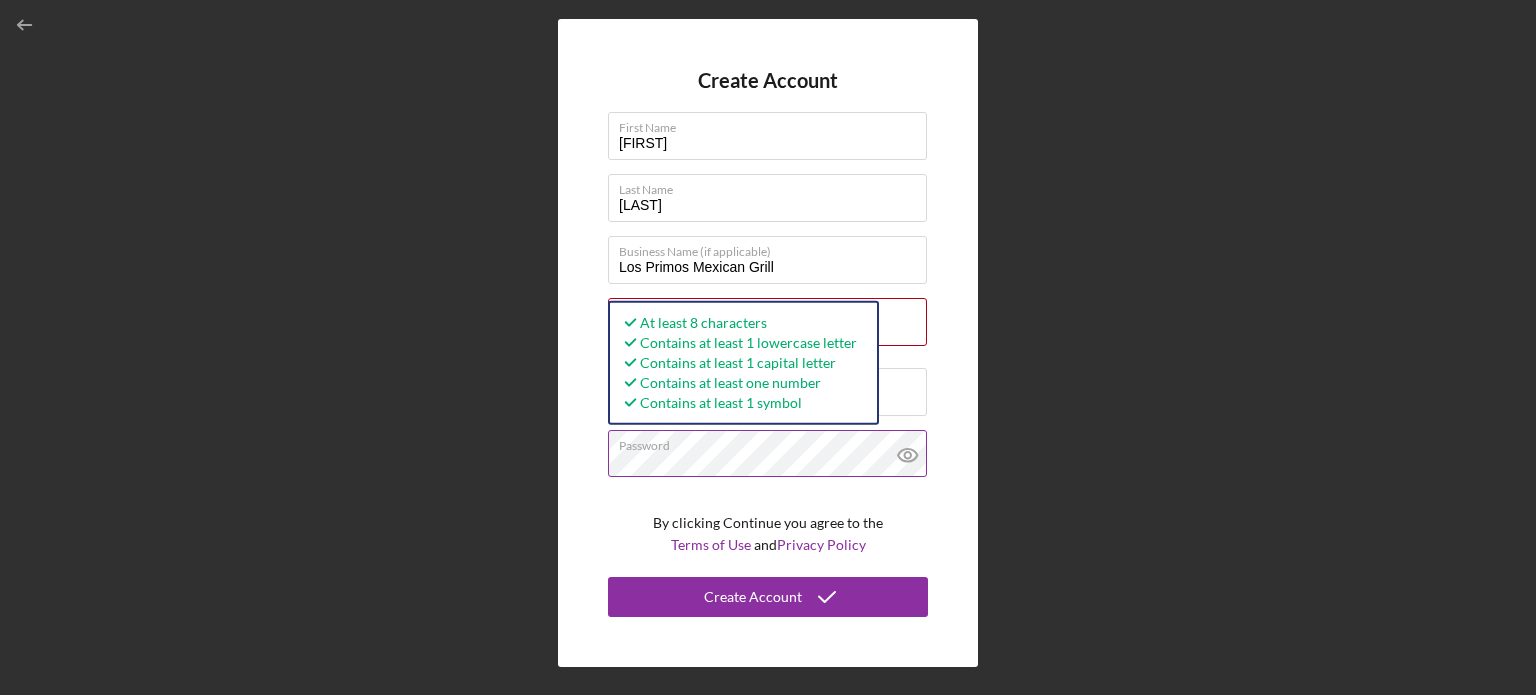 click 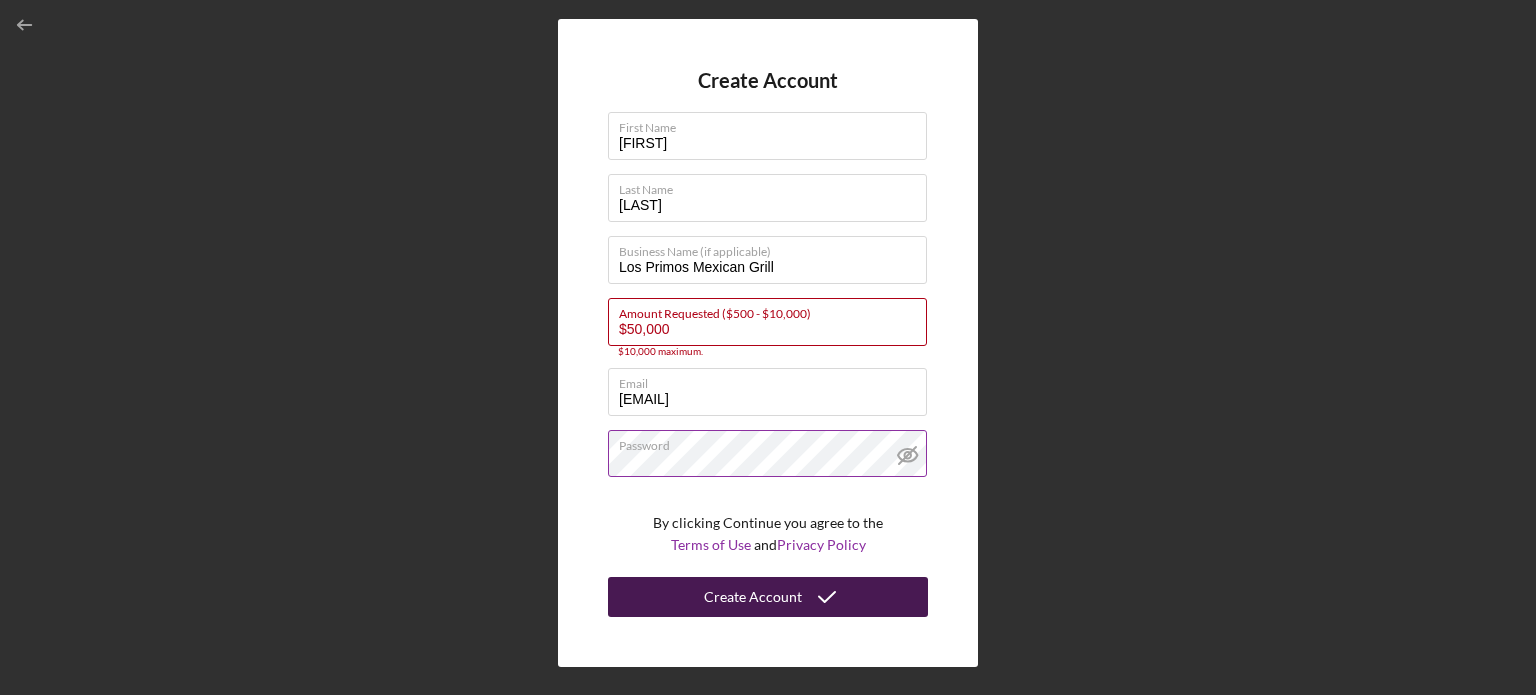 click on "Create Account" at bounding box center (753, 597) 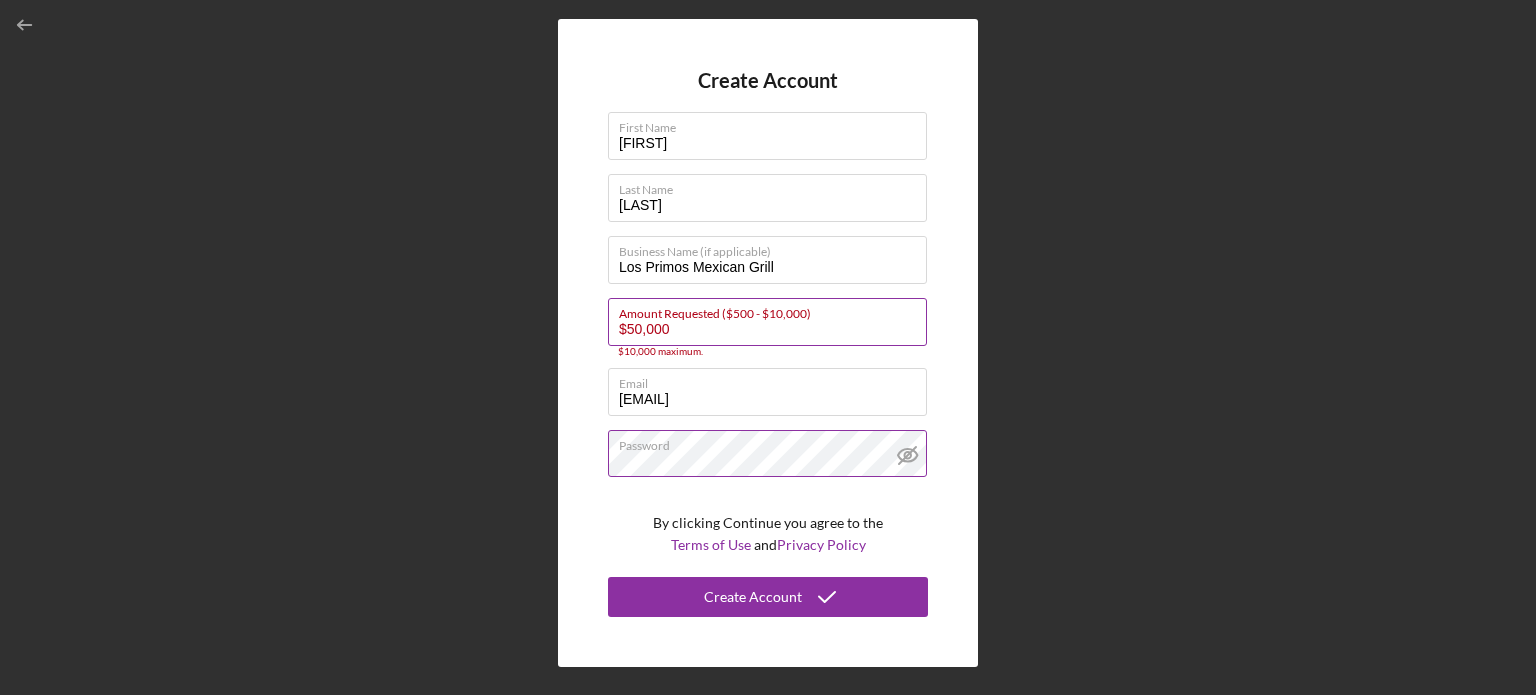 click on "Amount Requested ($500 - $10,000)" at bounding box center (773, 310) 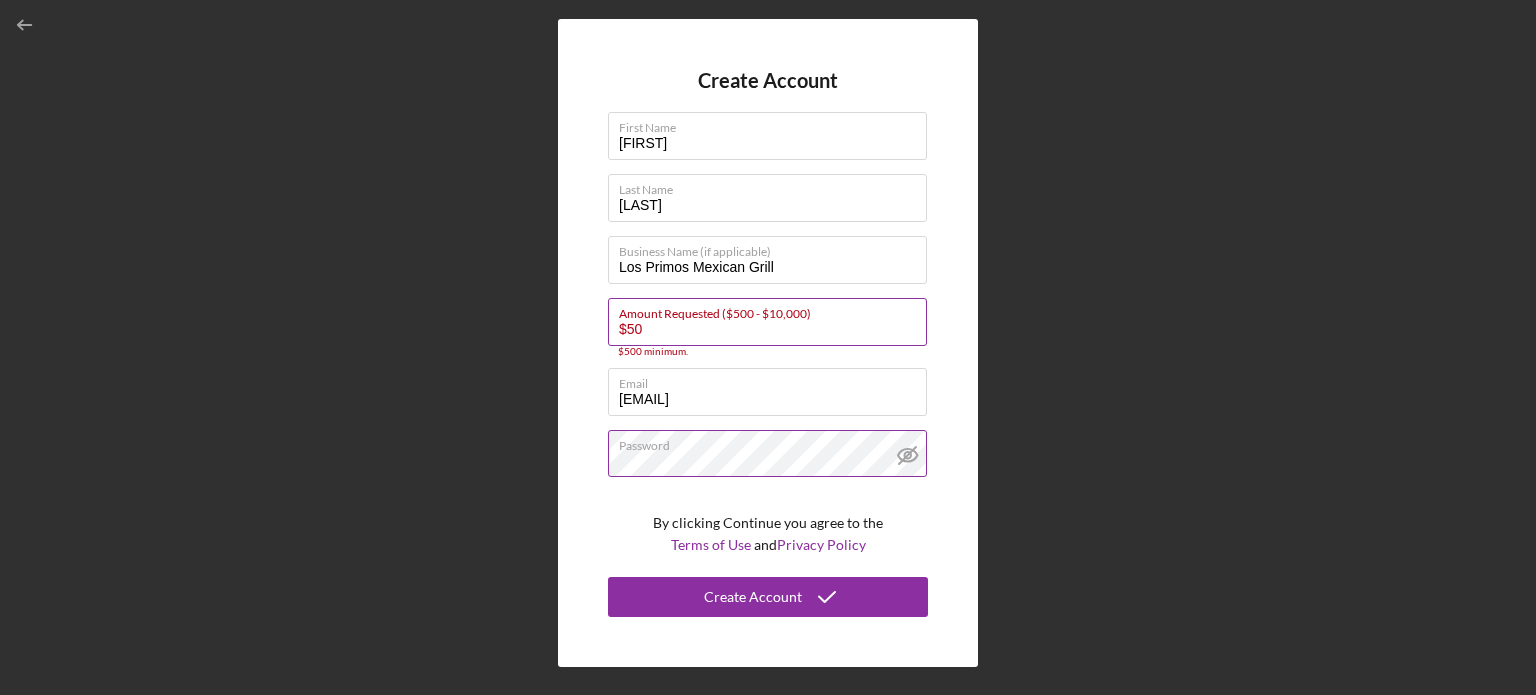 type on "$5" 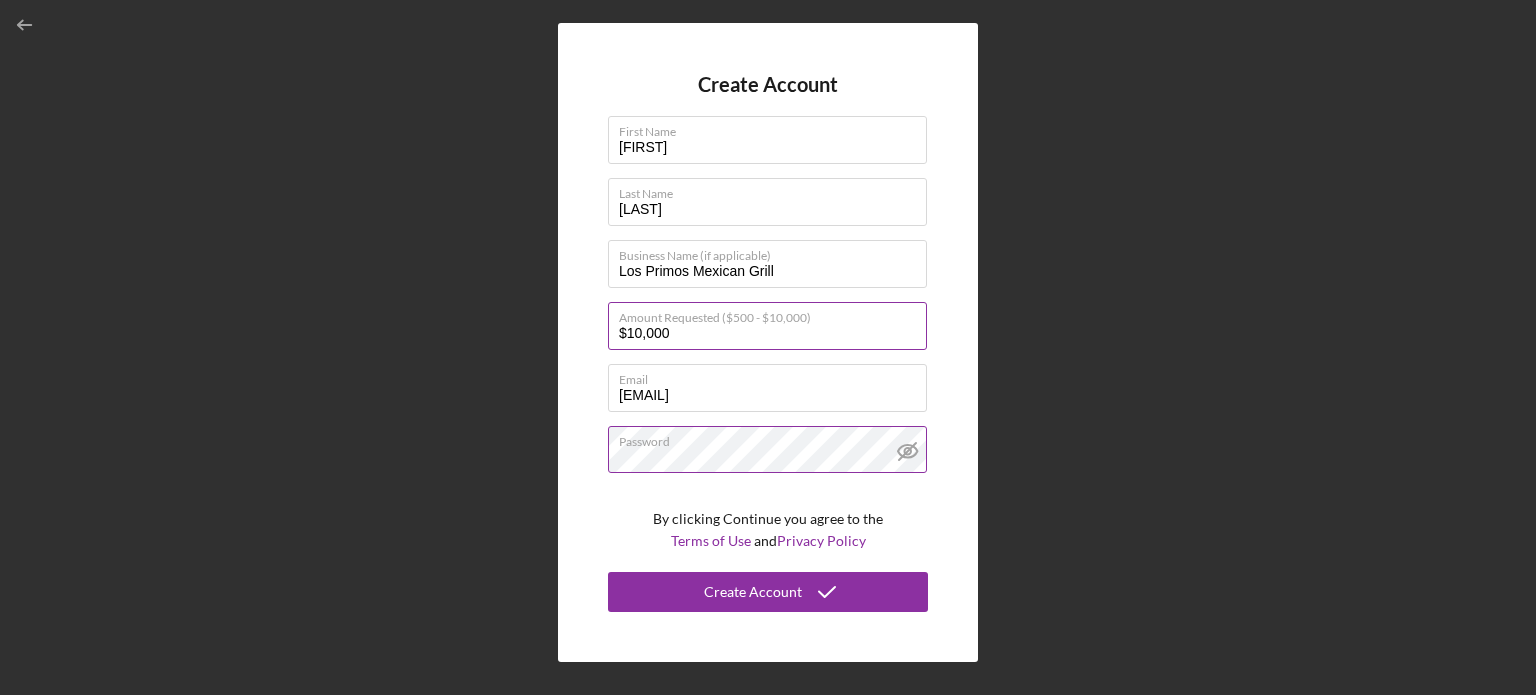 type on "$10,000" 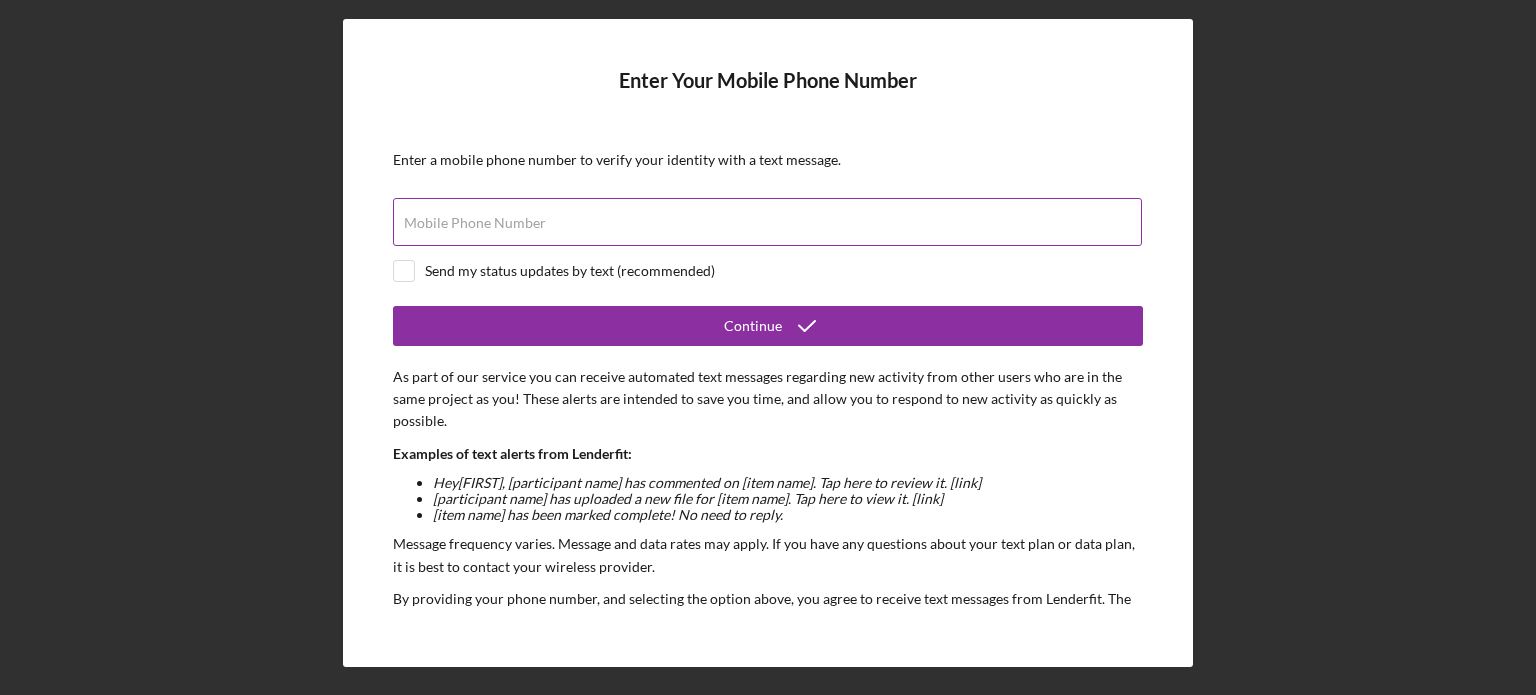click on "Mobile Phone Number" at bounding box center (475, 223) 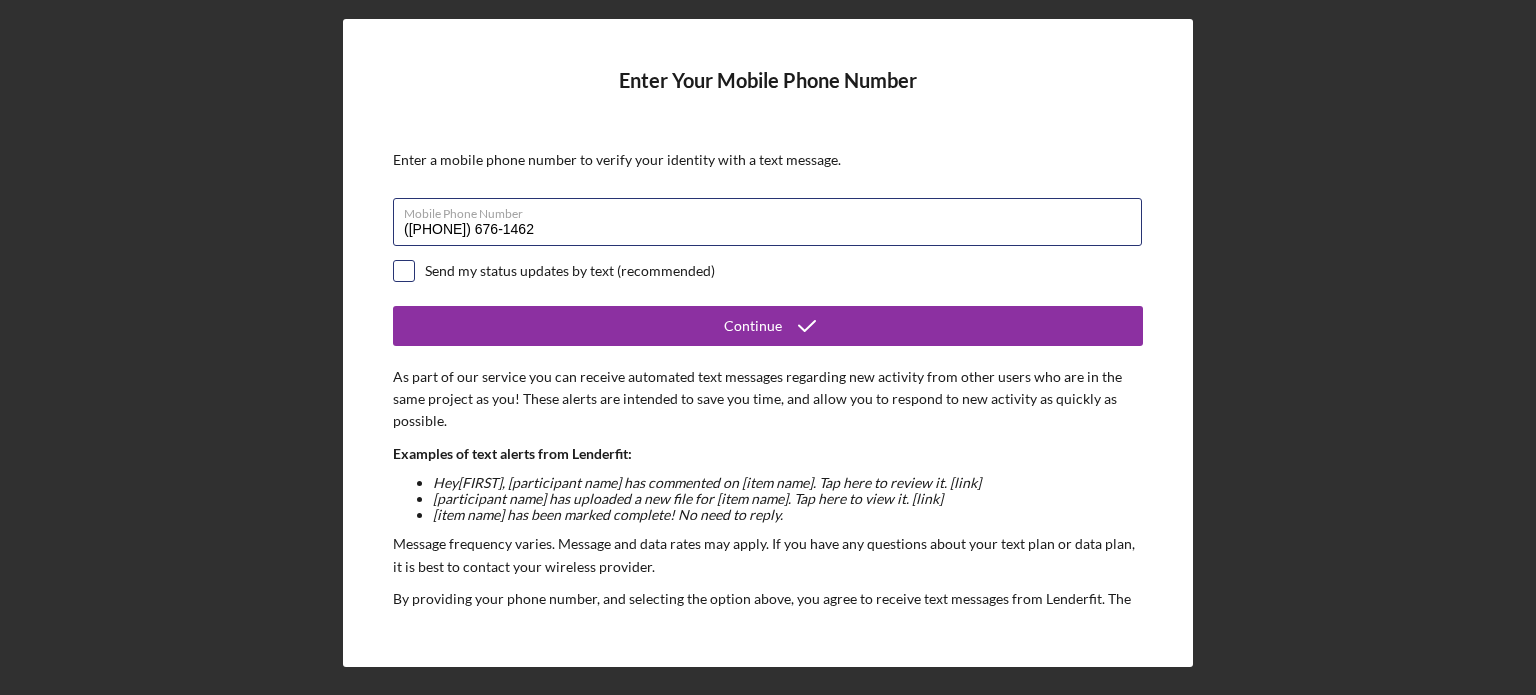 type on "([PHONE]) 676-1462" 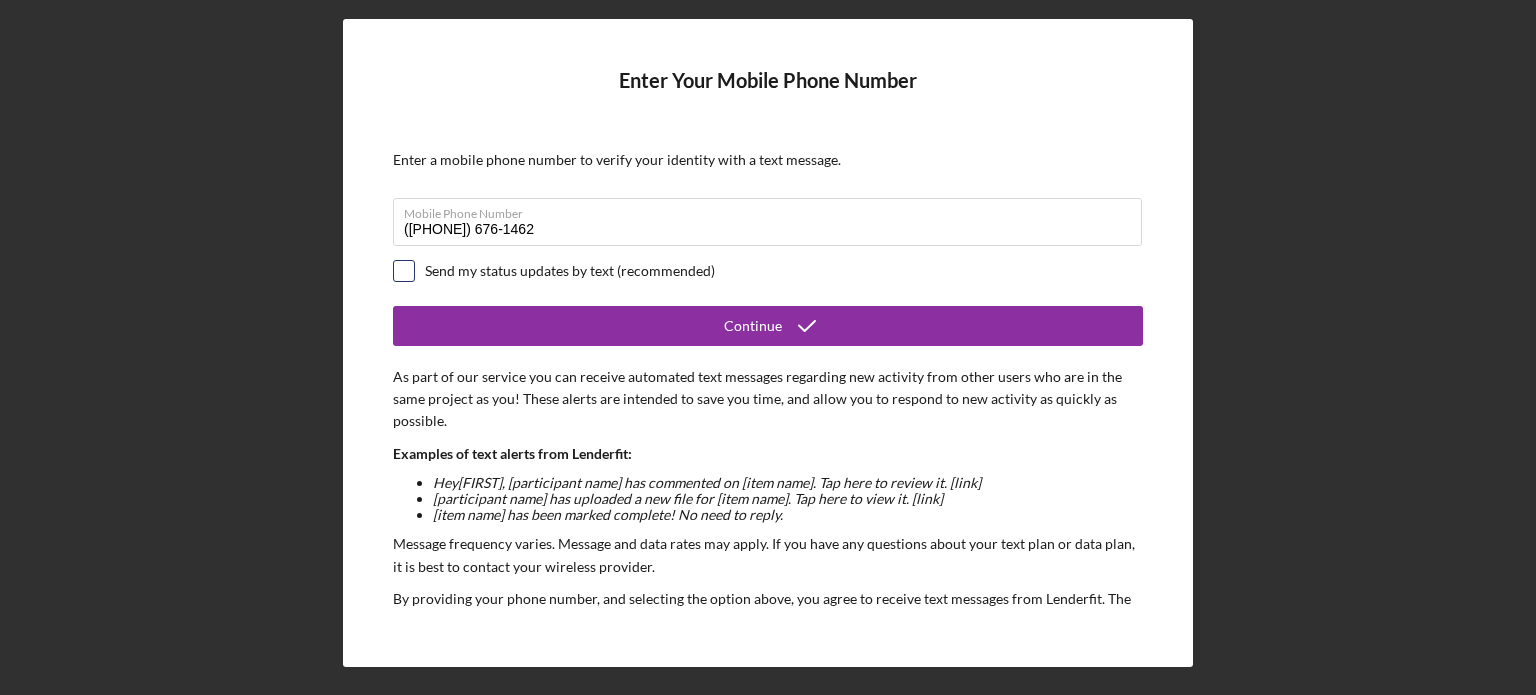 click at bounding box center [404, 271] 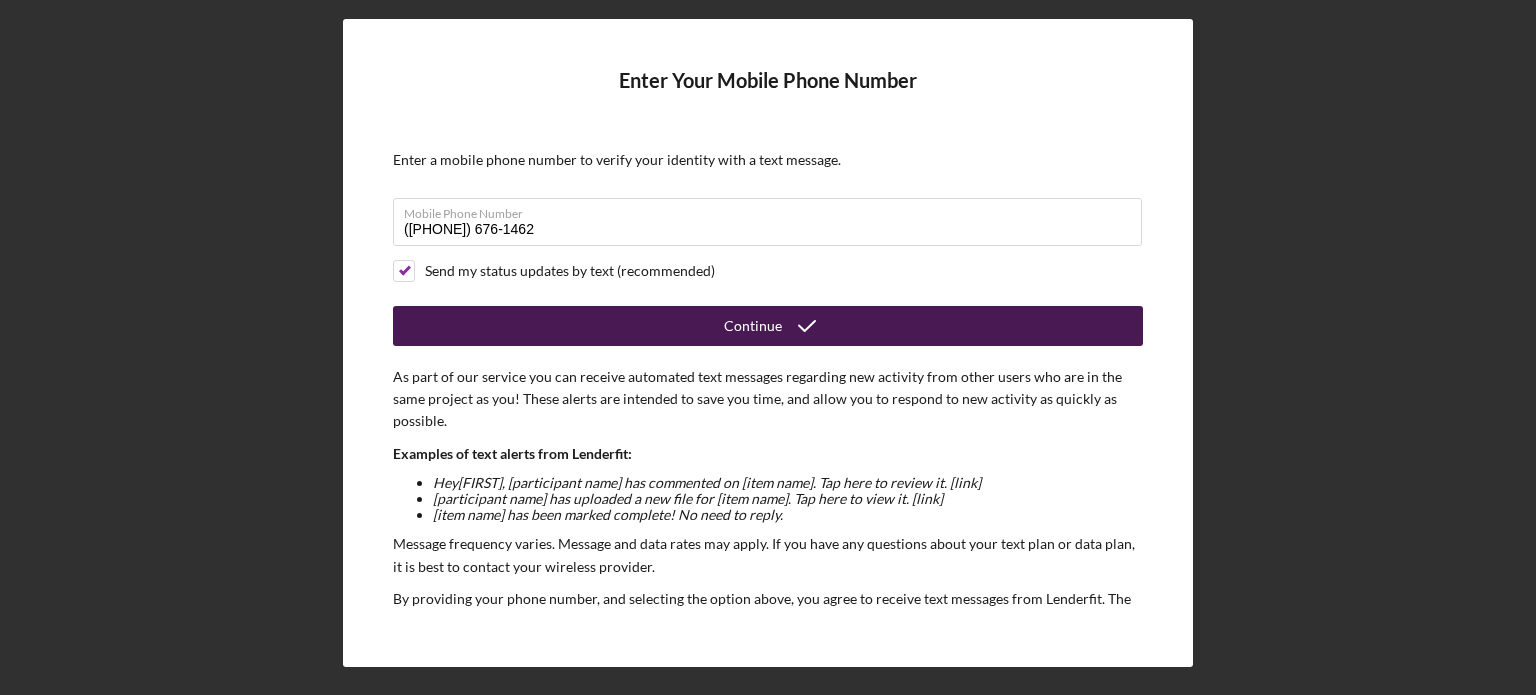 click on "Continue" at bounding box center [768, 326] 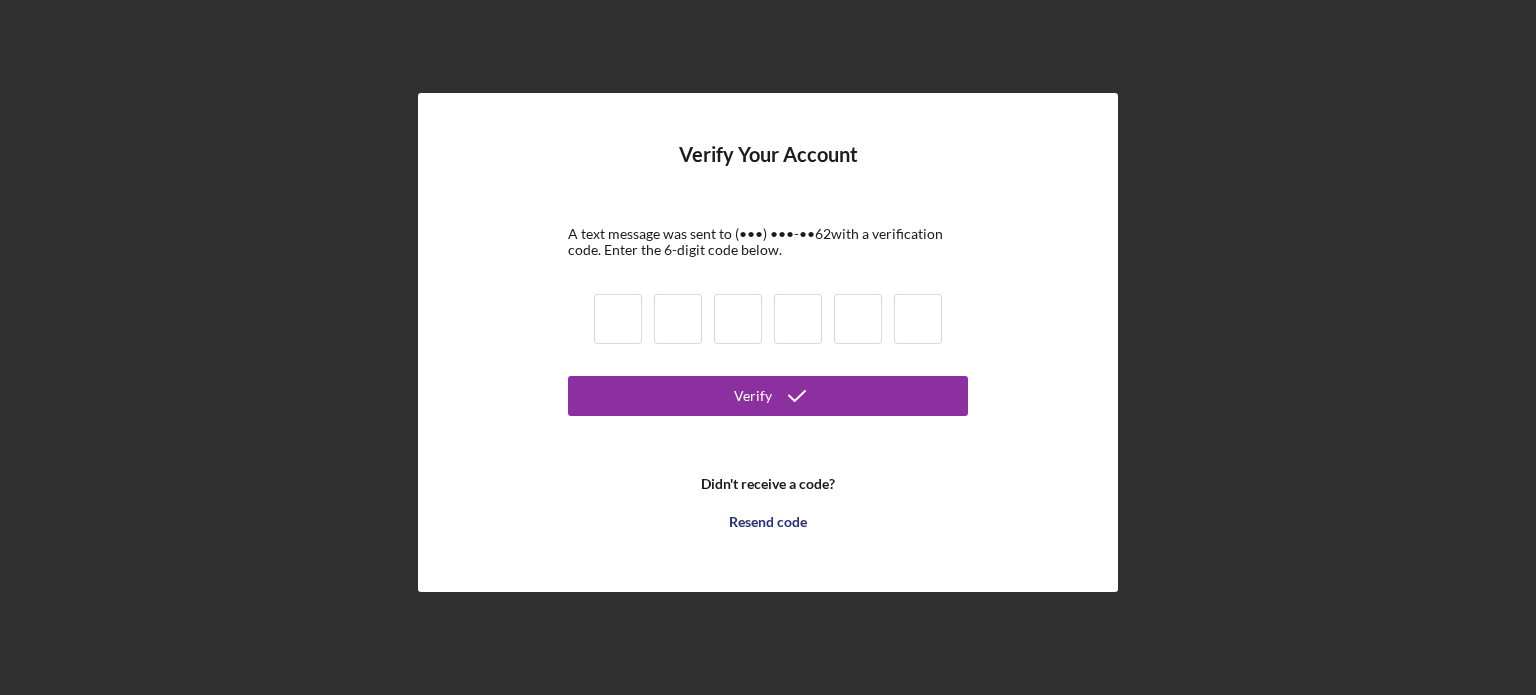 click at bounding box center (618, 319) 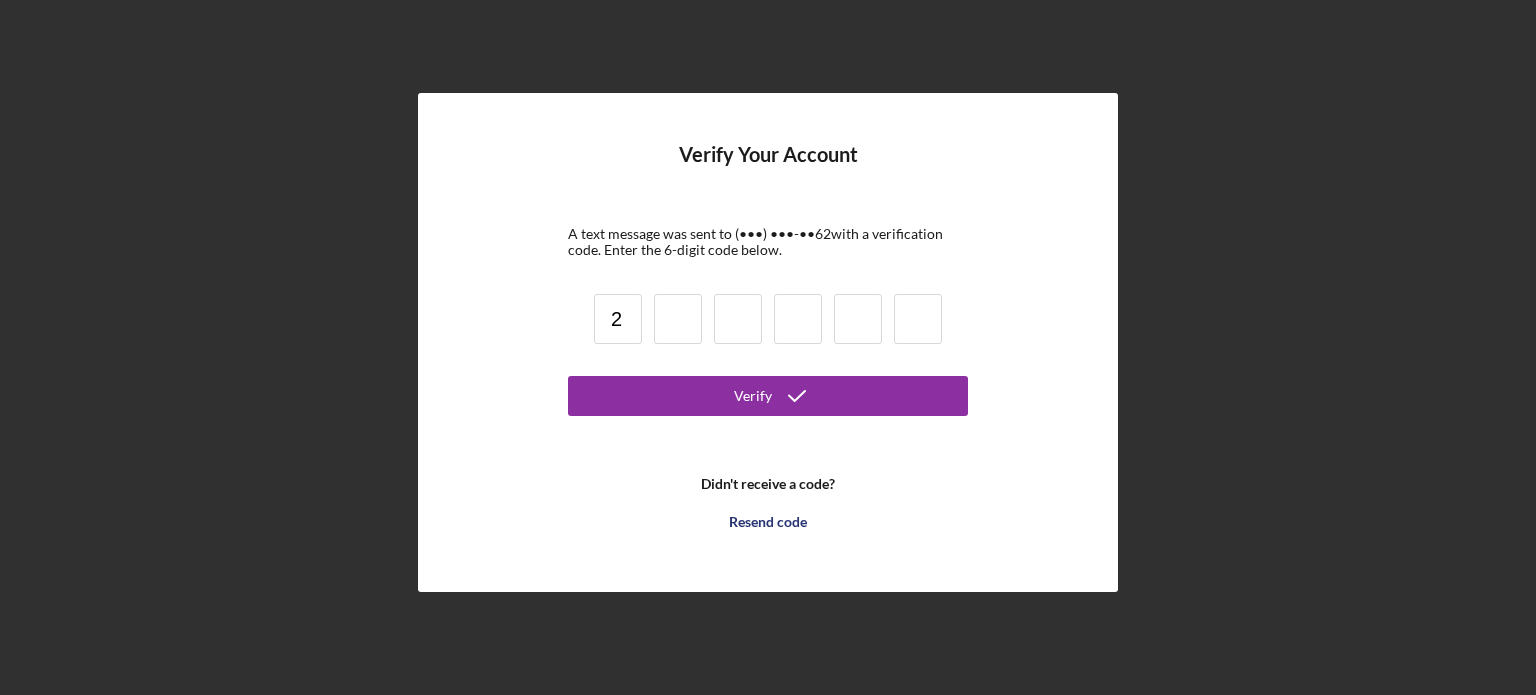 type on "2" 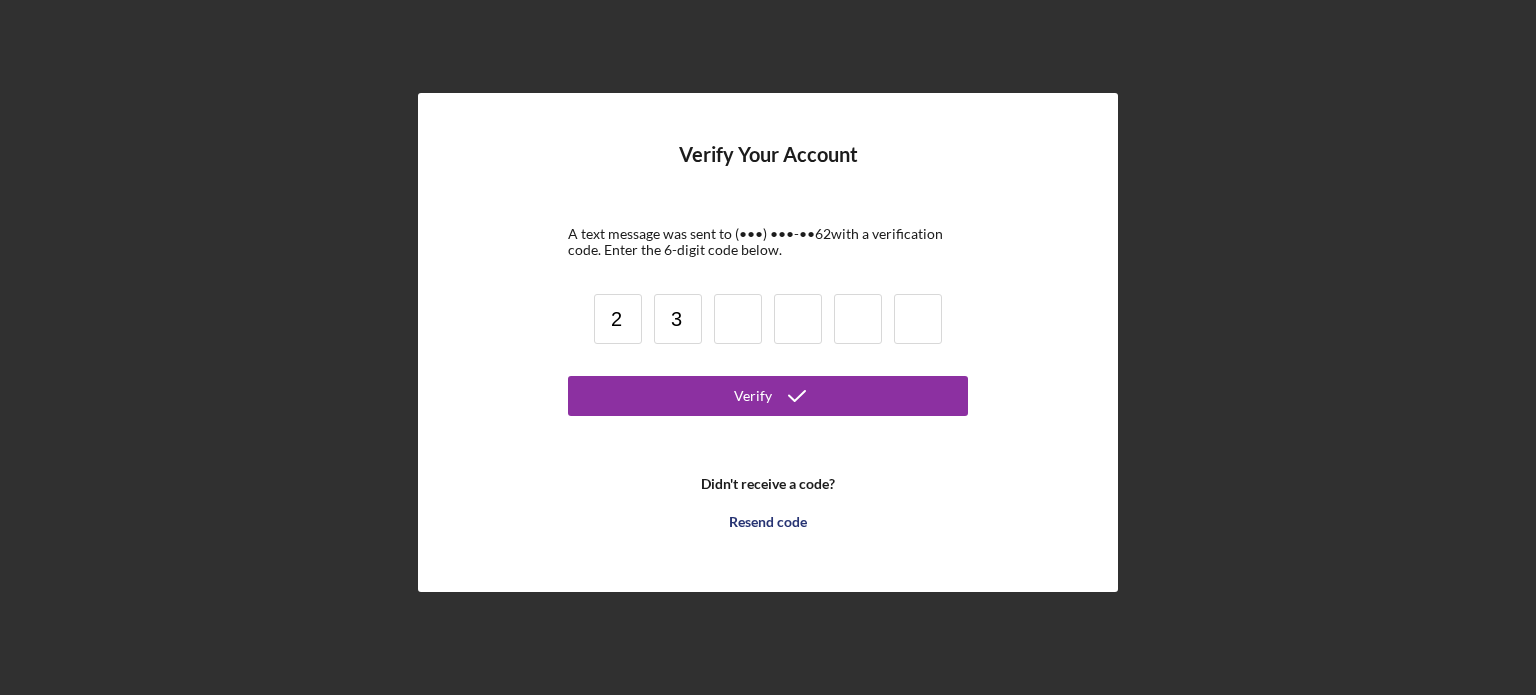 type on "3" 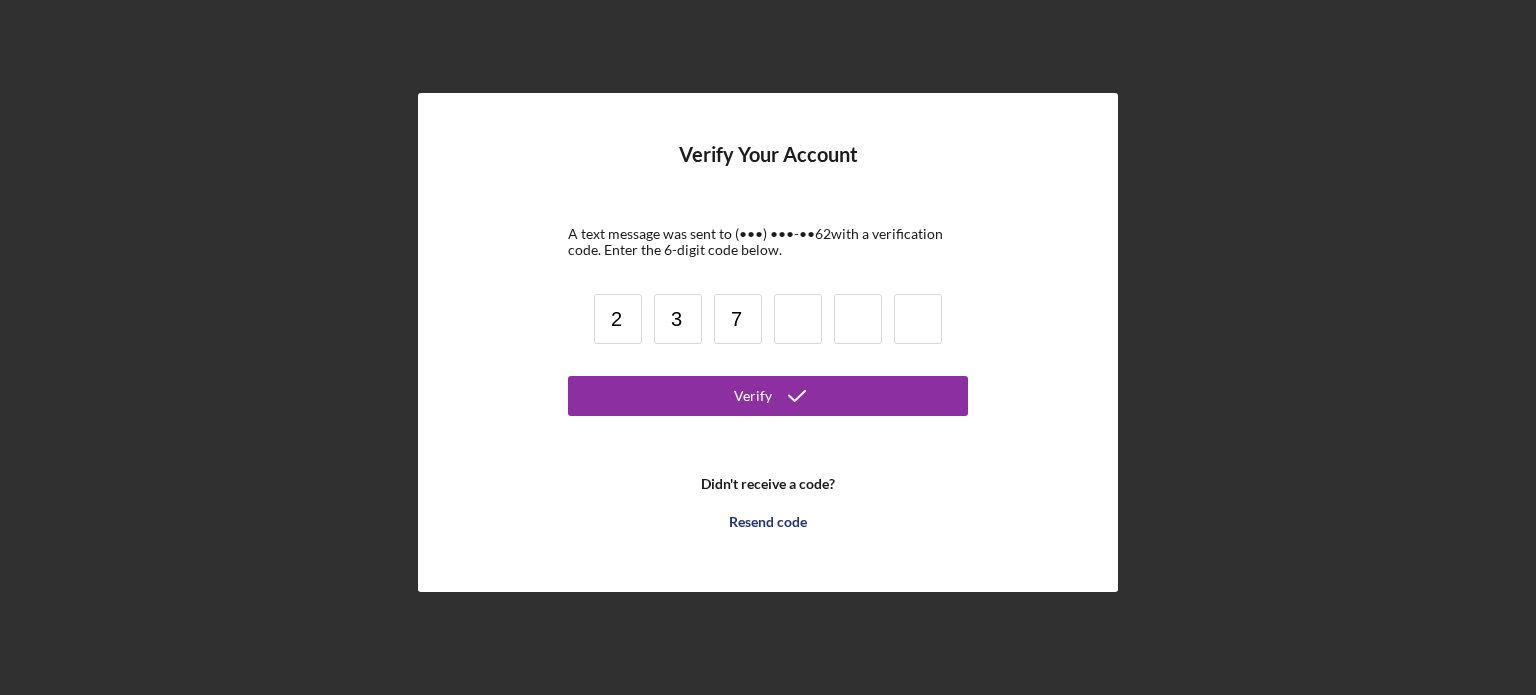 type on "7" 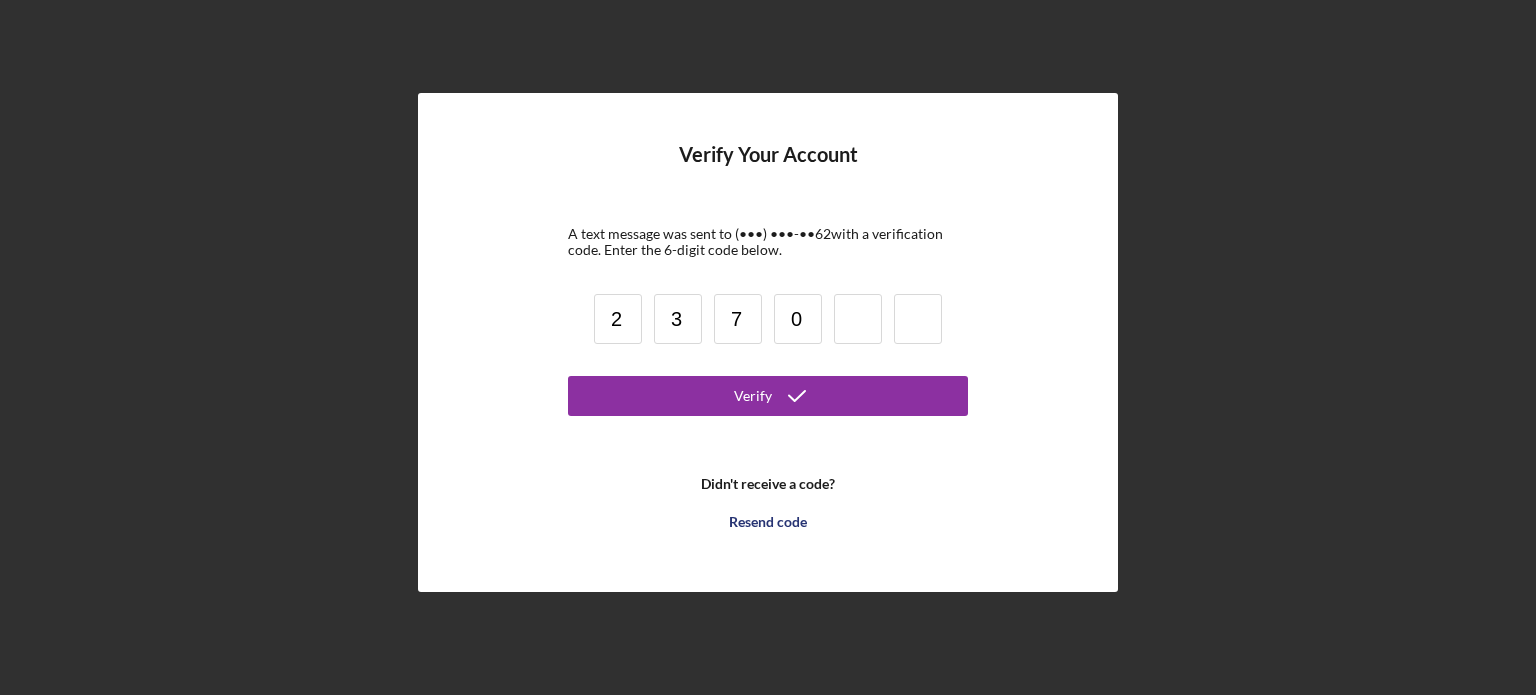 type on "0" 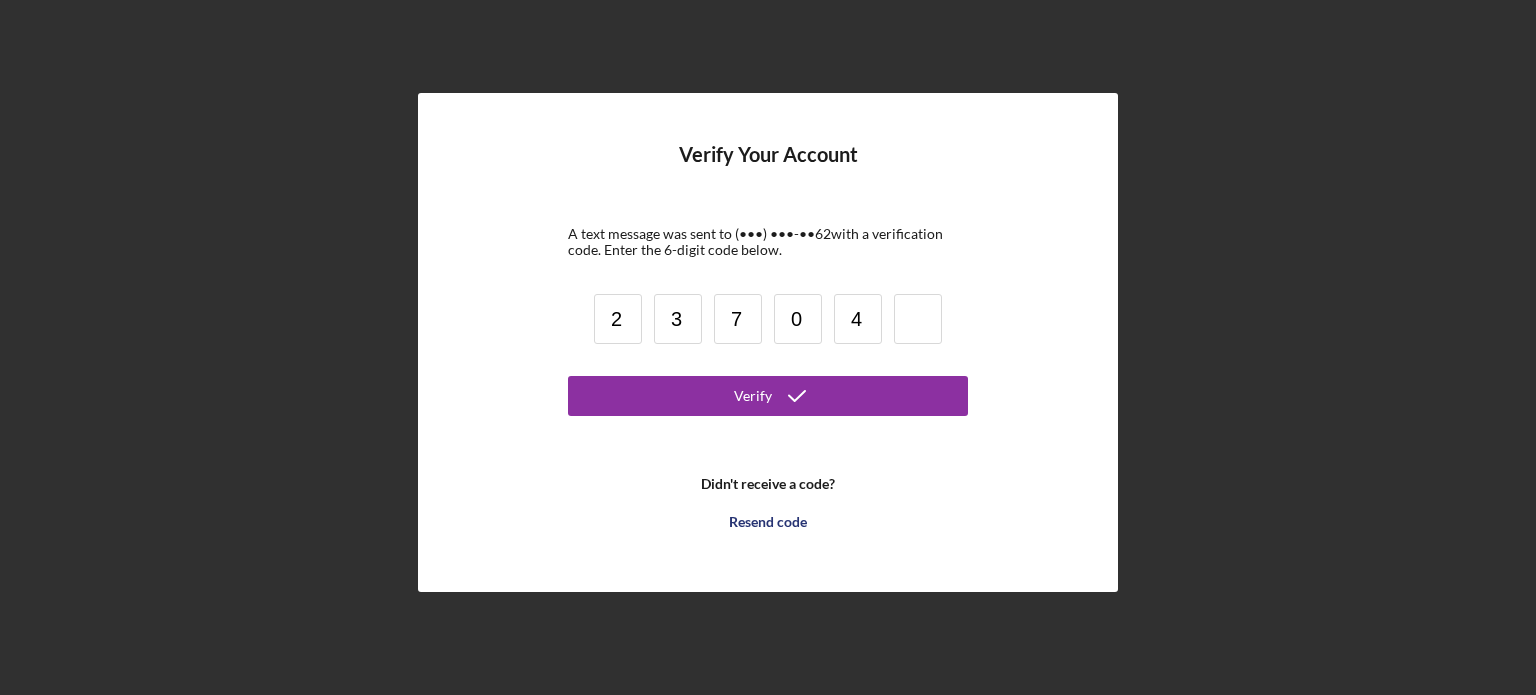 type on "4" 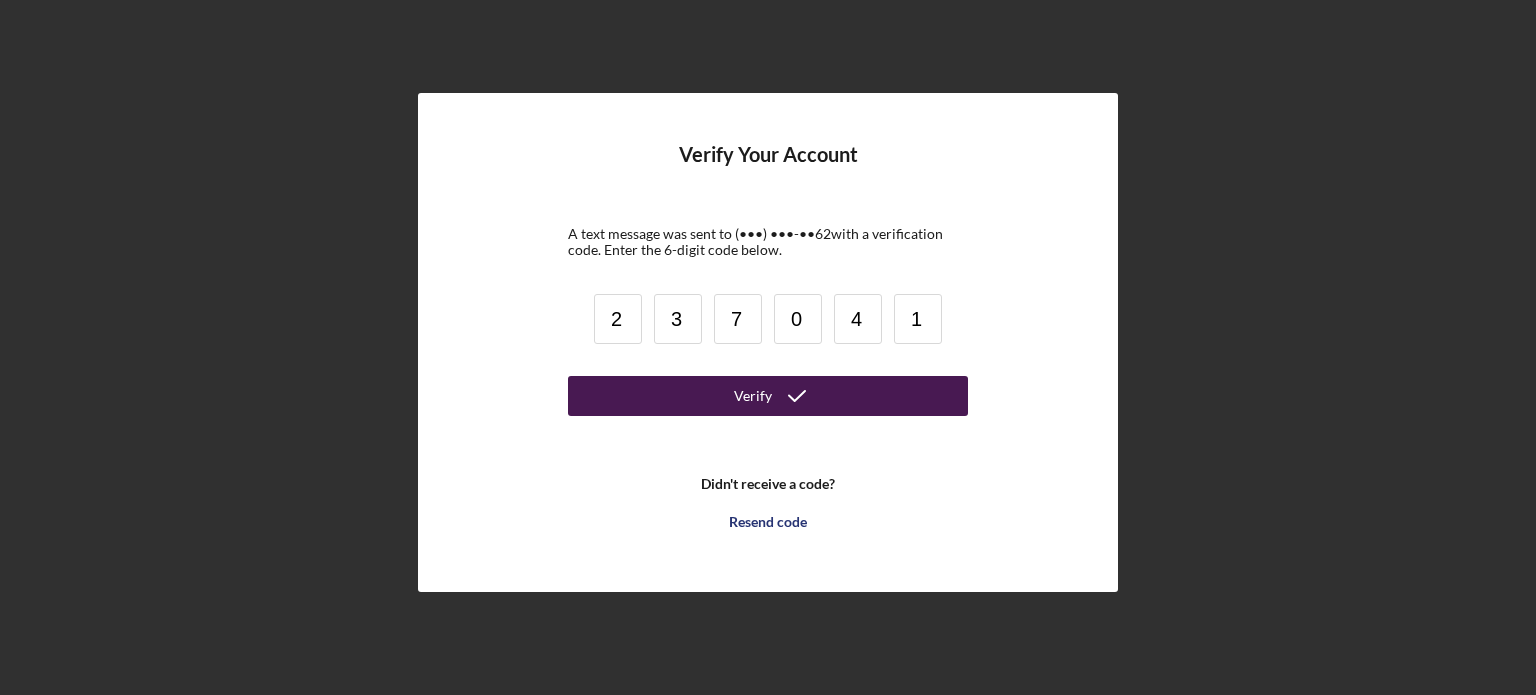 type on "1" 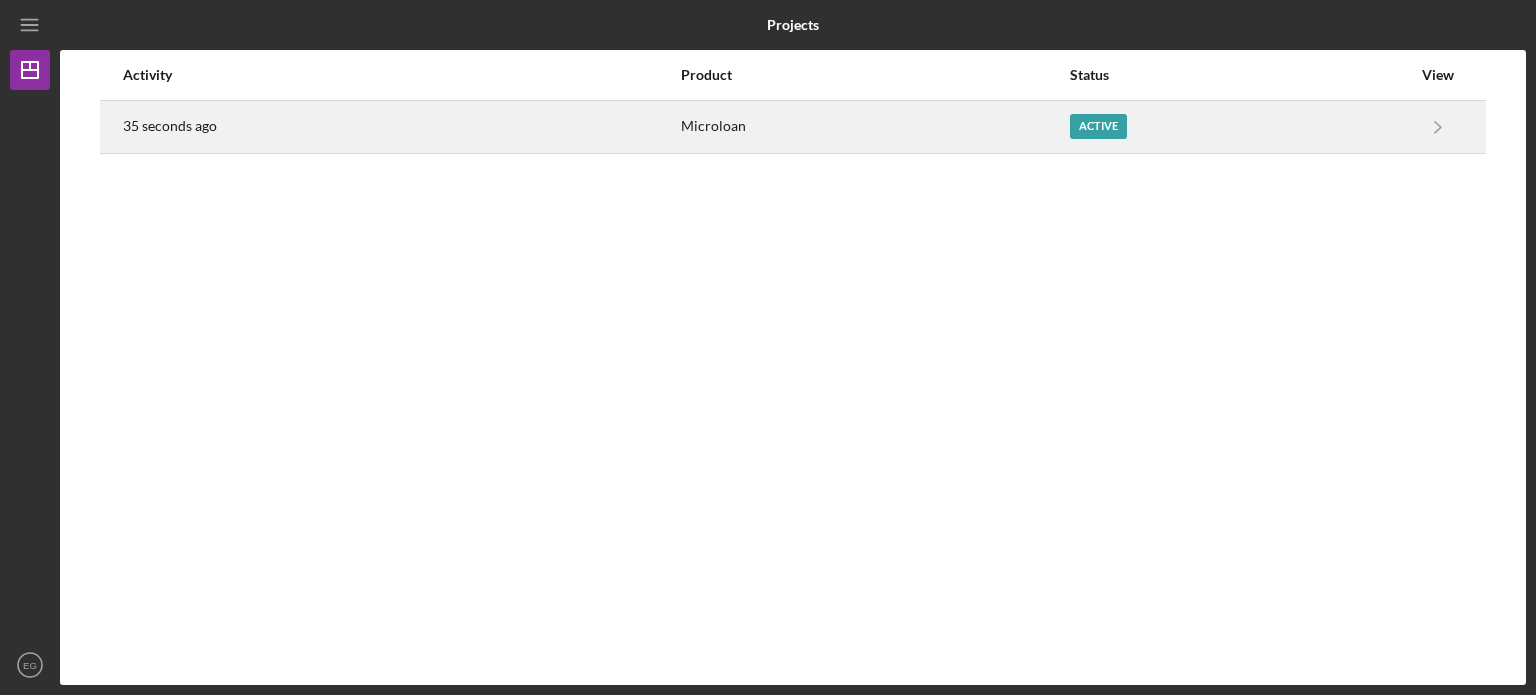 click on "Active" at bounding box center (1098, 126) 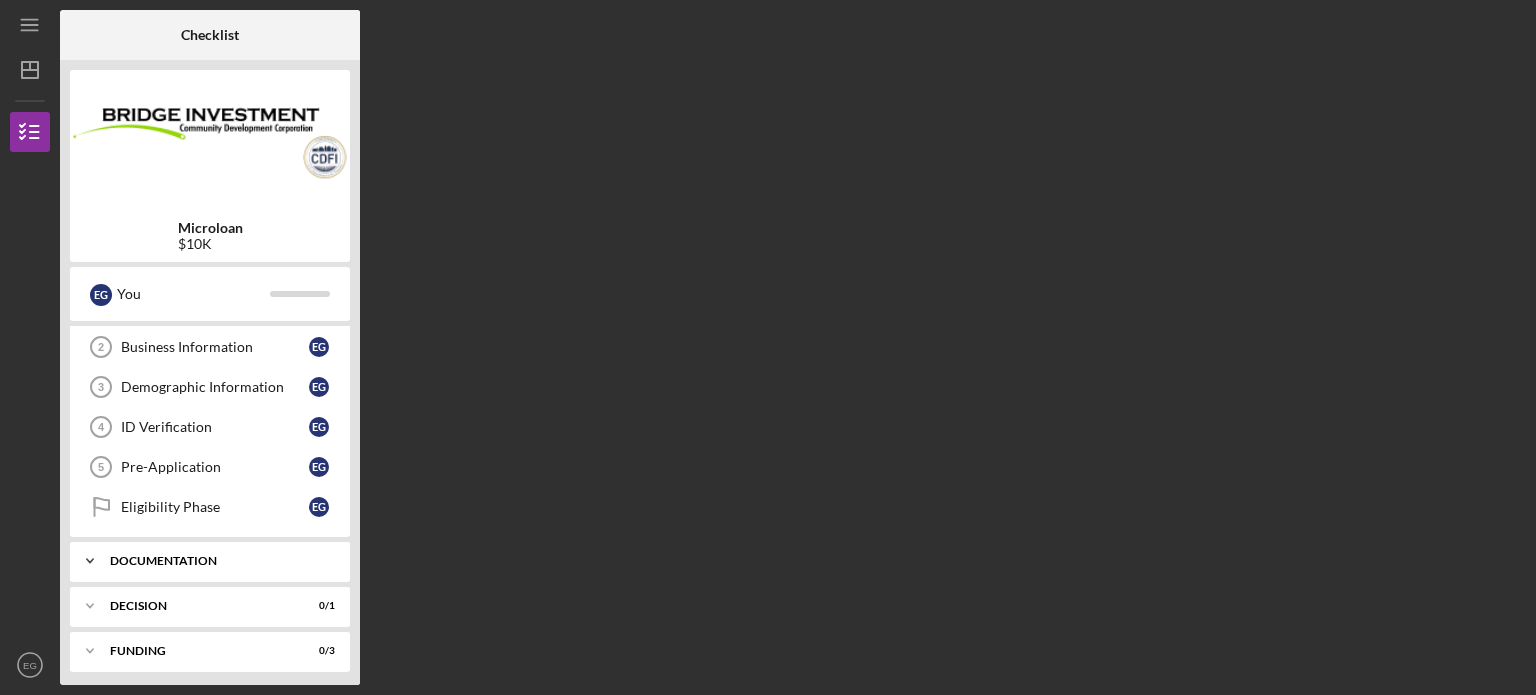 scroll, scrollTop: 0, scrollLeft: 0, axis: both 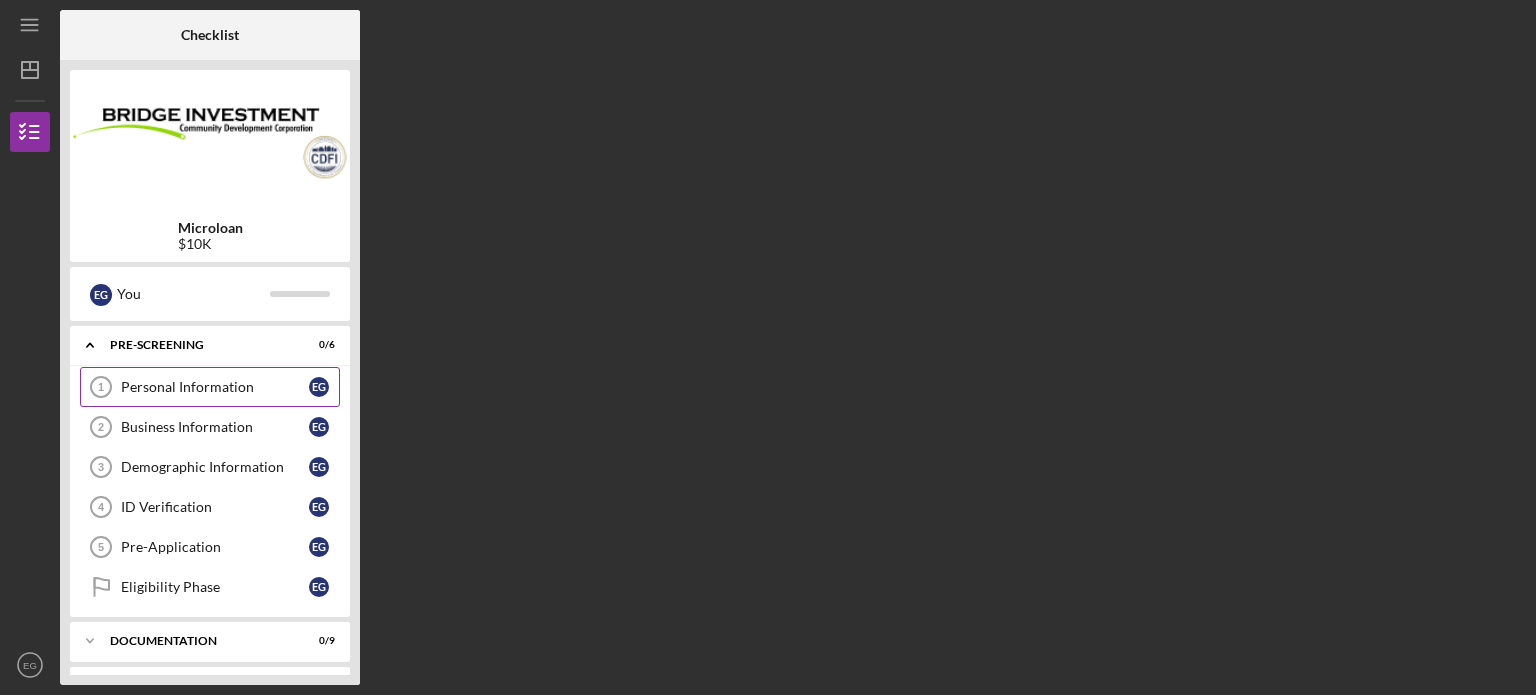 click on "Personal Information" at bounding box center (215, 387) 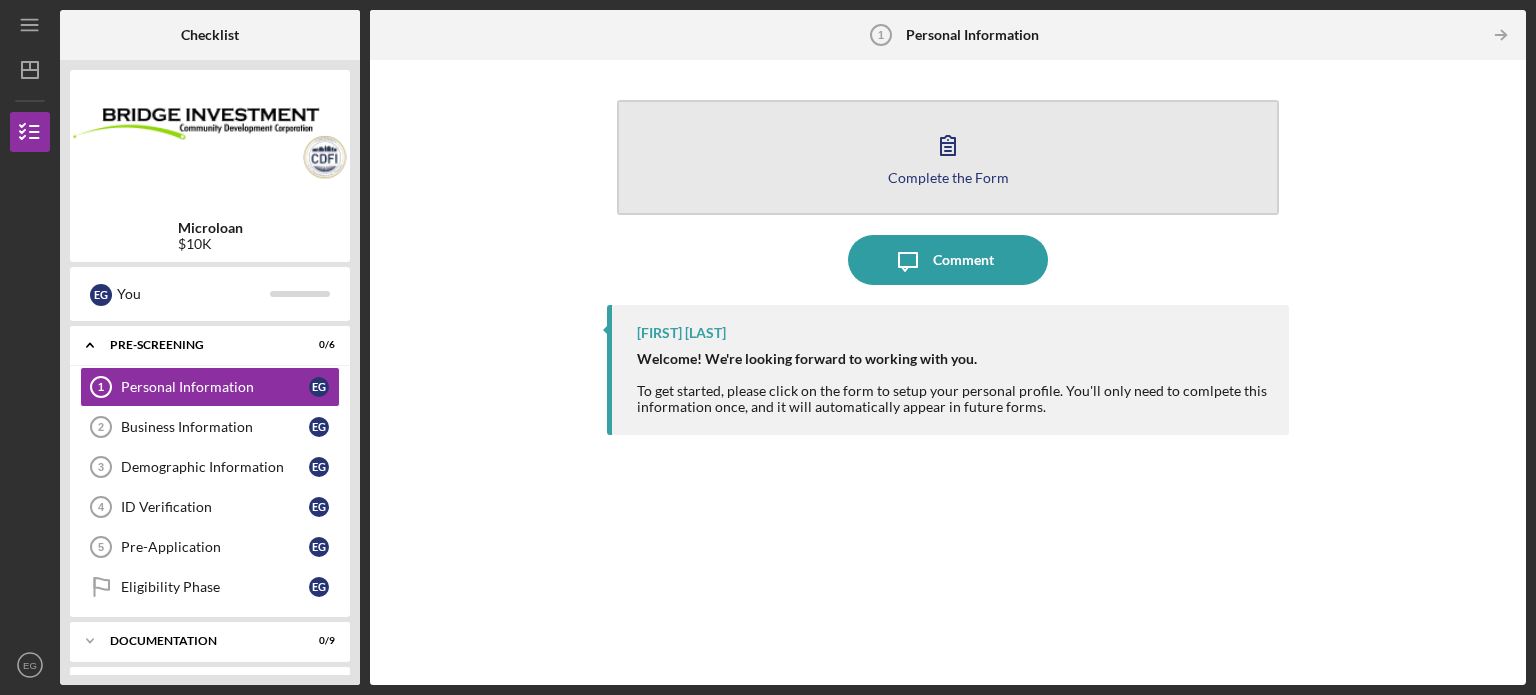 click 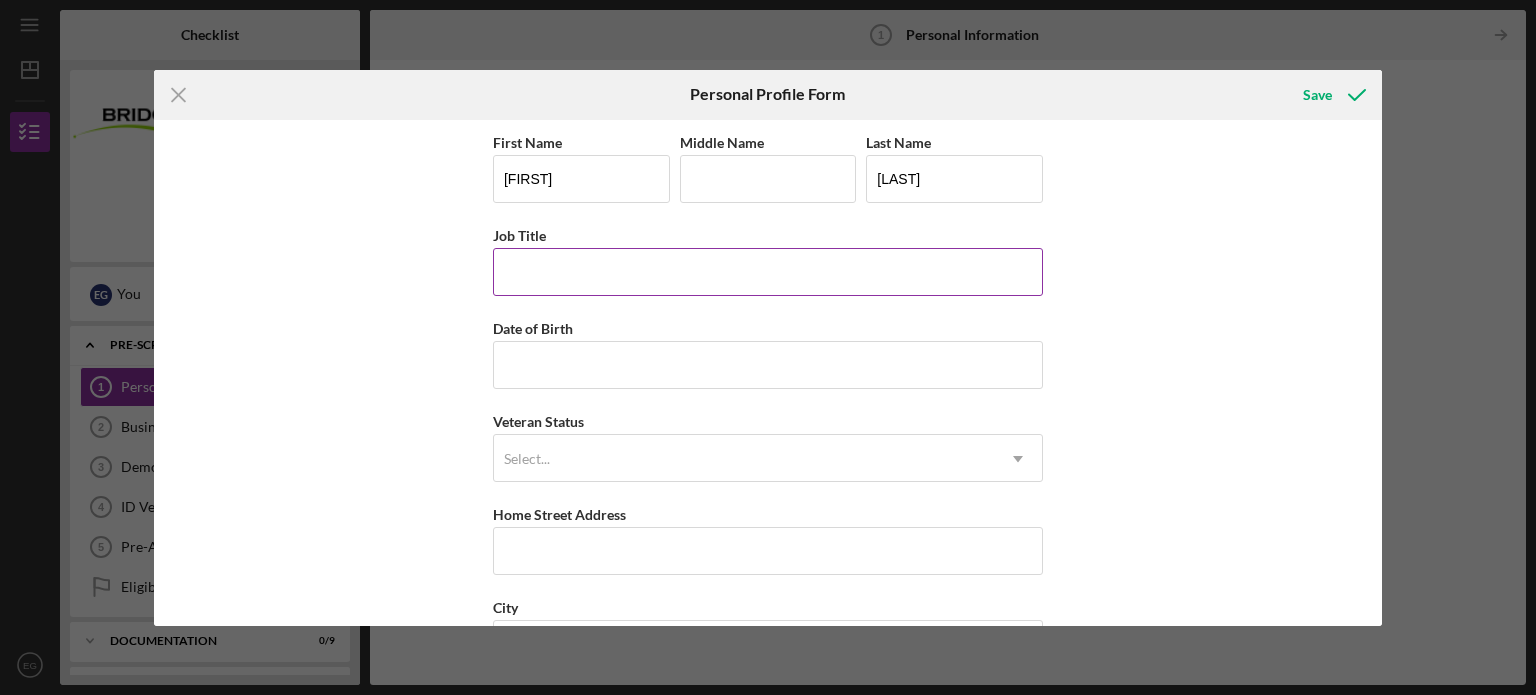 click on "Job Title" at bounding box center (768, 272) 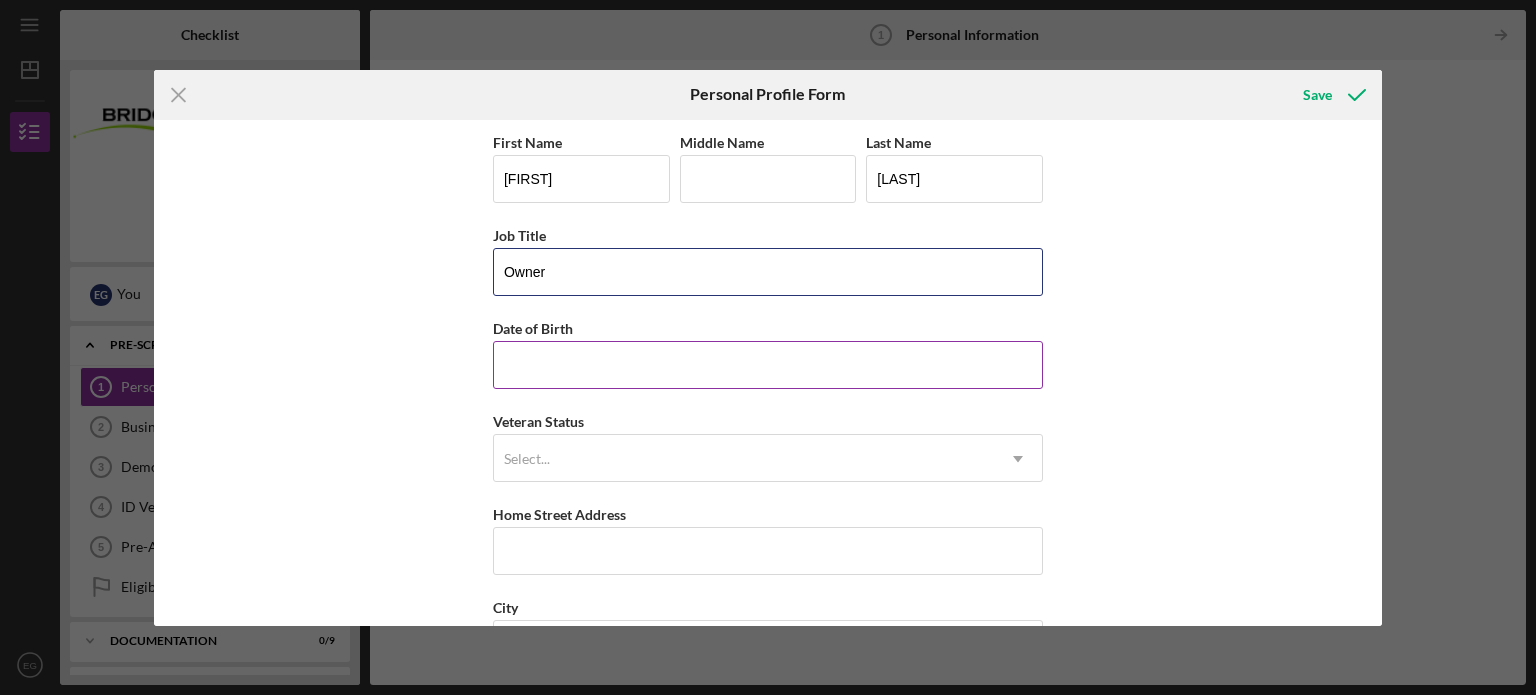 type on "Owner" 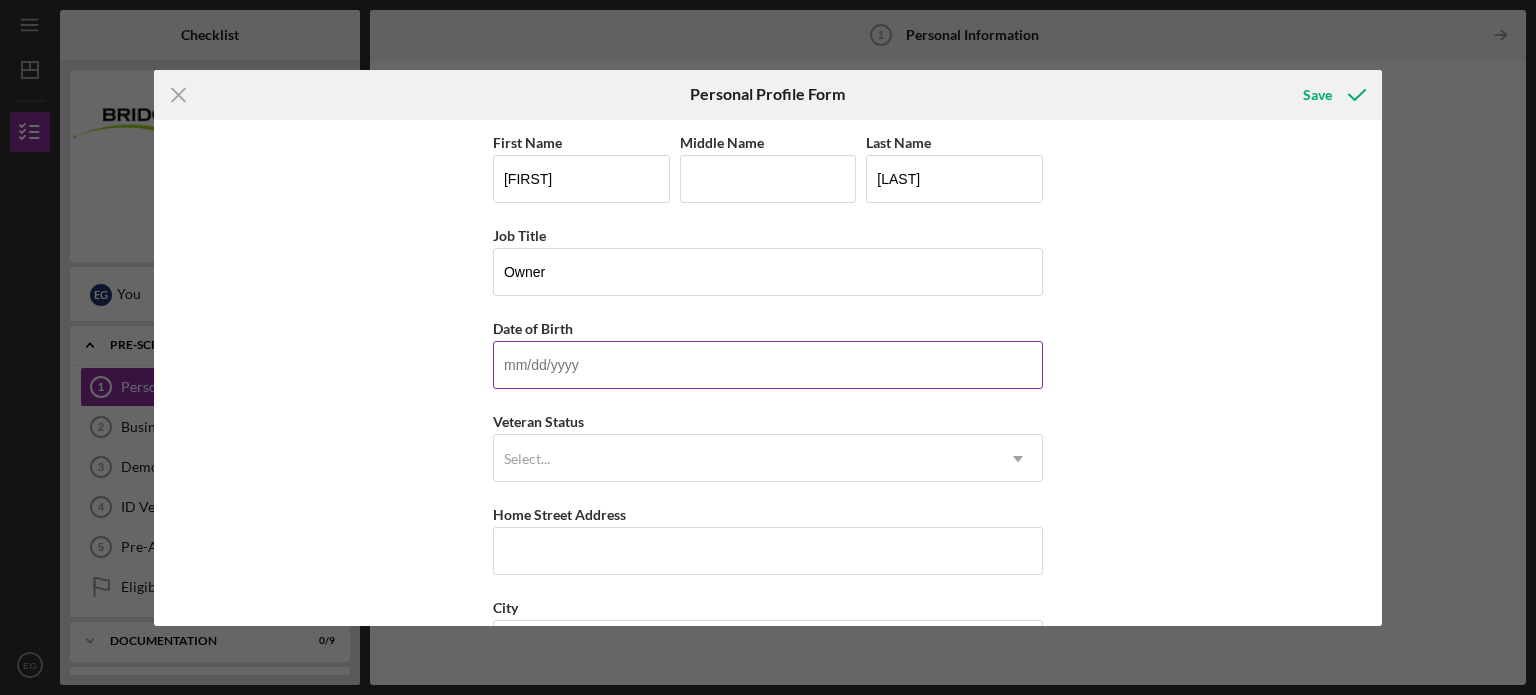 click on "Date of Birth" at bounding box center [768, 365] 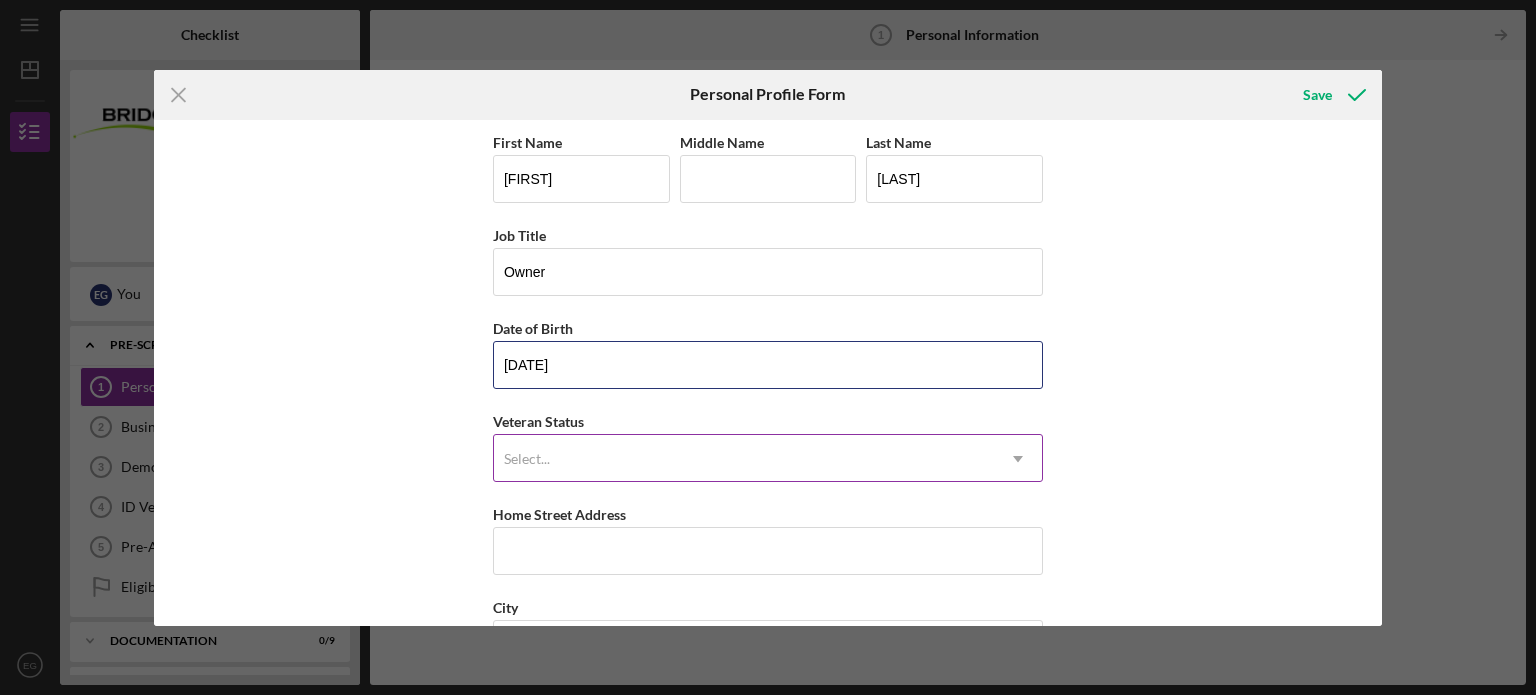 type on "[DATE]" 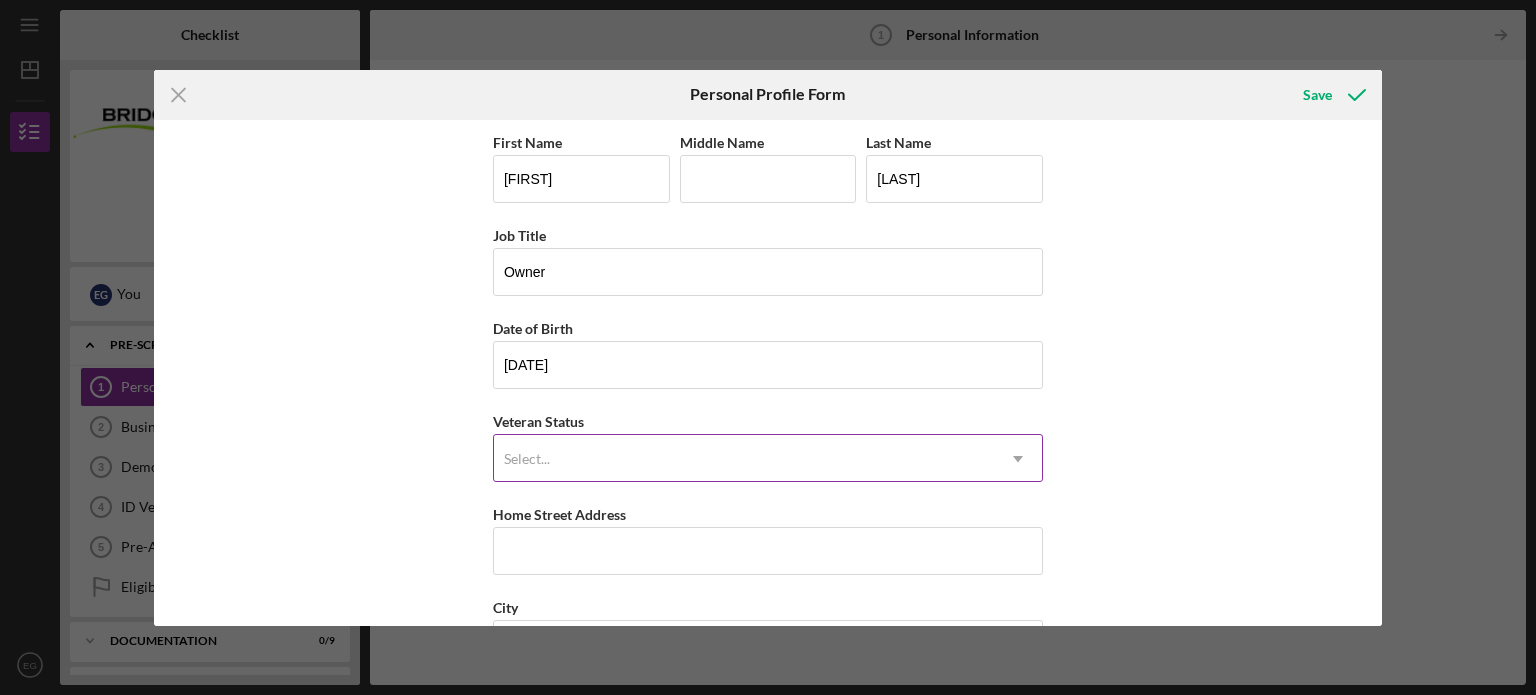 click on "Select..." at bounding box center [744, 459] 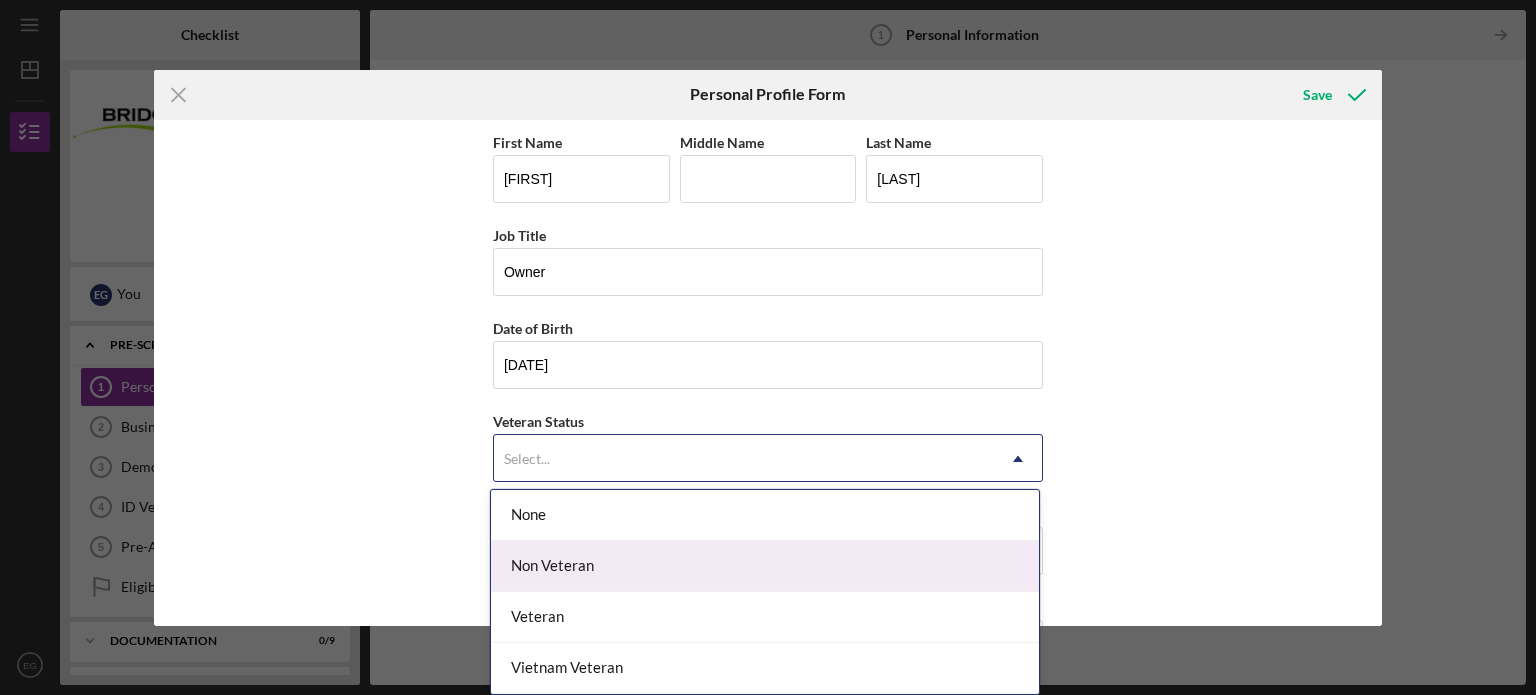 click on "Non Veteran" at bounding box center (765, 566) 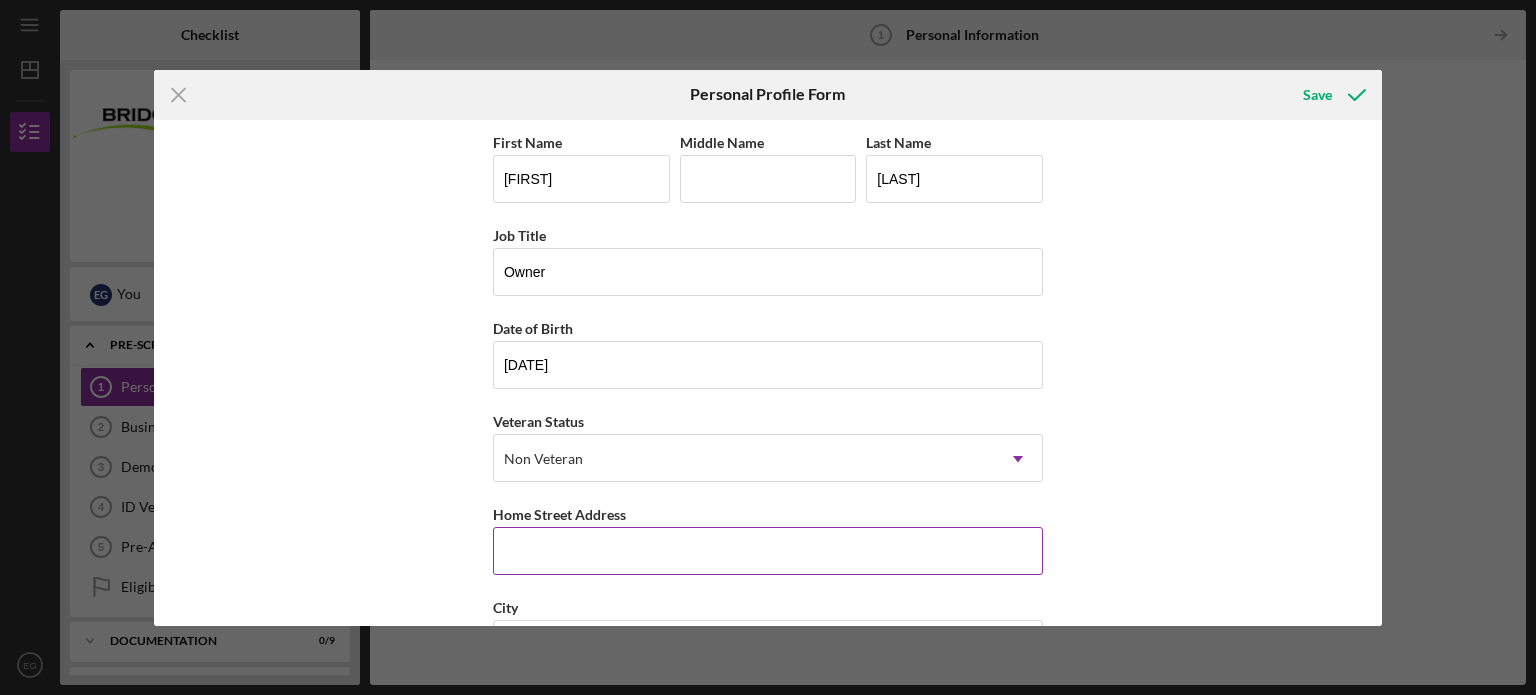 click on "Home Street Address" at bounding box center [768, 551] 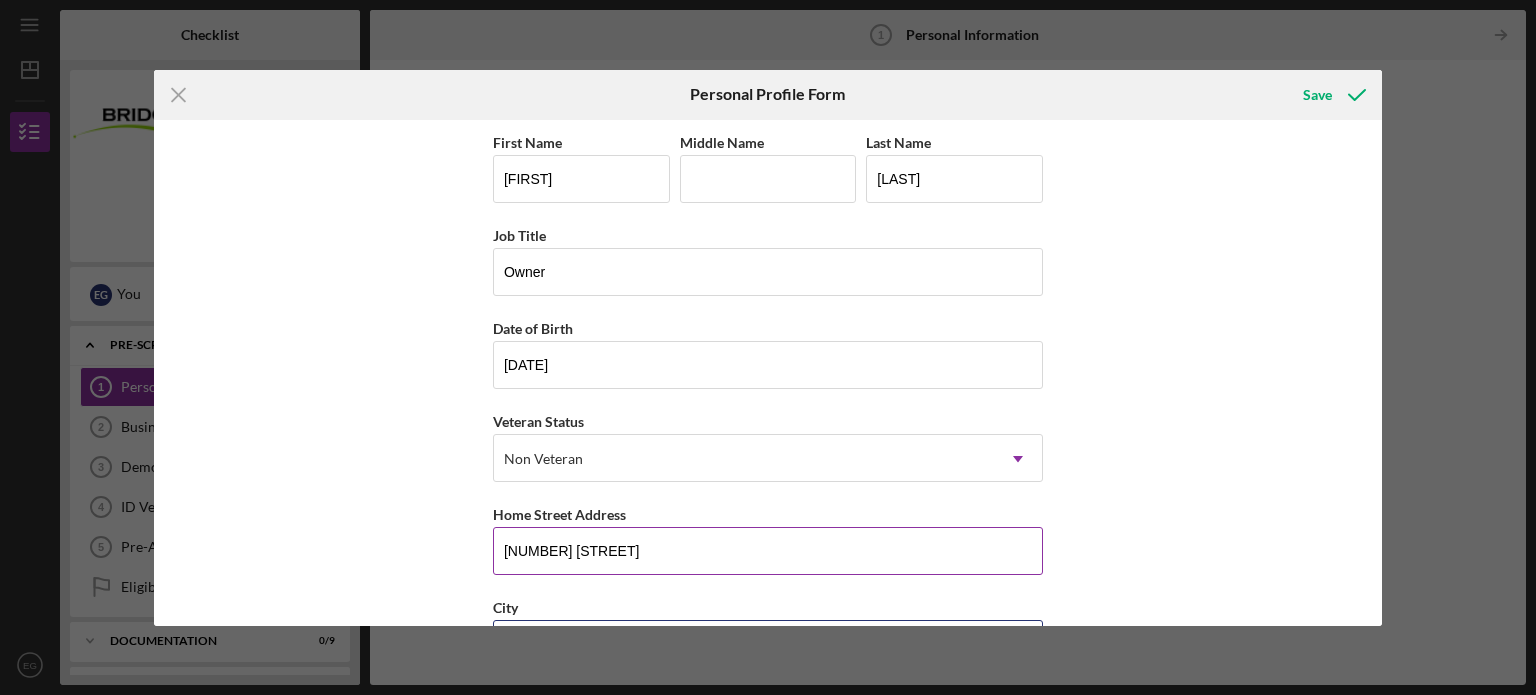type on "[CITY]" 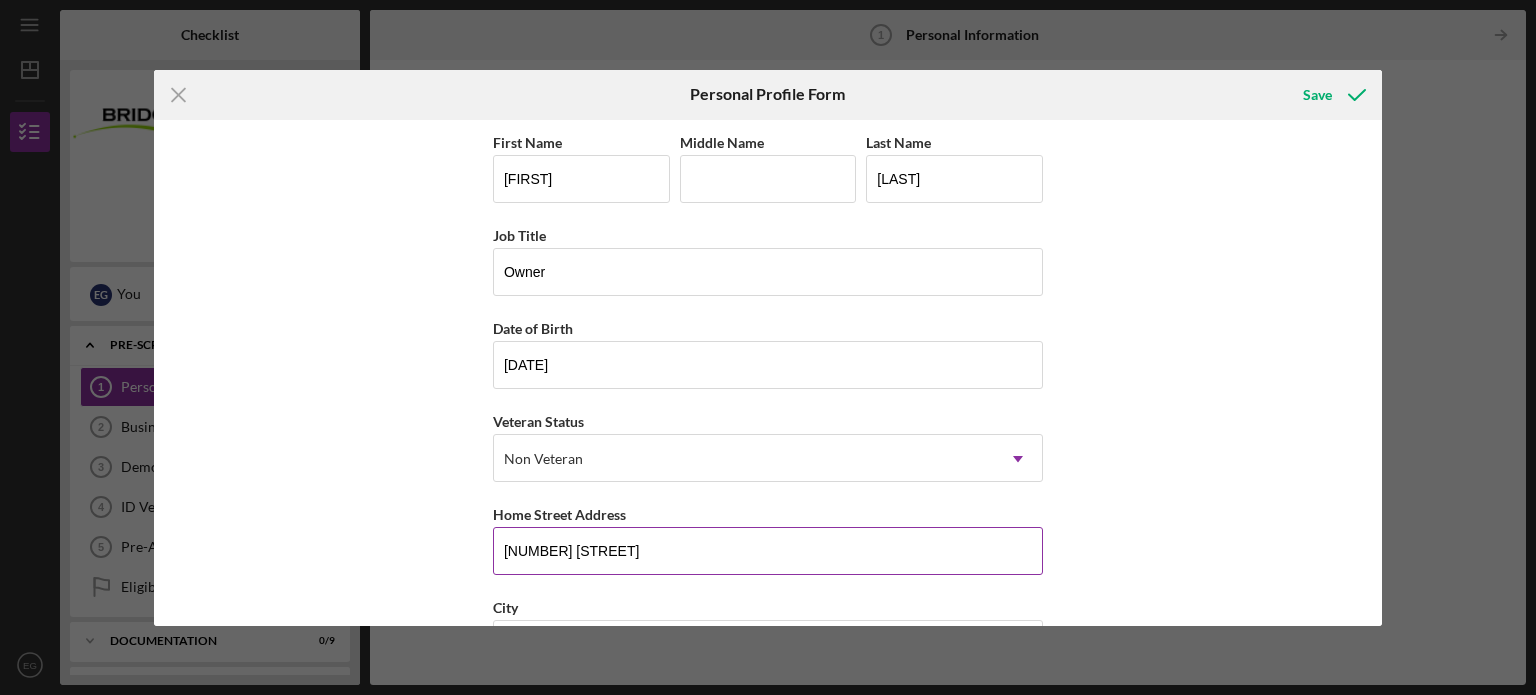 type on "IA" 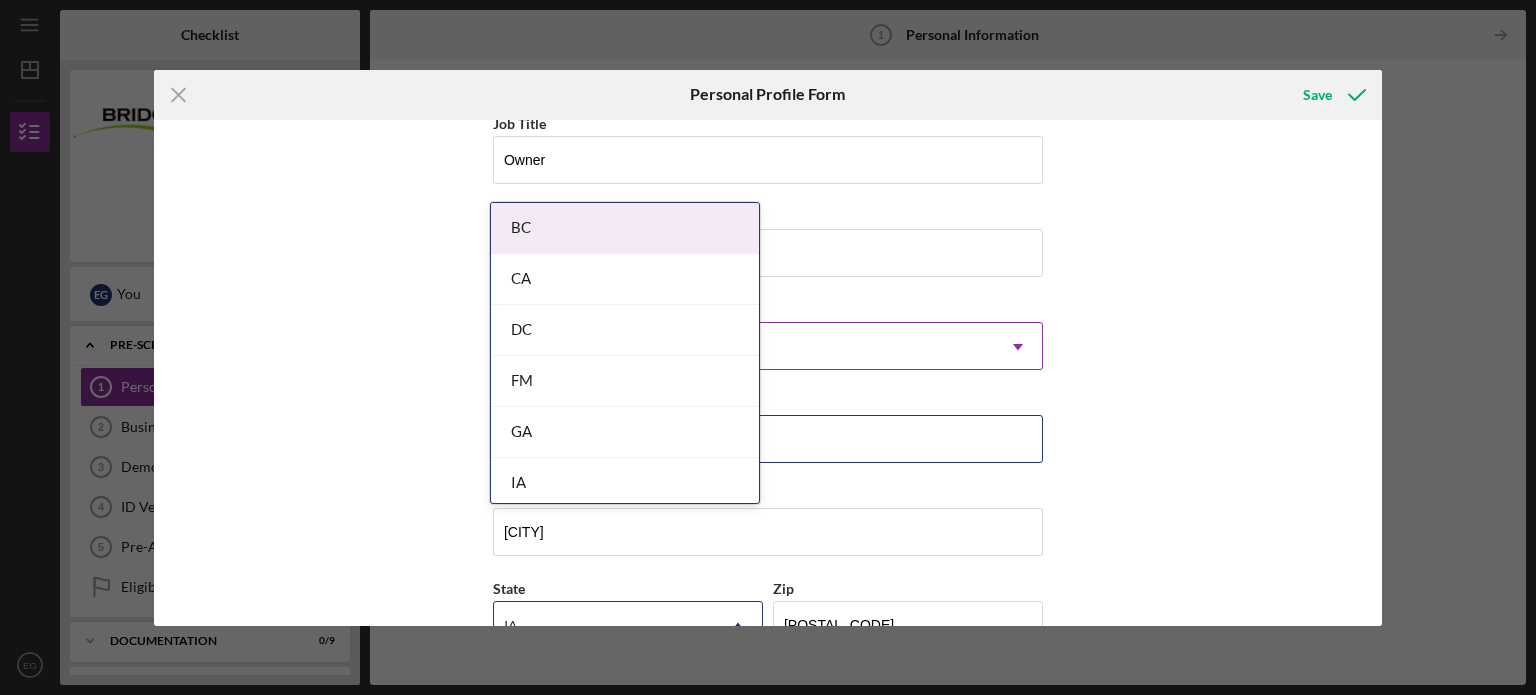 scroll, scrollTop: 200, scrollLeft: 0, axis: vertical 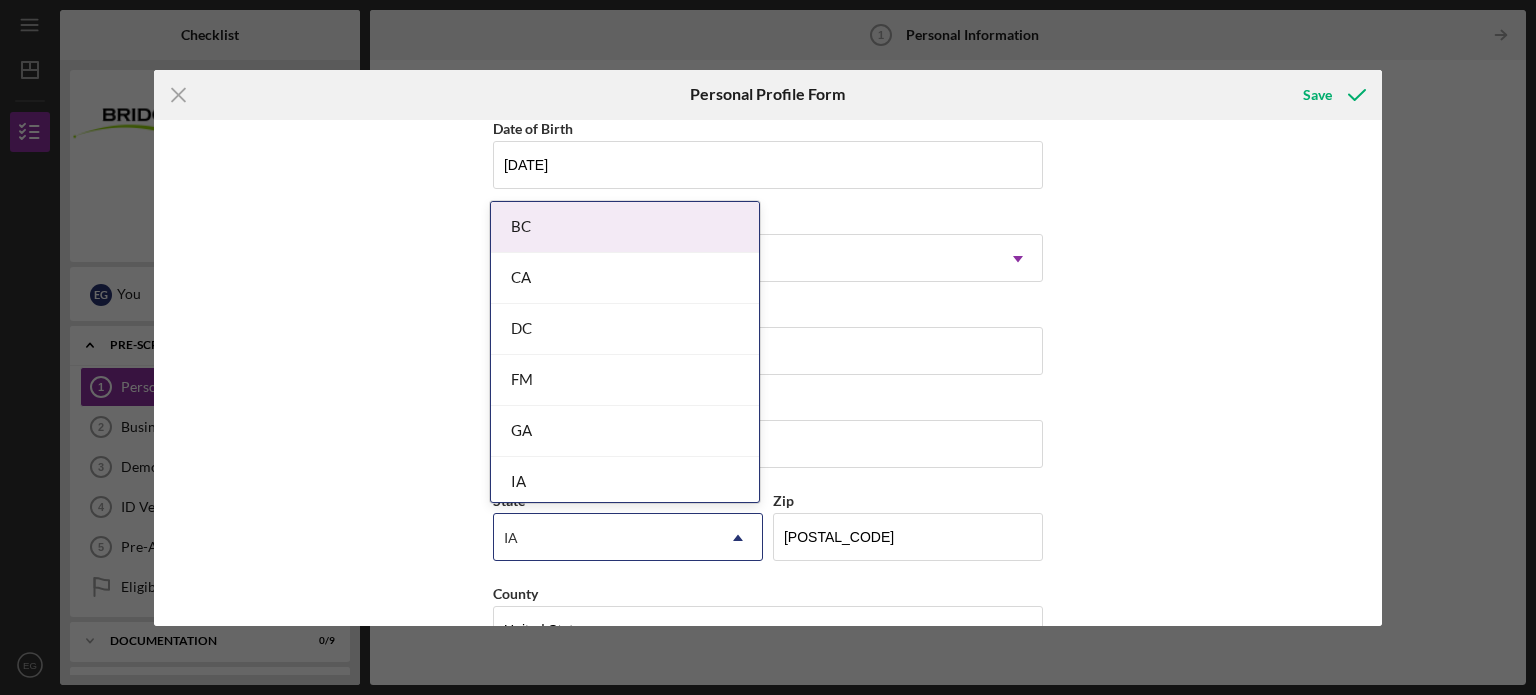 click on "IA" at bounding box center [625, 482] 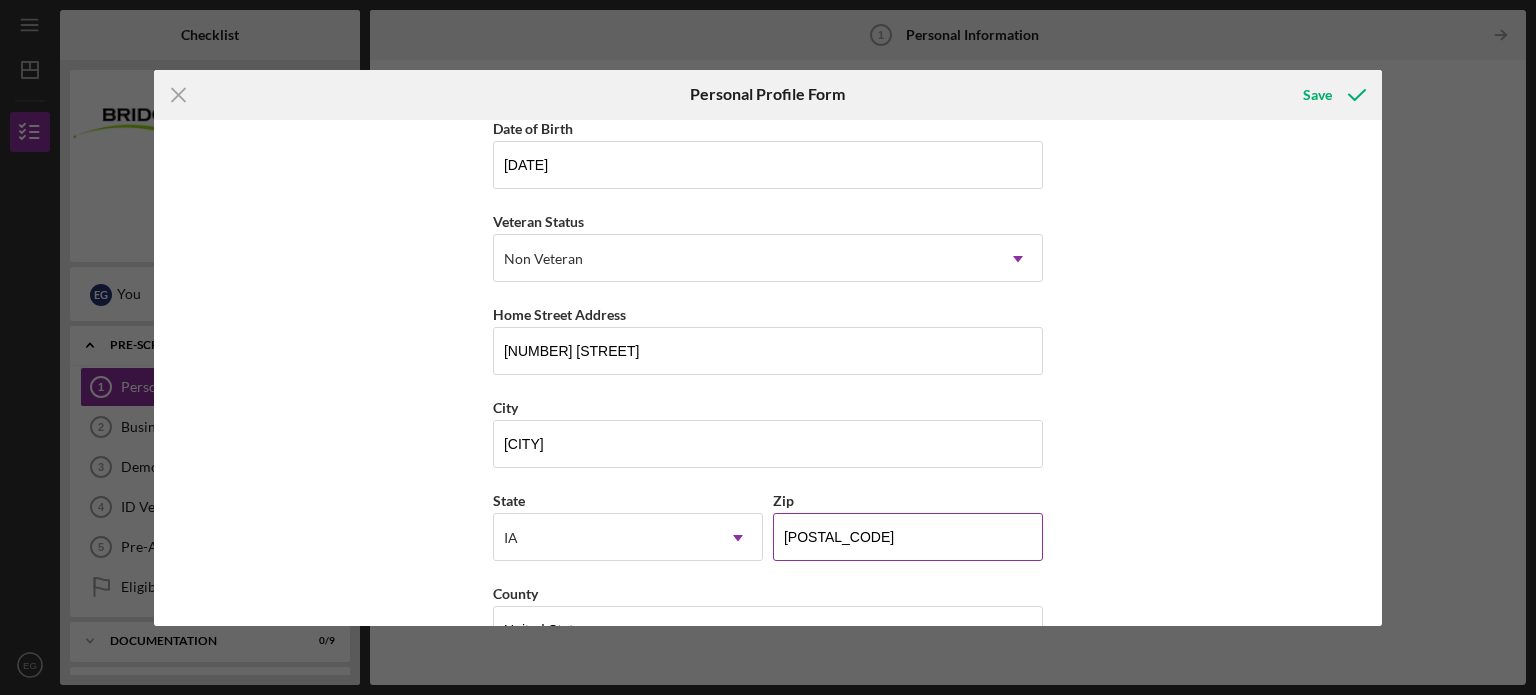 scroll, scrollTop: 255, scrollLeft: 0, axis: vertical 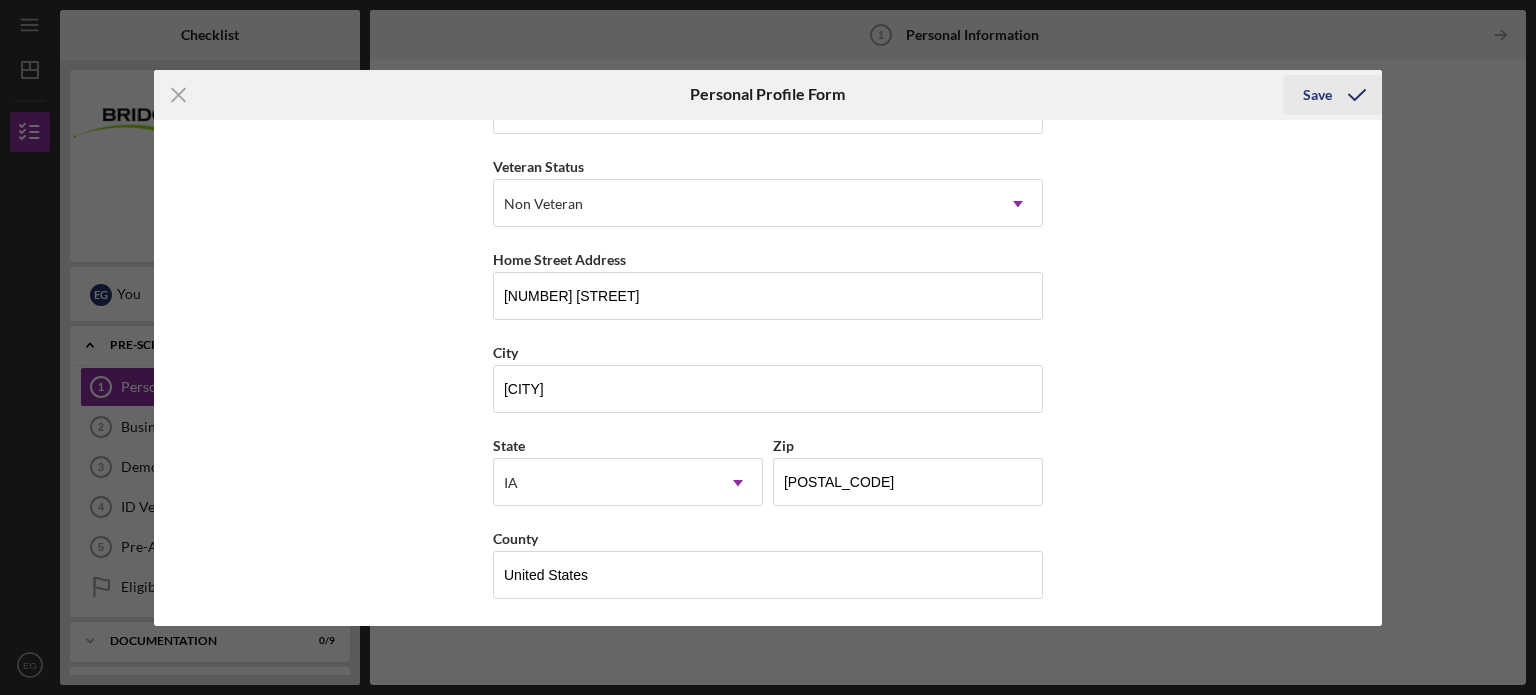 click on "Save" at bounding box center (1317, 95) 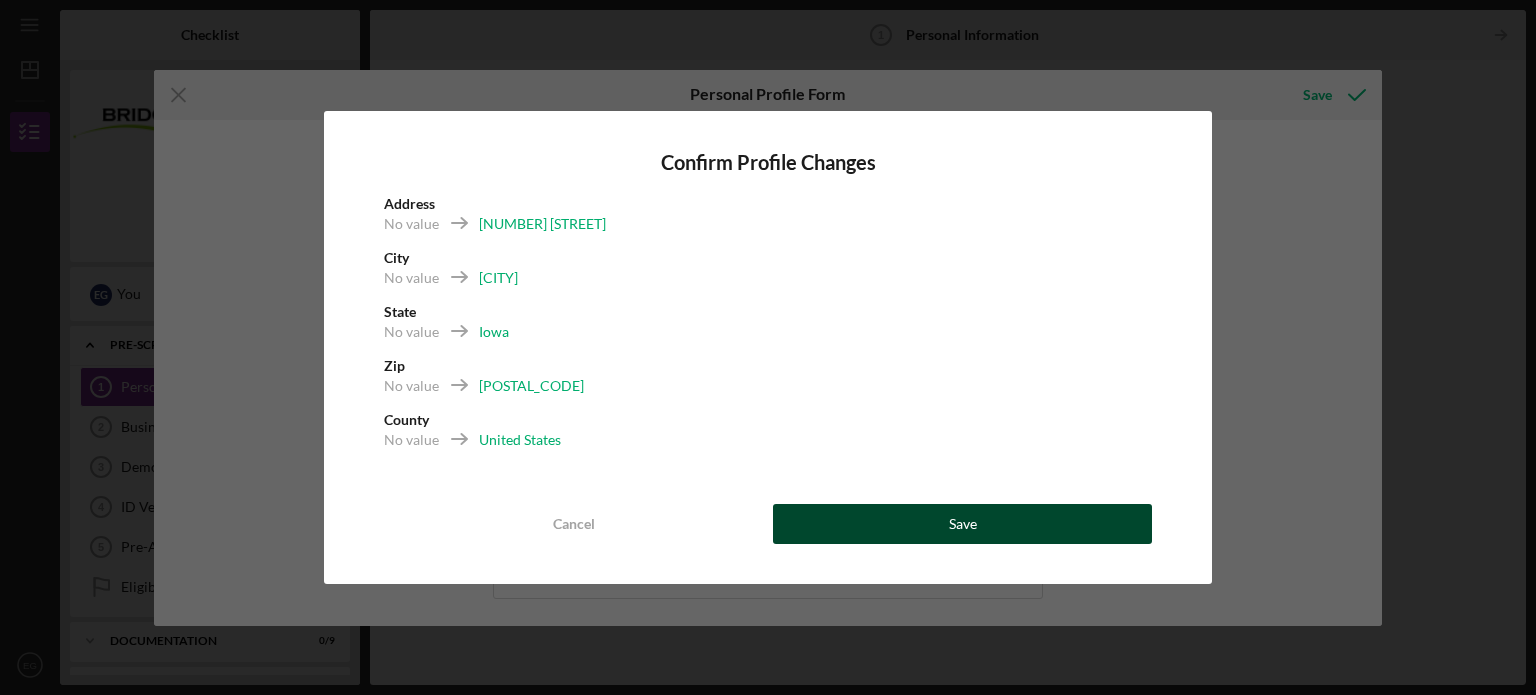 click on "Save" at bounding box center (962, 524) 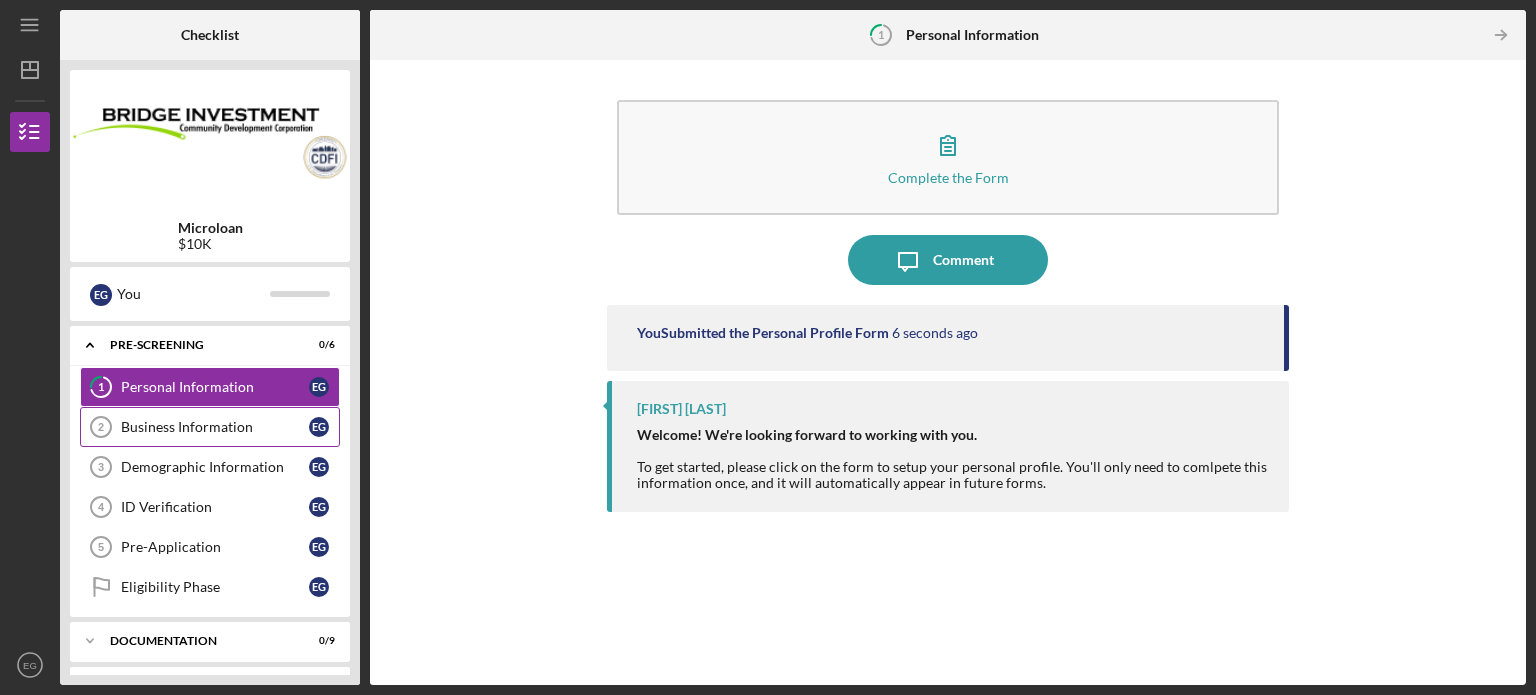 click on "Business Information" at bounding box center (215, 427) 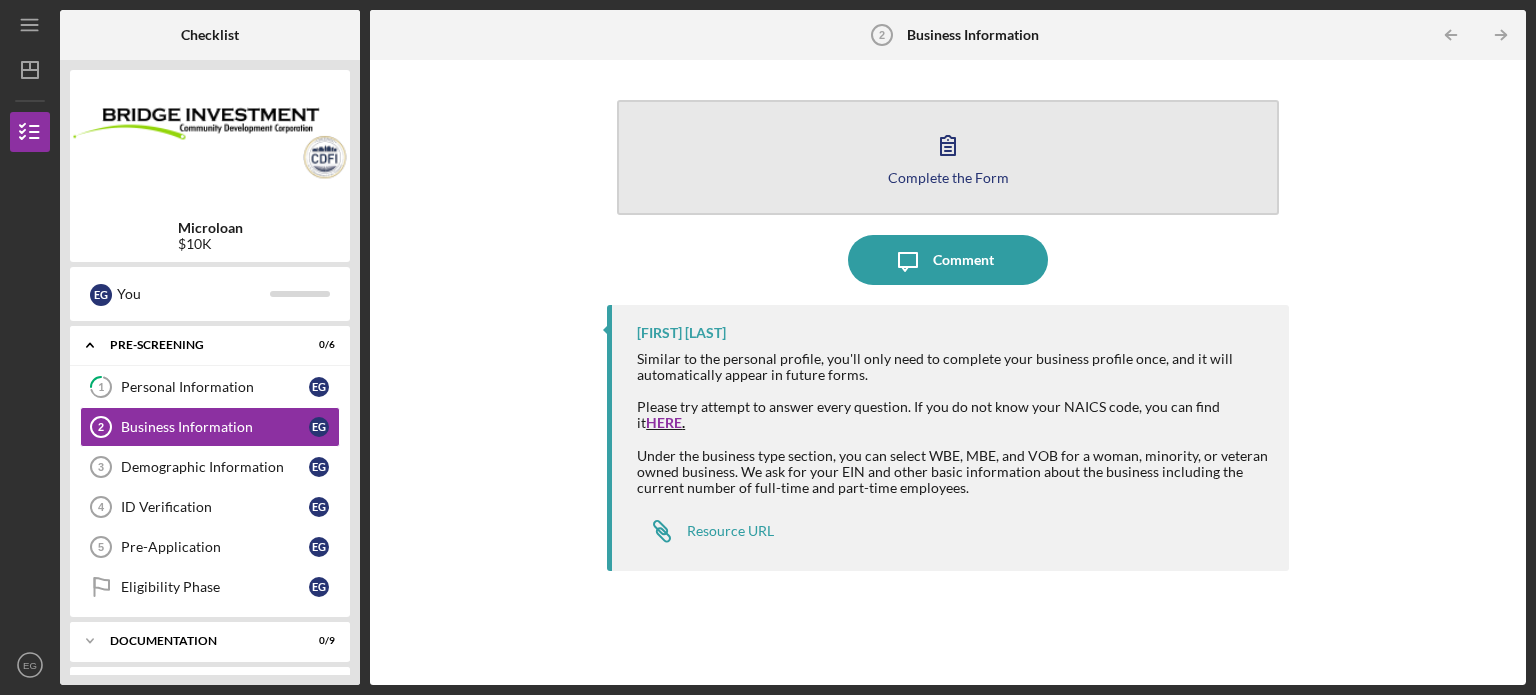 click on "Complete the Form Form" at bounding box center (948, 157) 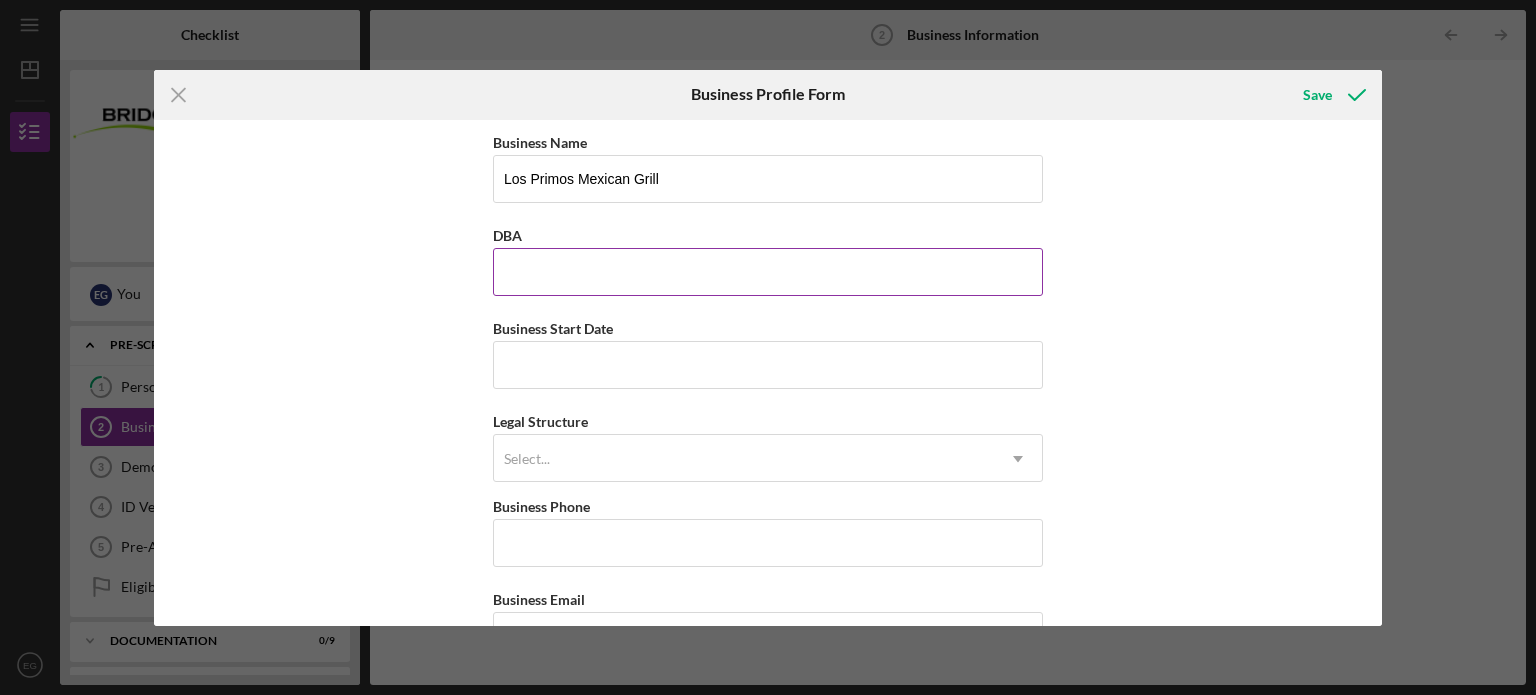 click on "DBA" at bounding box center (768, 272) 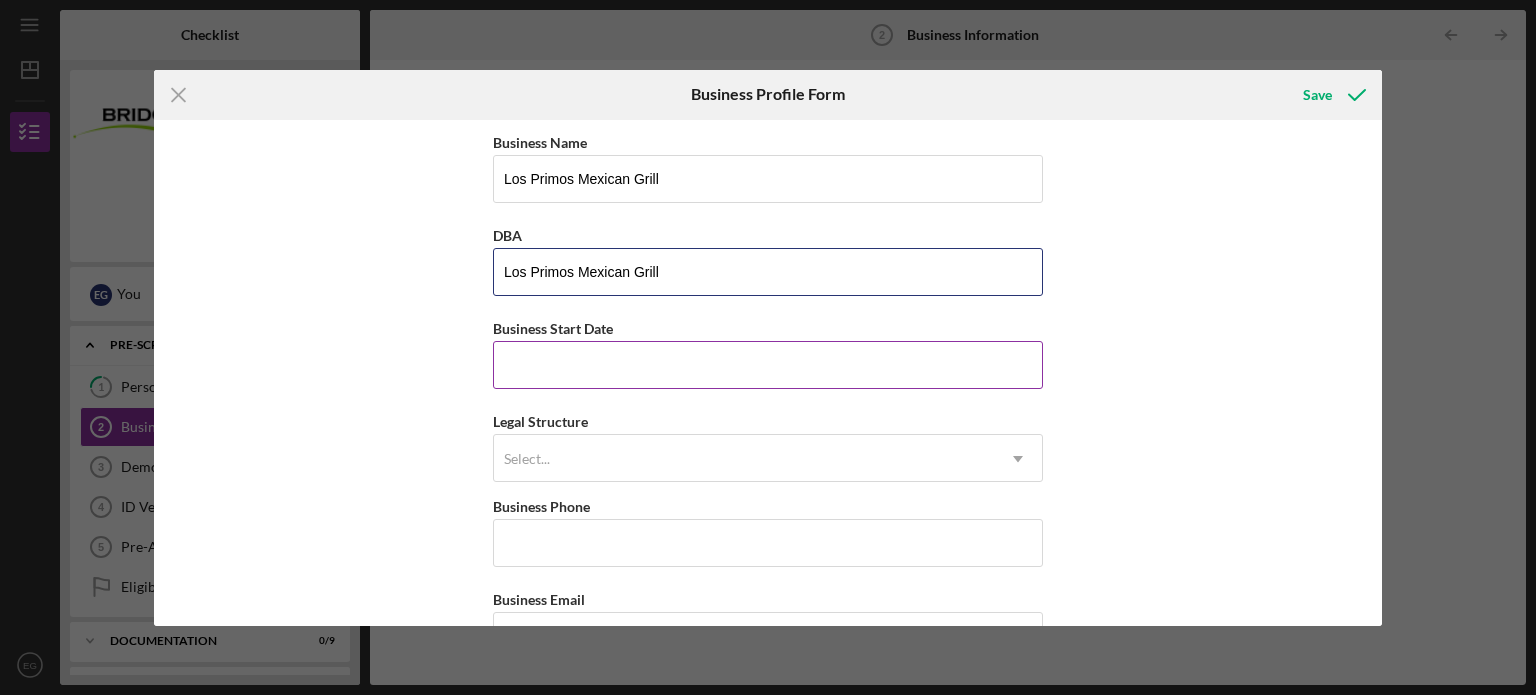 type on "Los Primos Mexican Grill" 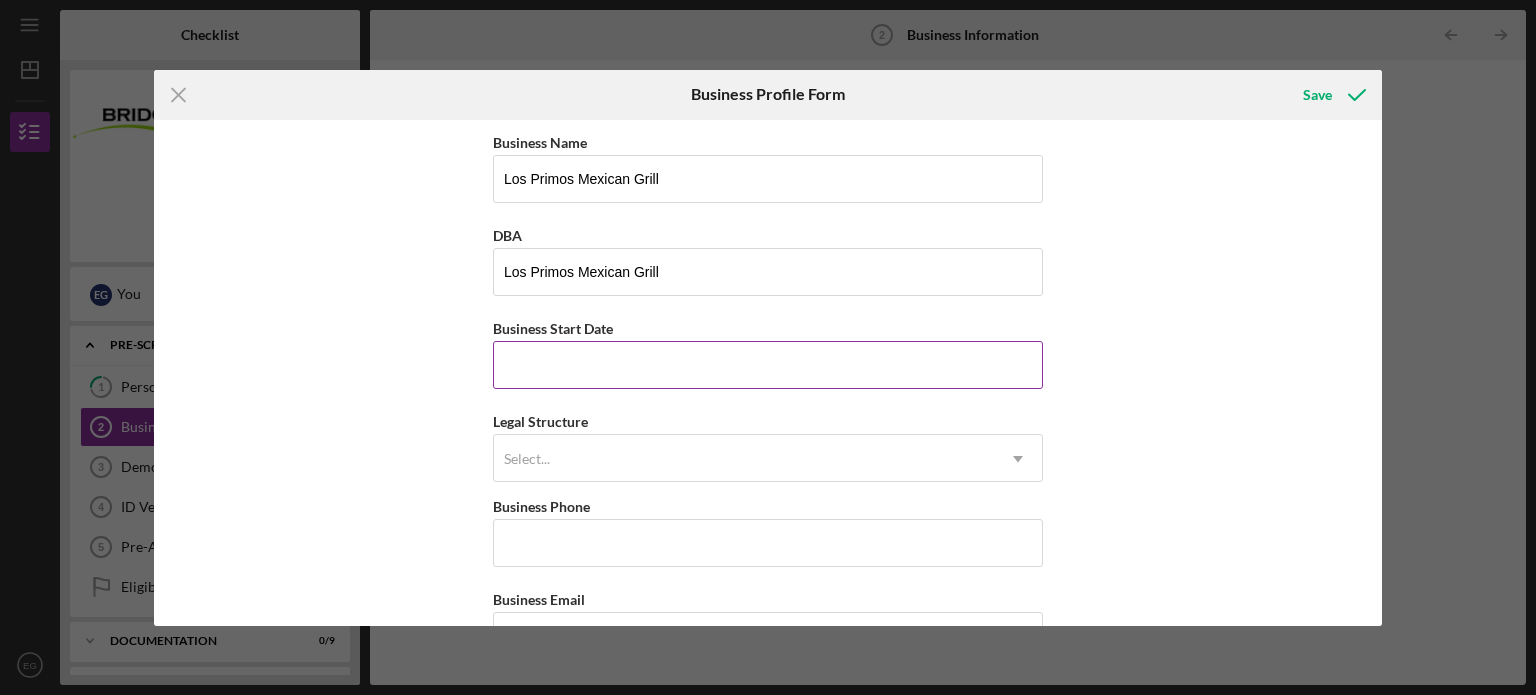 click on "Business Start Date" at bounding box center (768, 365) 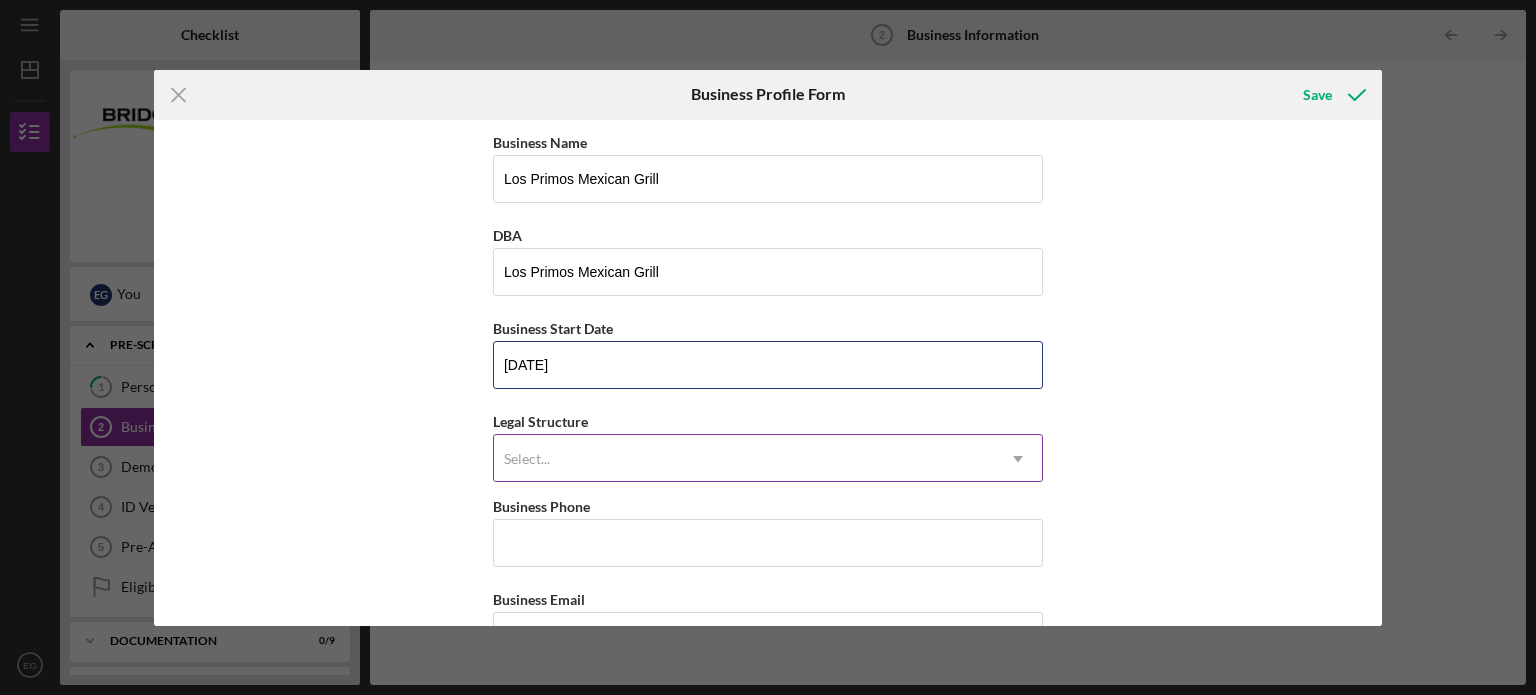 type on "[DATE]" 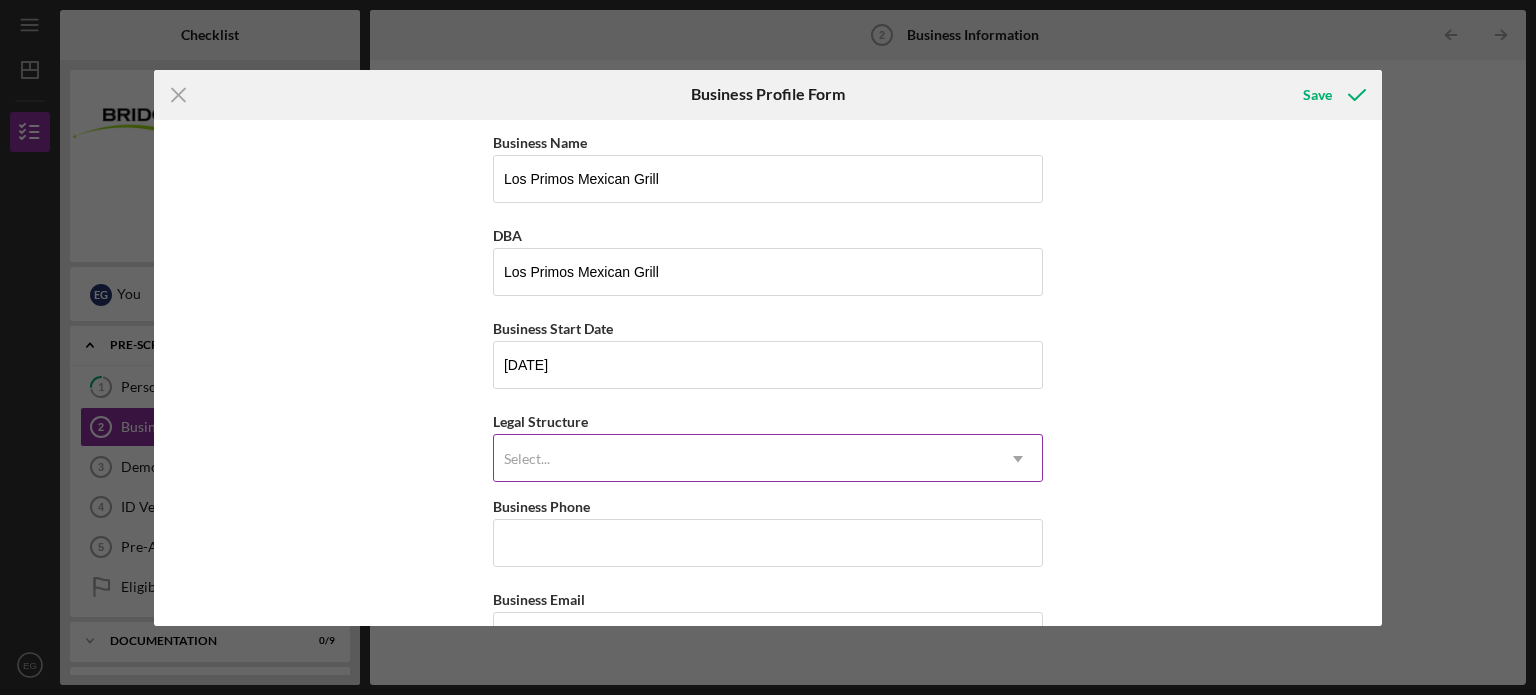 click on "Select..." at bounding box center [744, 459] 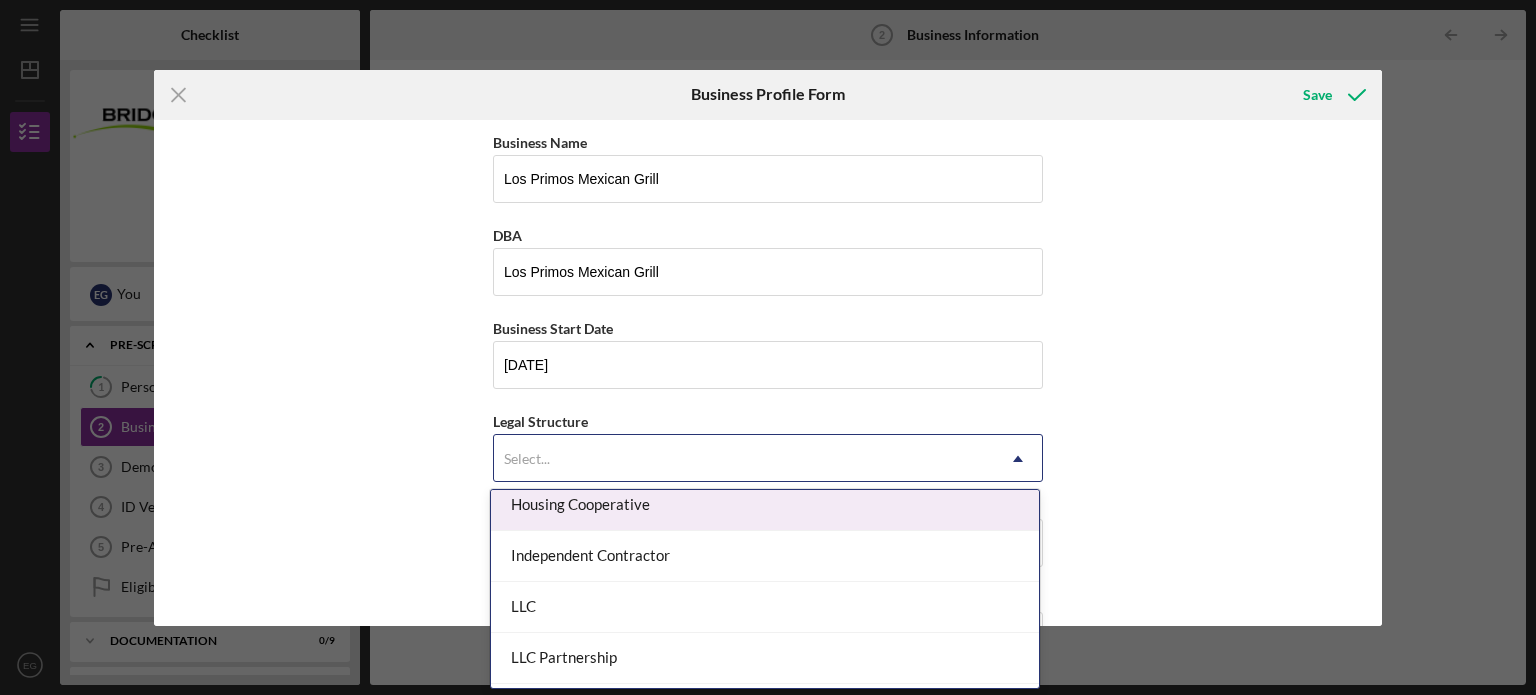 scroll, scrollTop: 300, scrollLeft: 0, axis: vertical 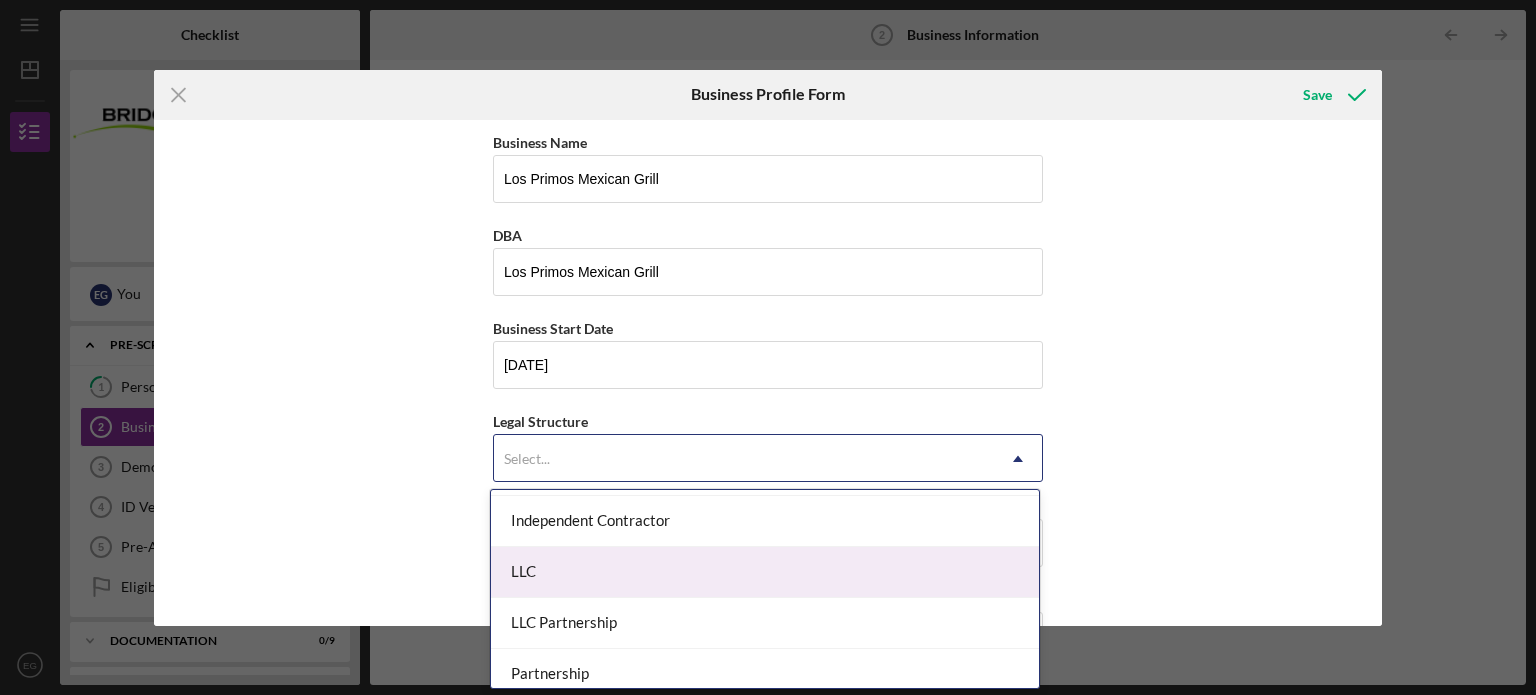click on "LLC" at bounding box center (765, 572) 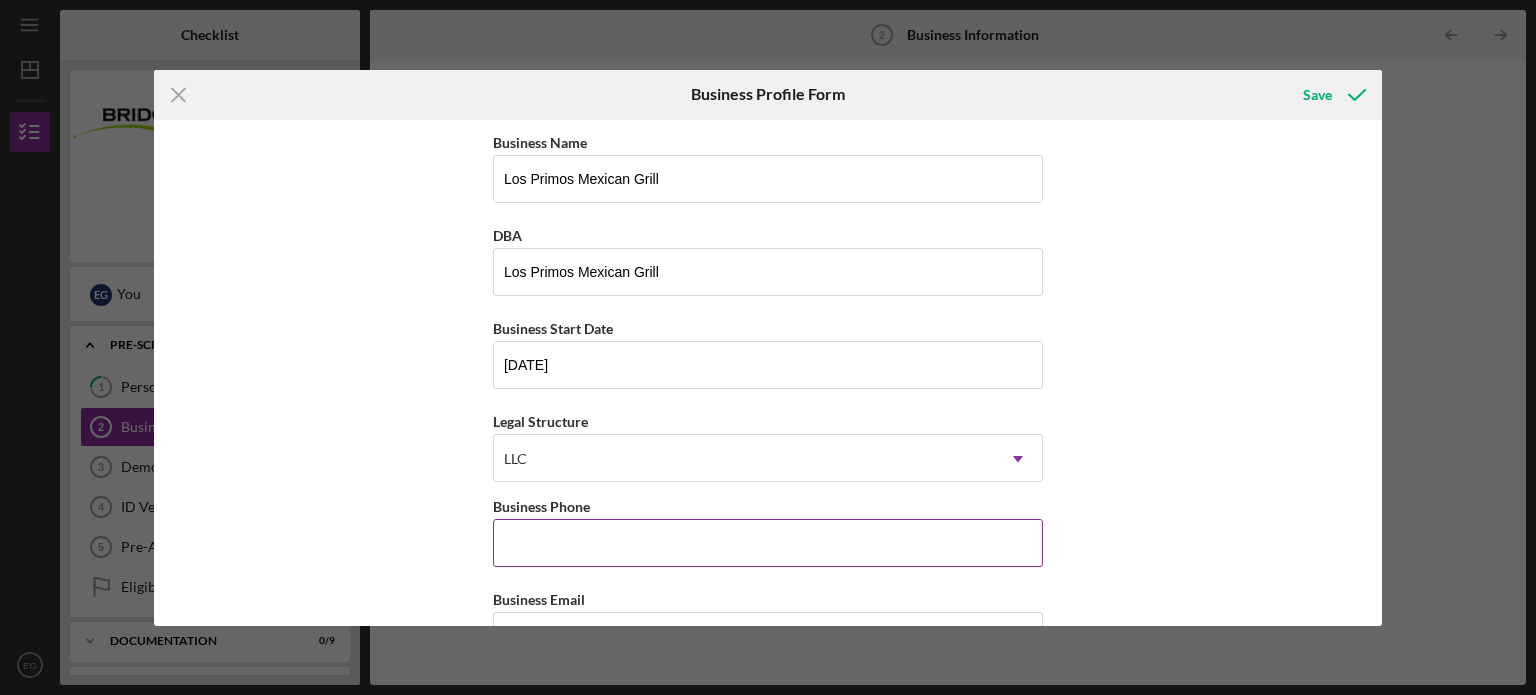 click on "Business Phone" at bounding box center (768, 543) 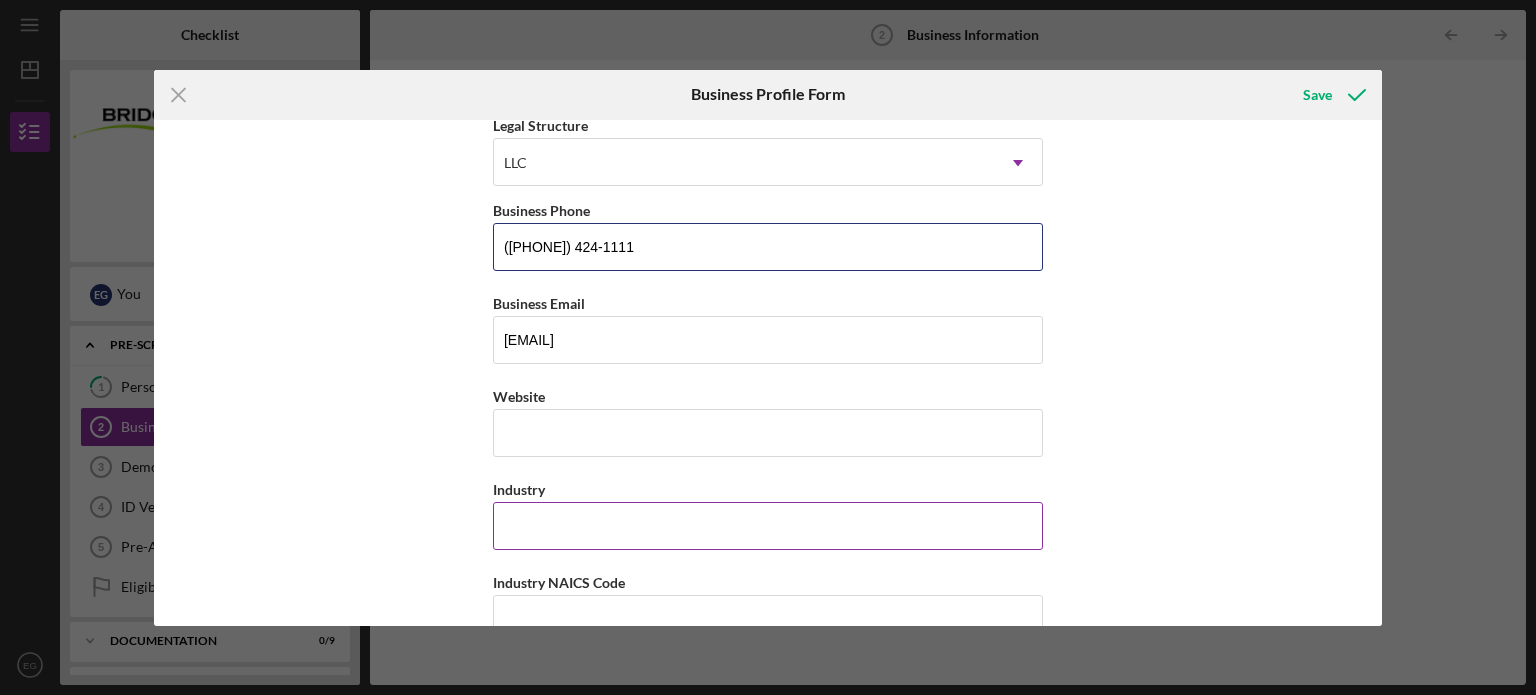 scroll, scrollTop: 300, scrollLeft: 0, axis: vertical 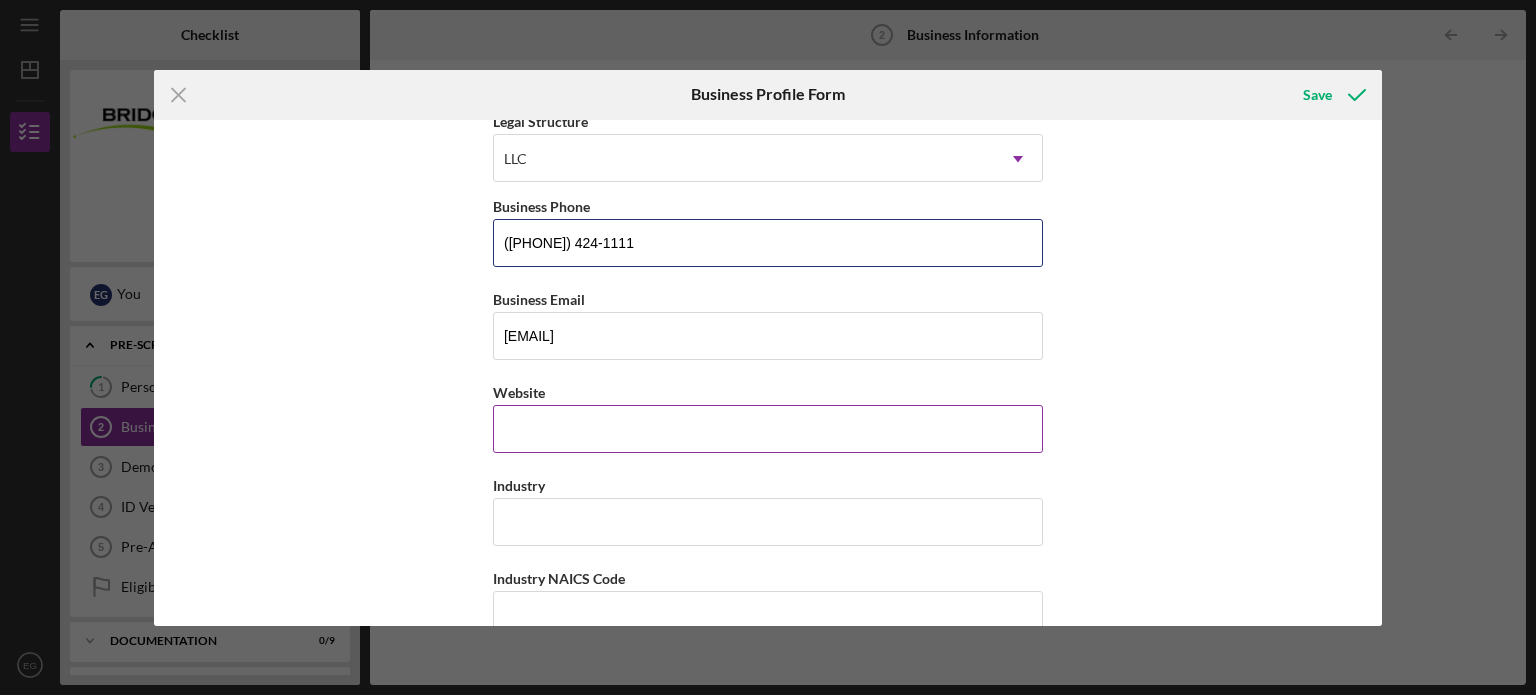 type on "([PHONE]) 424-1111" 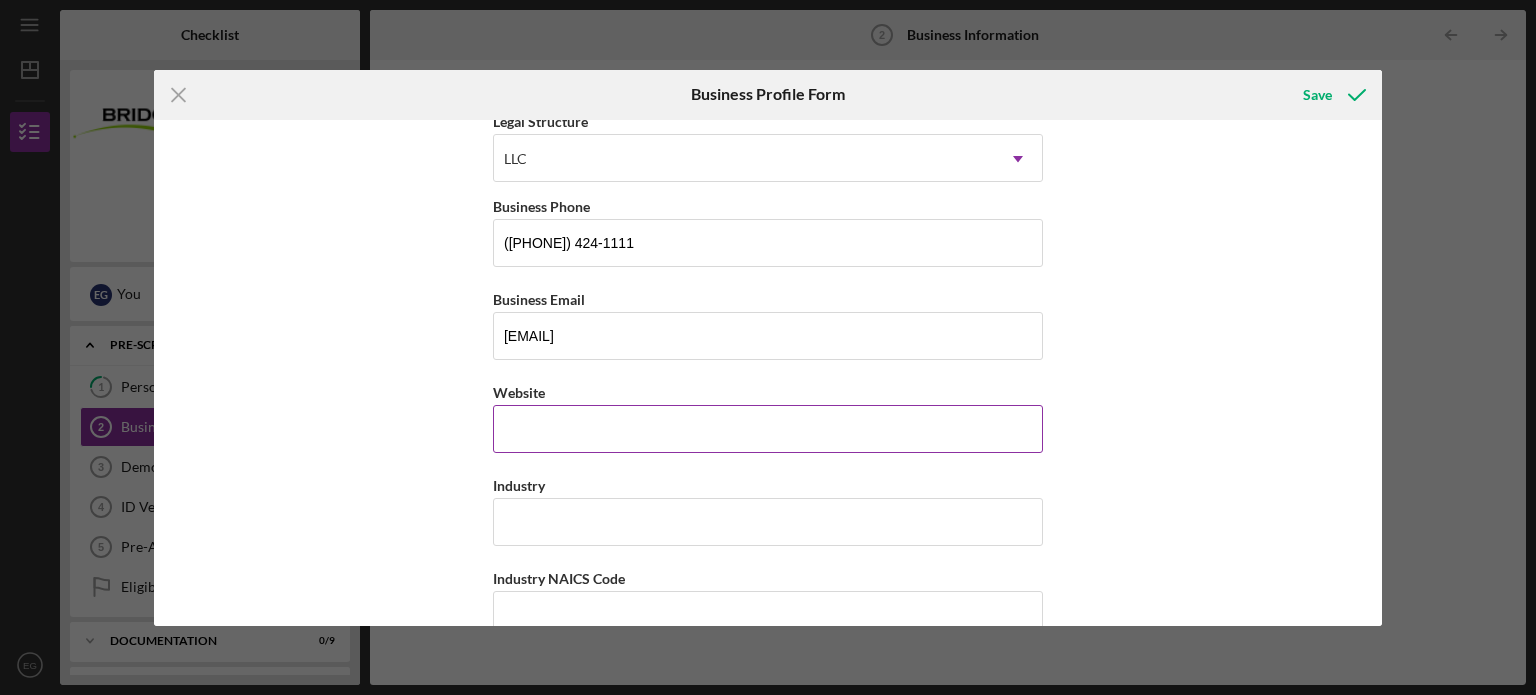 click on "Website" at bounding box center (768, 429) 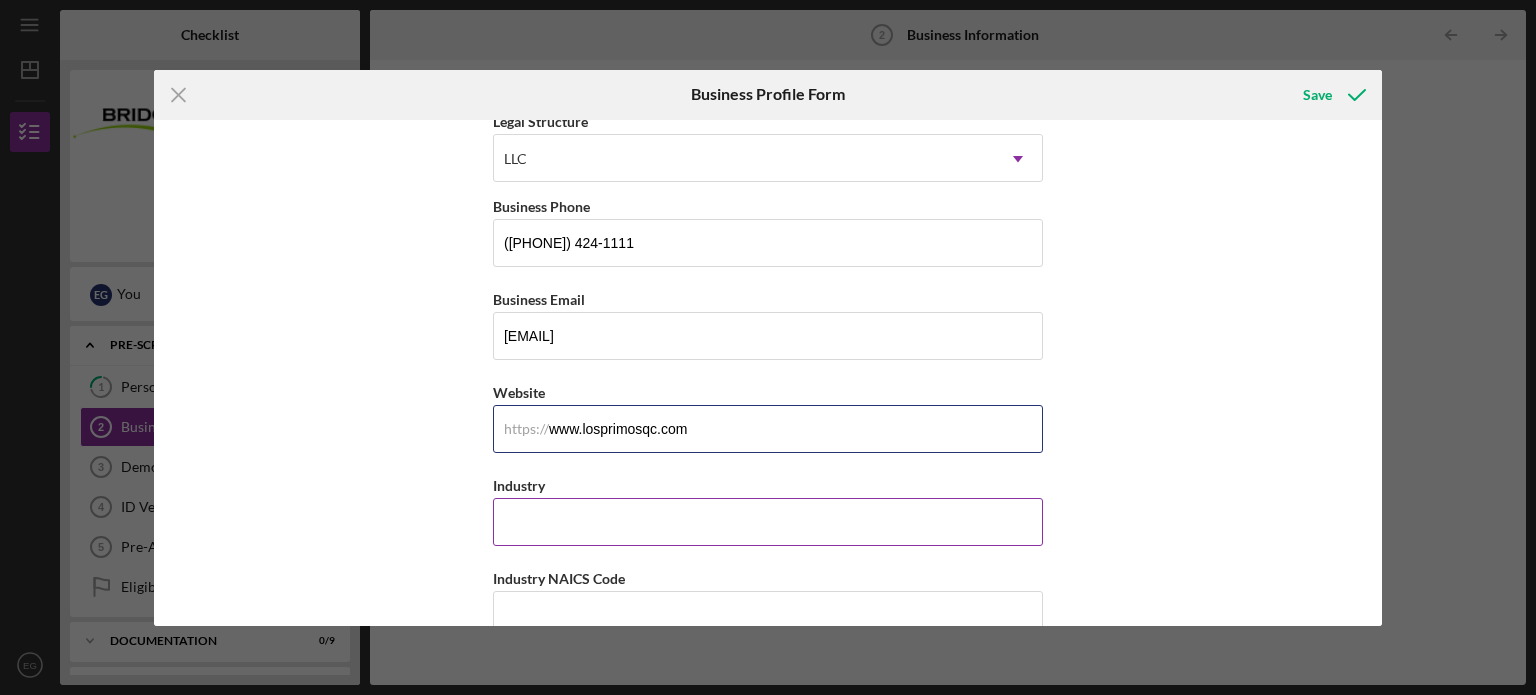 type on "www.losprimosqc.com" 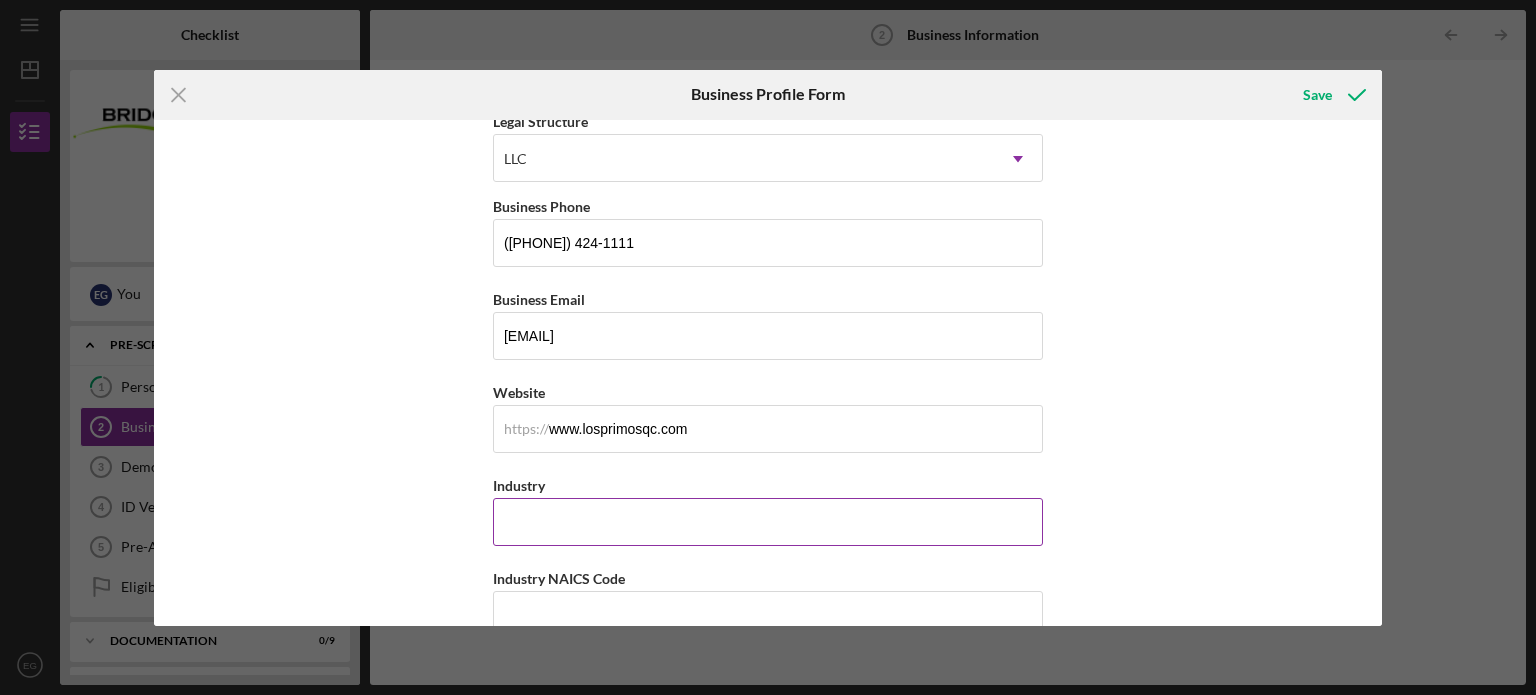 click on "Industry" at bounding box center (768, 522) 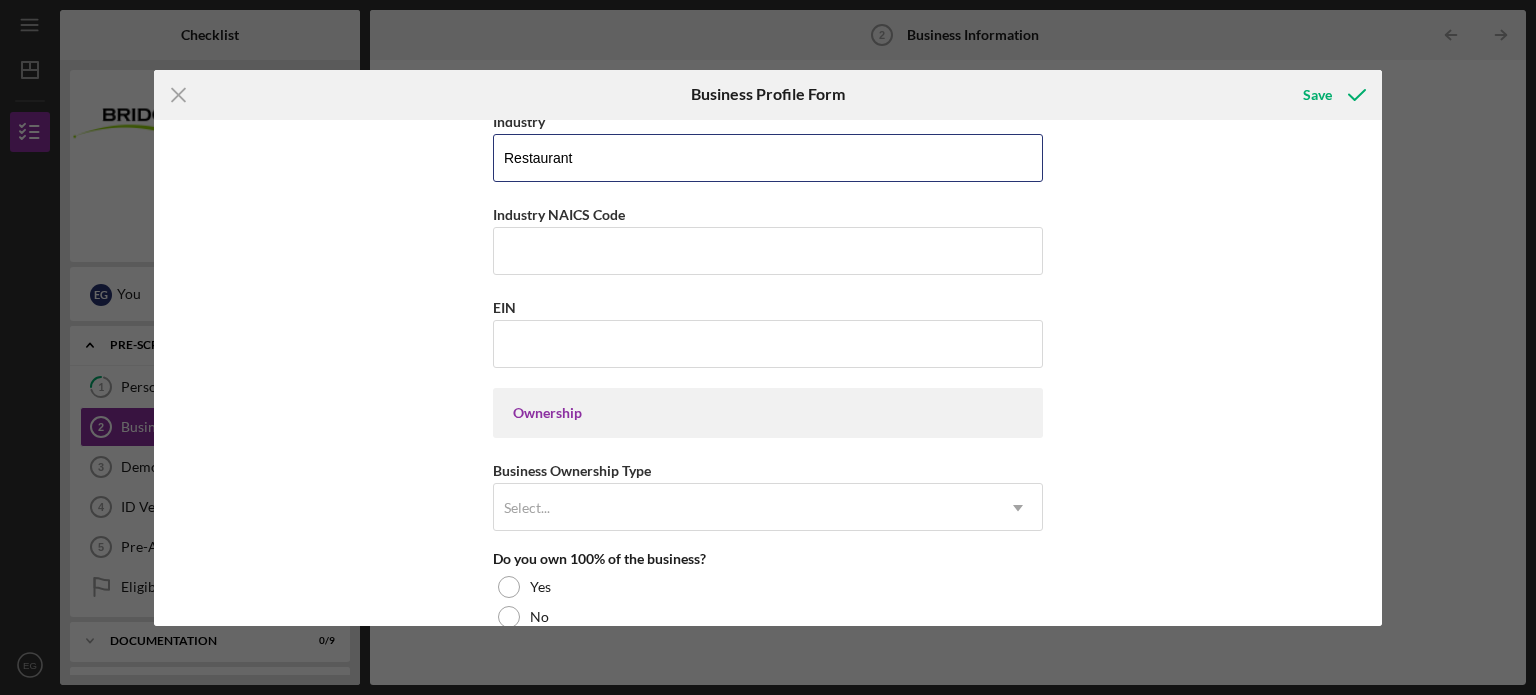 scroll, scrollTop: 700, scrollLeft: 0, axis: vertical 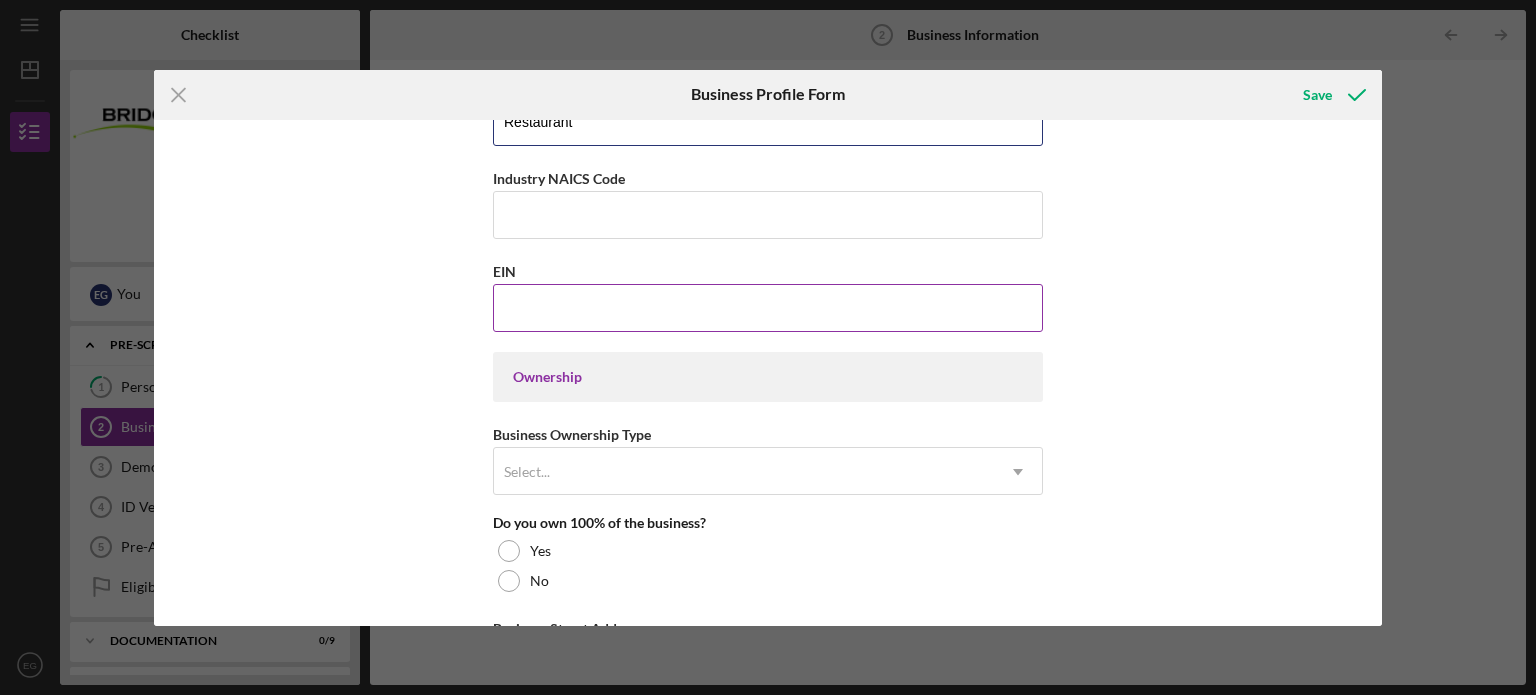 type on "Restaurant" 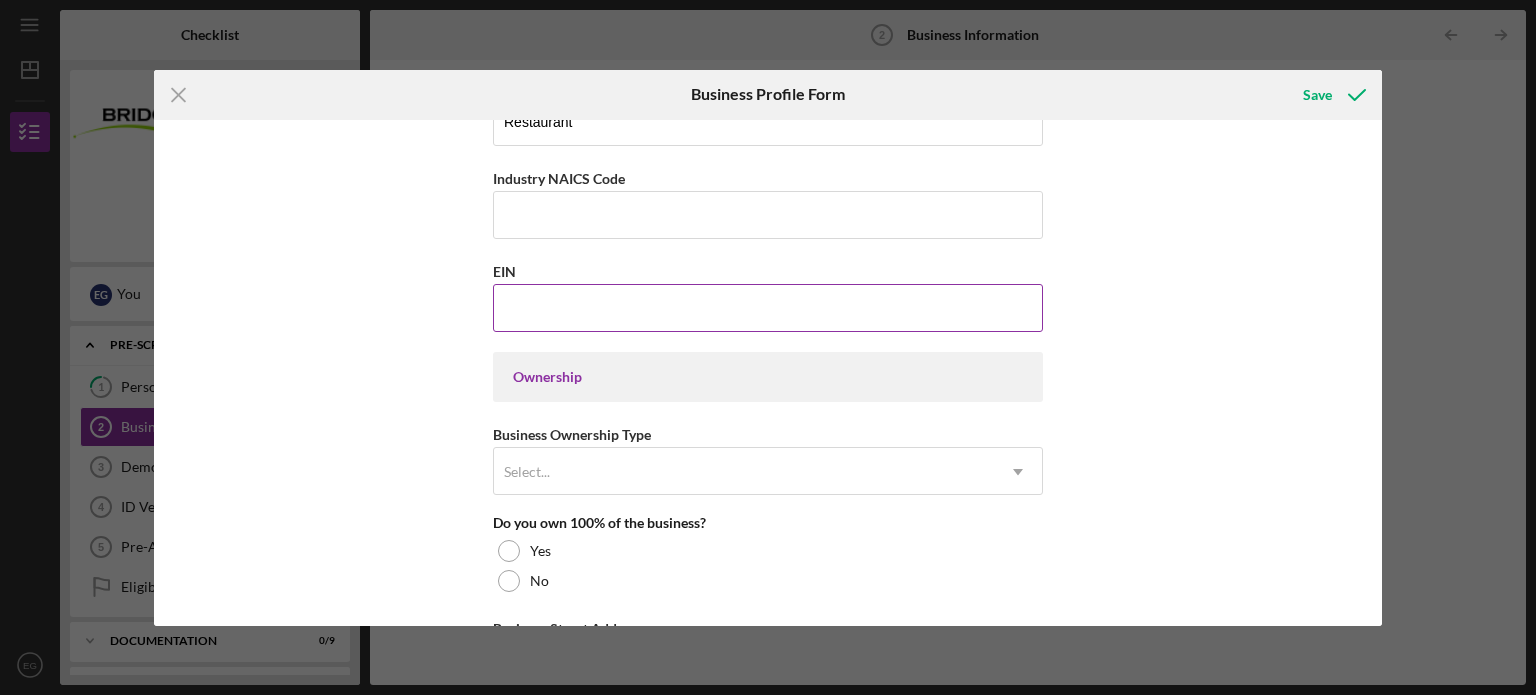 click on "EIN" at bounding box center (768, 308) 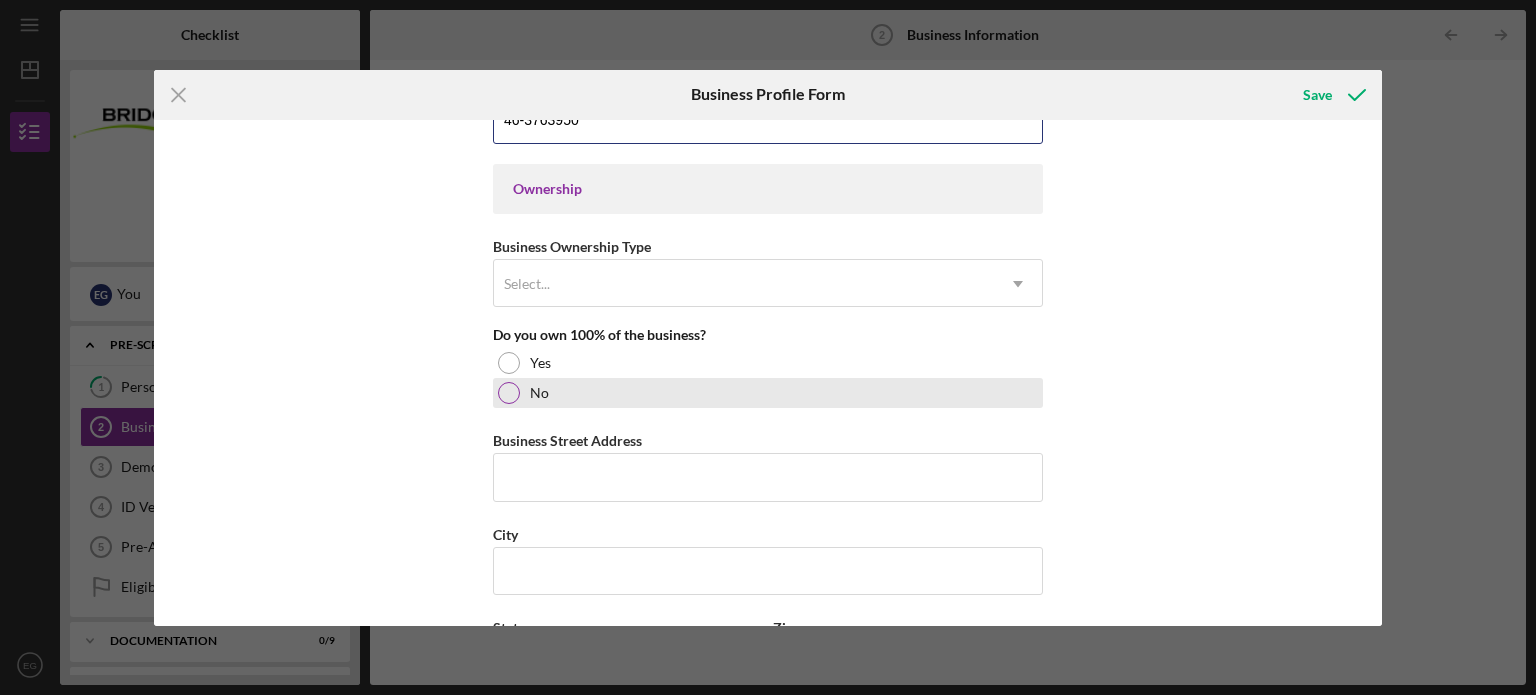 scroll, scrollTop: 900, scrollLeft: 0, axis: vertical 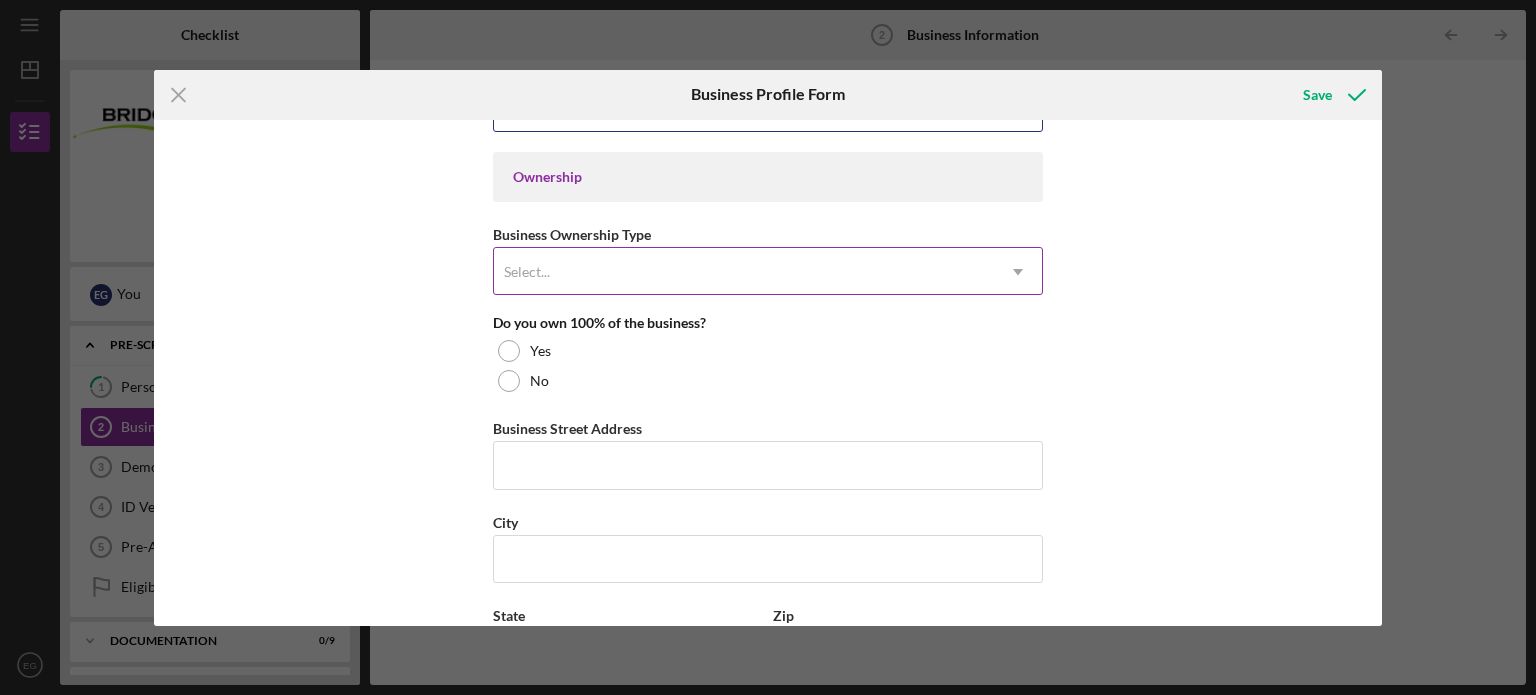 type on "46-3763950" 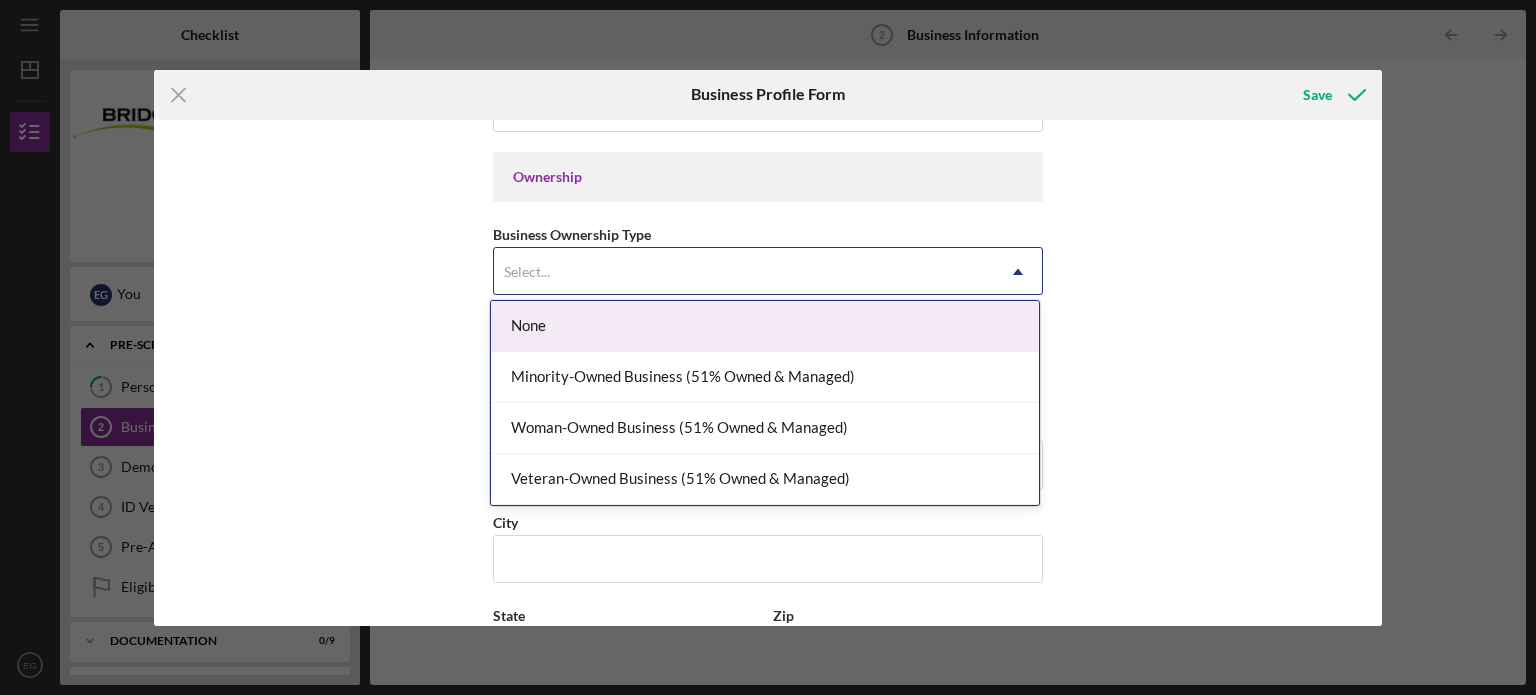 click on "Select..." at bounding box center [744, 272] 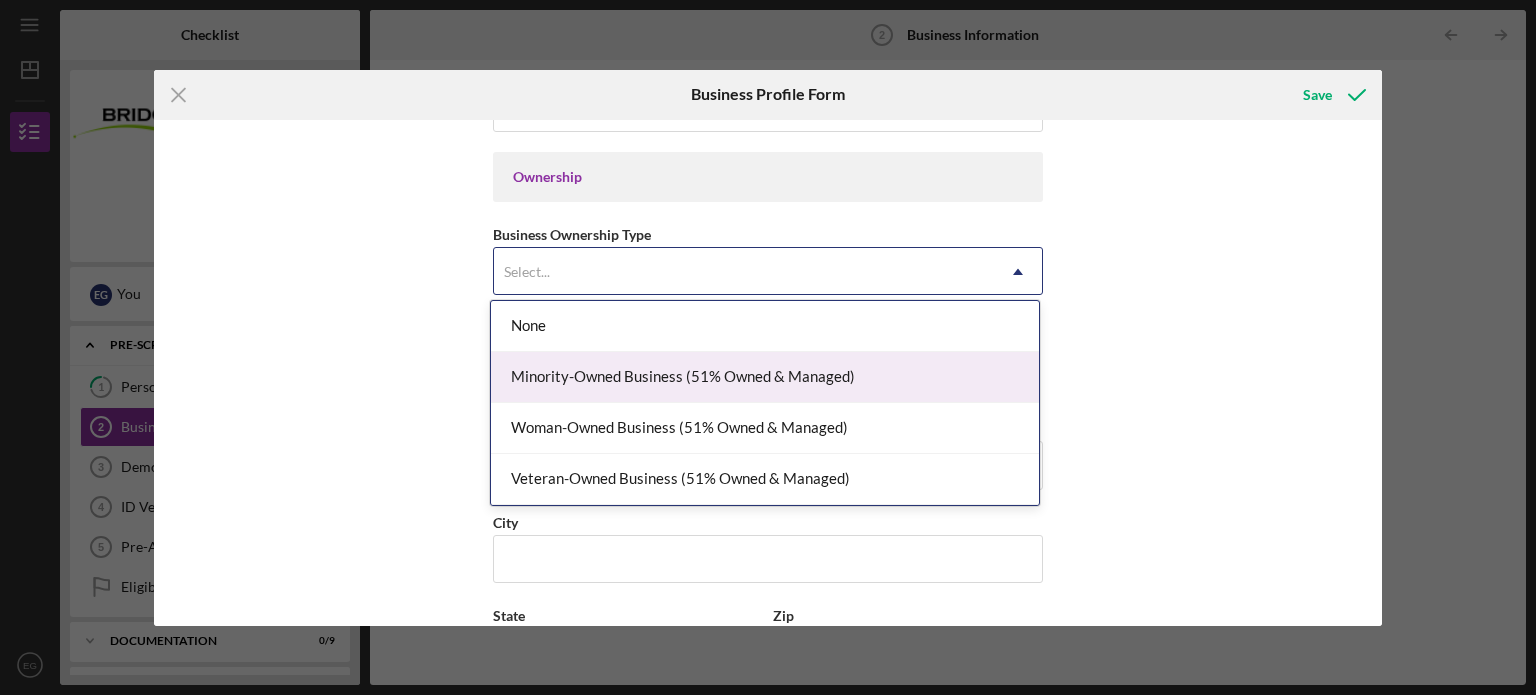 click on "Minority-Owned Business (51% Owned & Managed)" at bounding box center (765, 377) 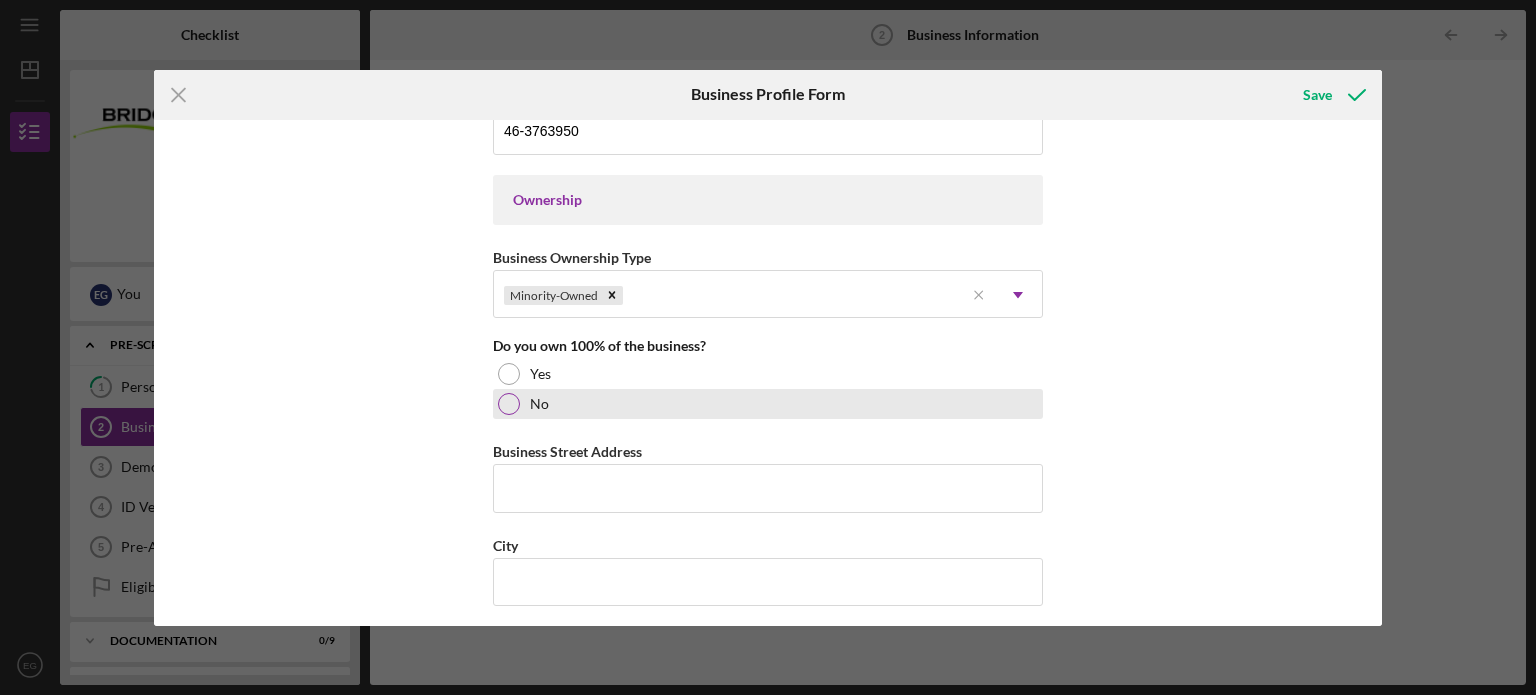 scroll, scrollTop: 900, scrollLeft: 0, axis: vertical 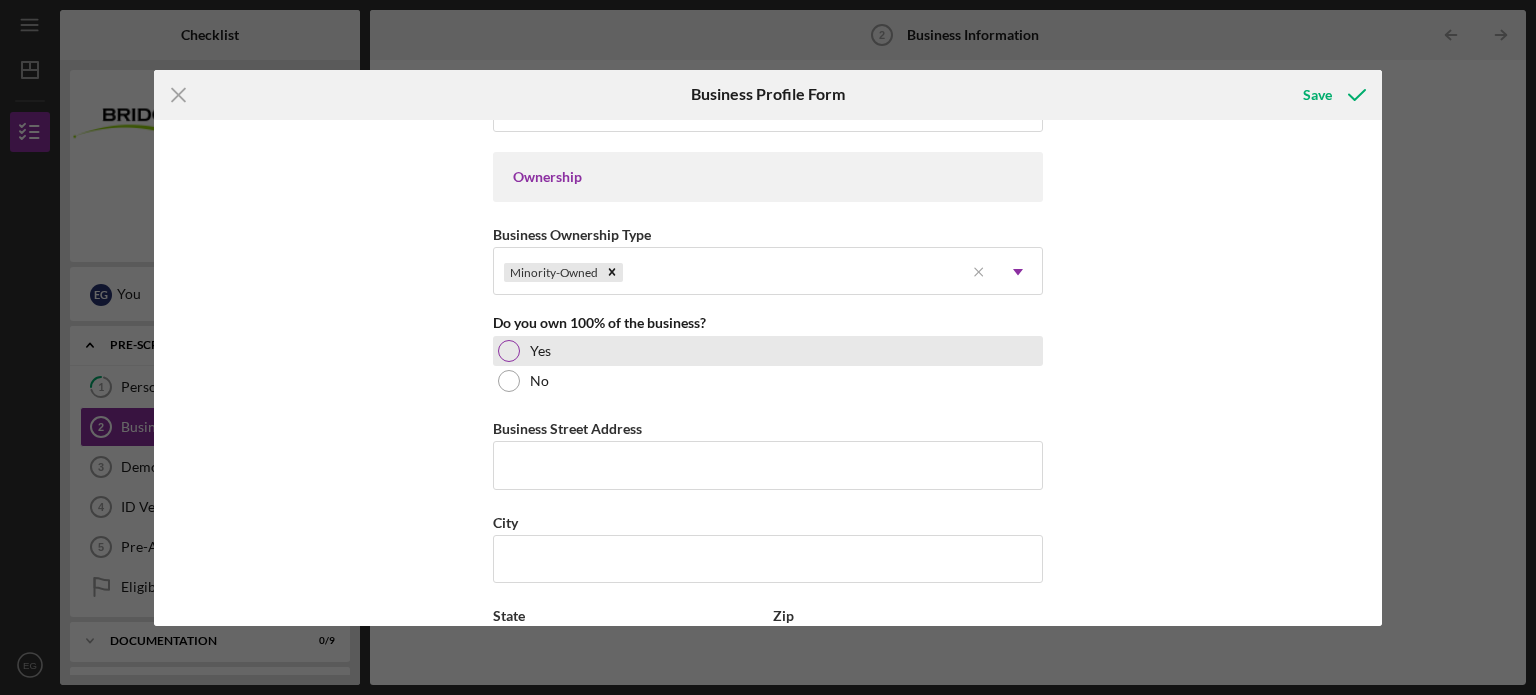 click at bounding box center (509, 351) 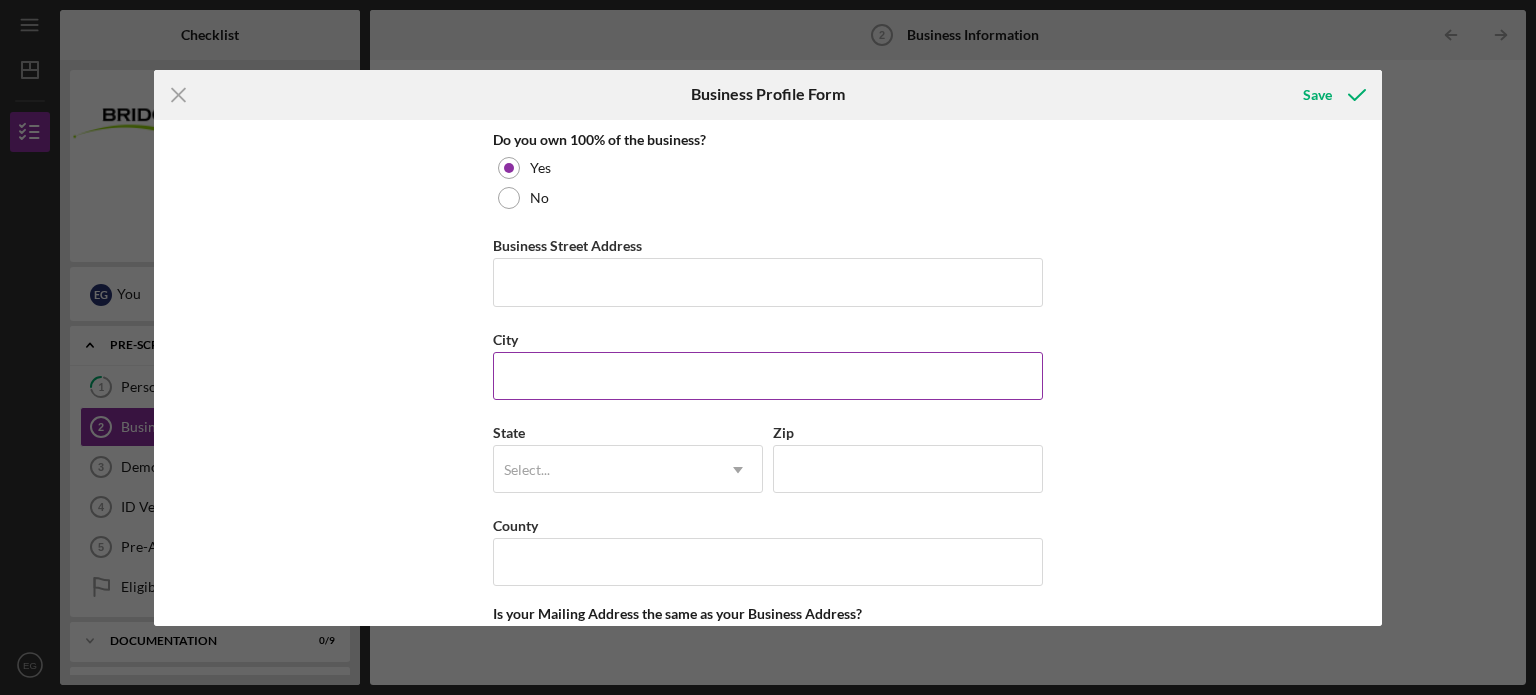 scroll, scrollTop: 1100, scrollLeft: 0, axis: vertical 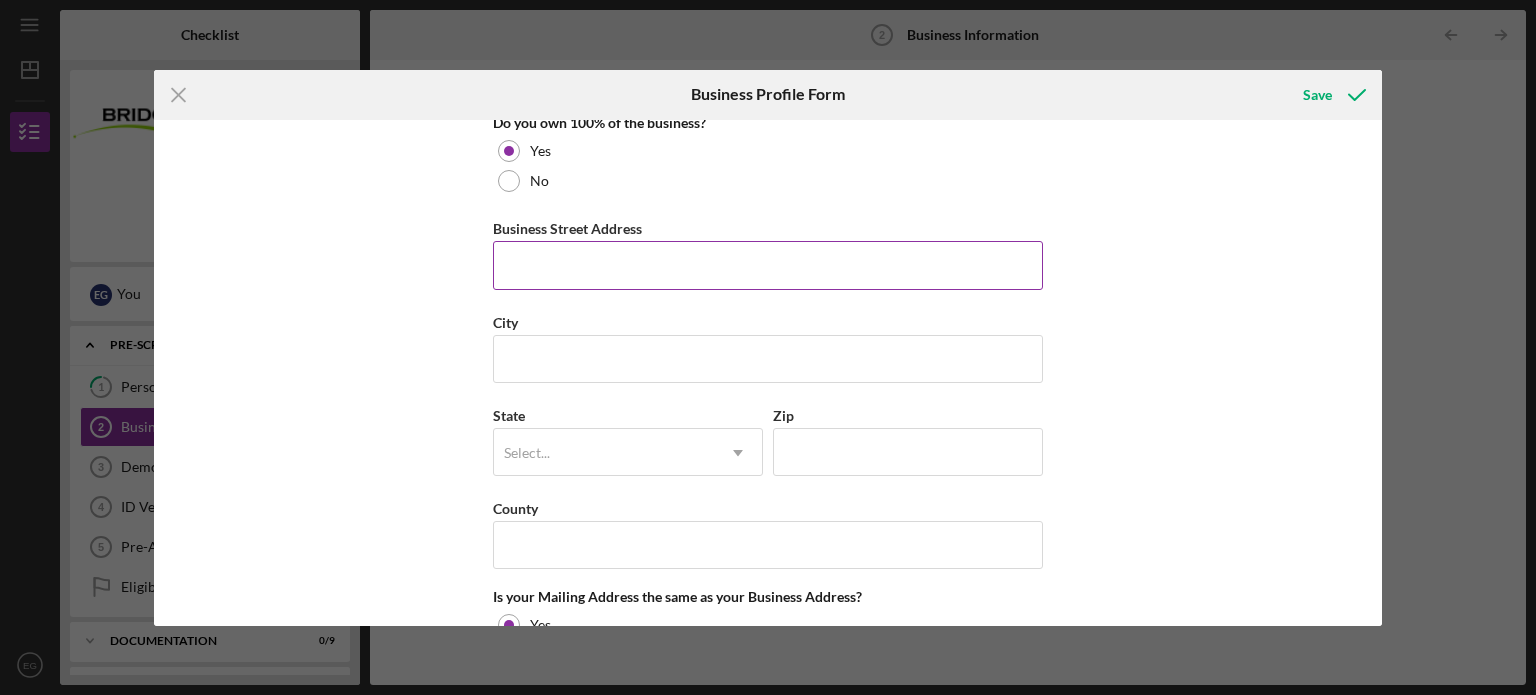click on "Business Street Address" at bounding box center (768, 265) 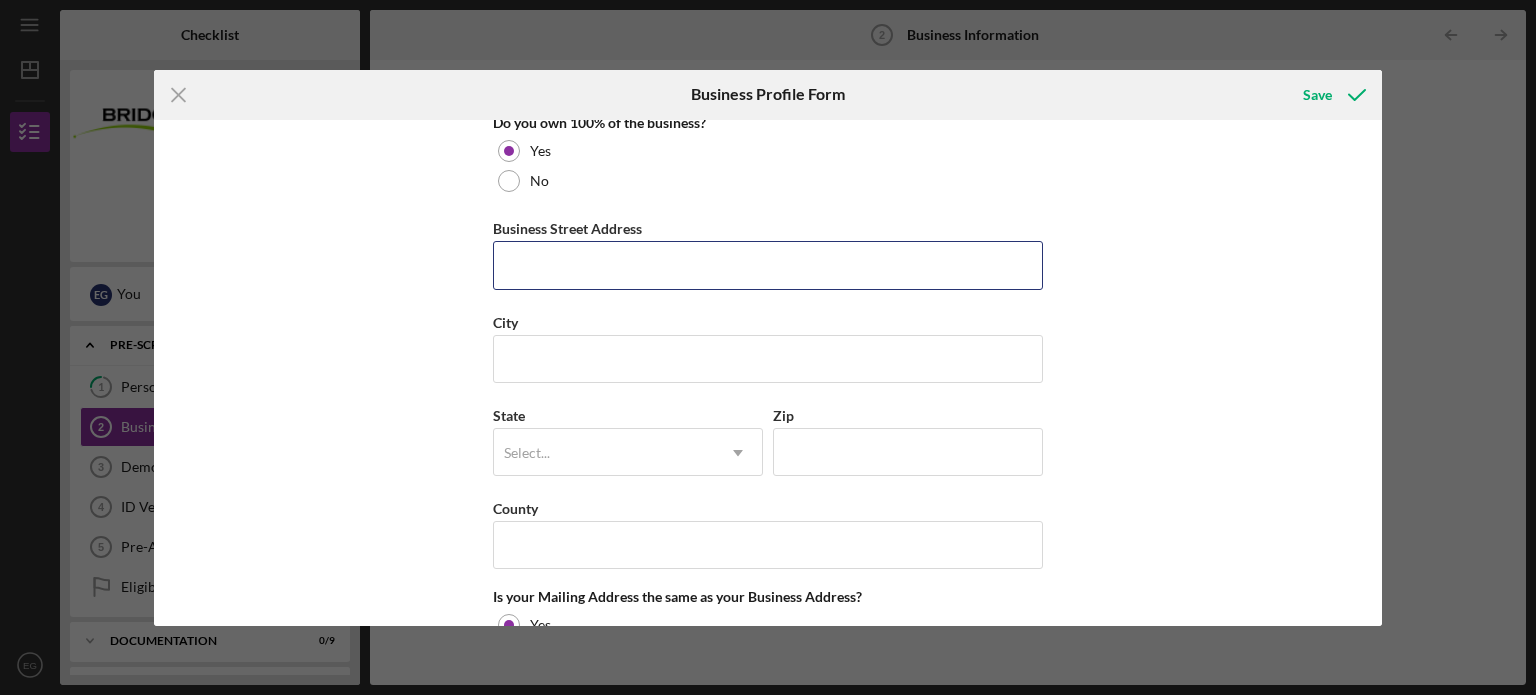 type on "[NUMBER] [STREET]" 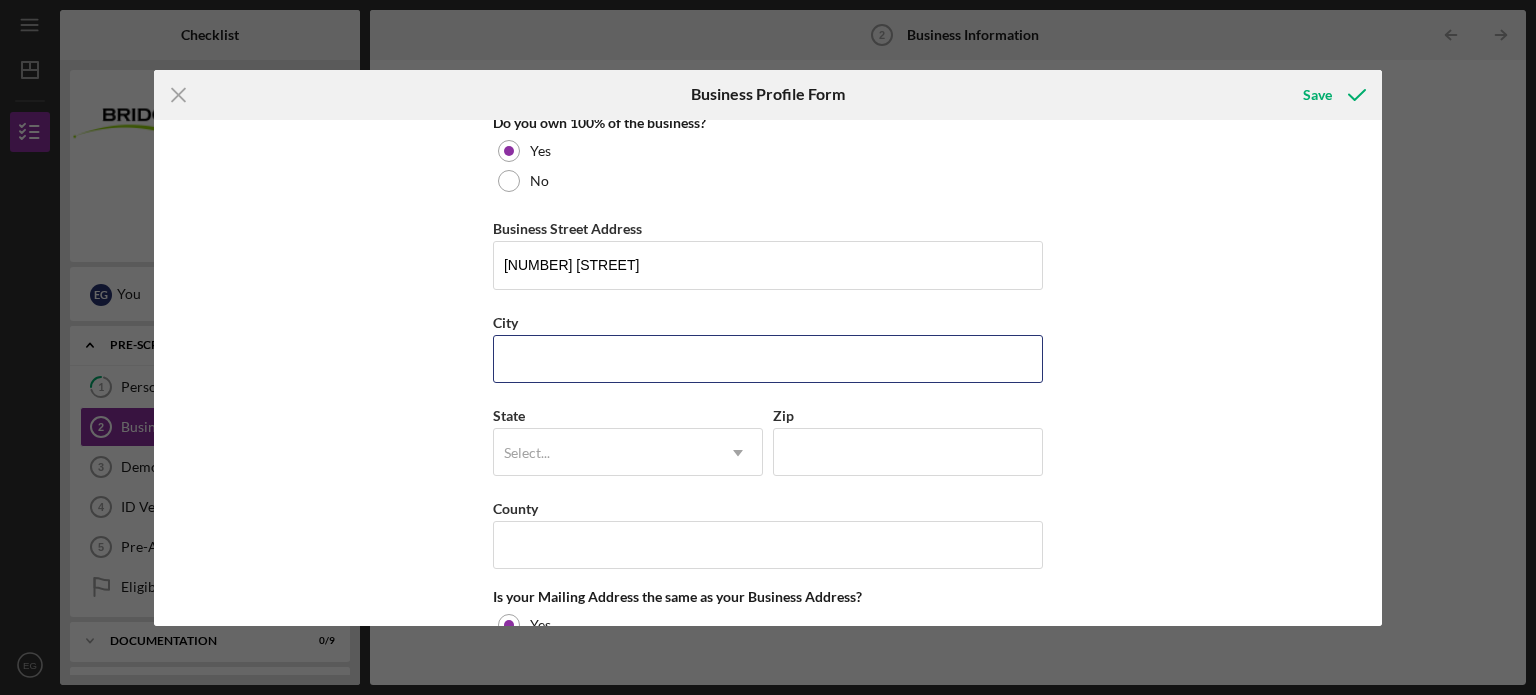 type on "[CITY]" 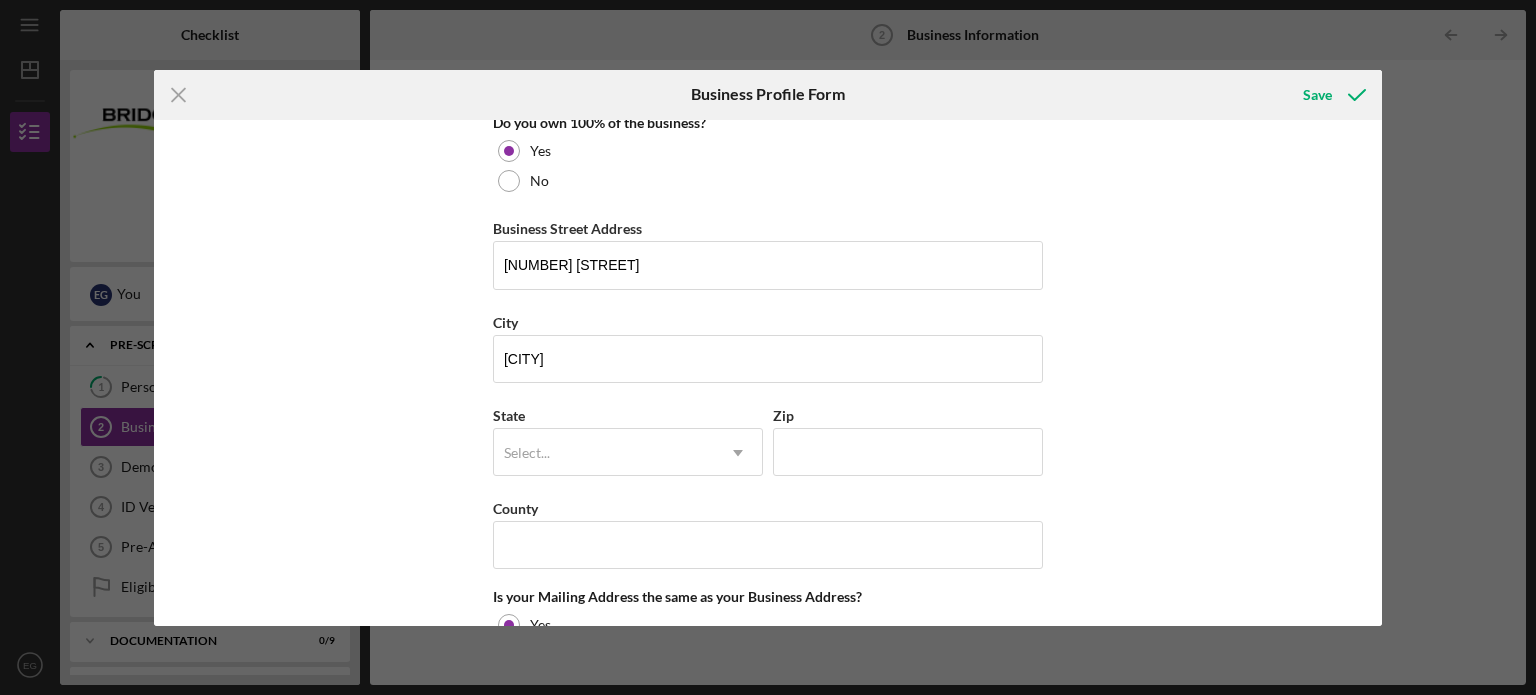 type on "IA" 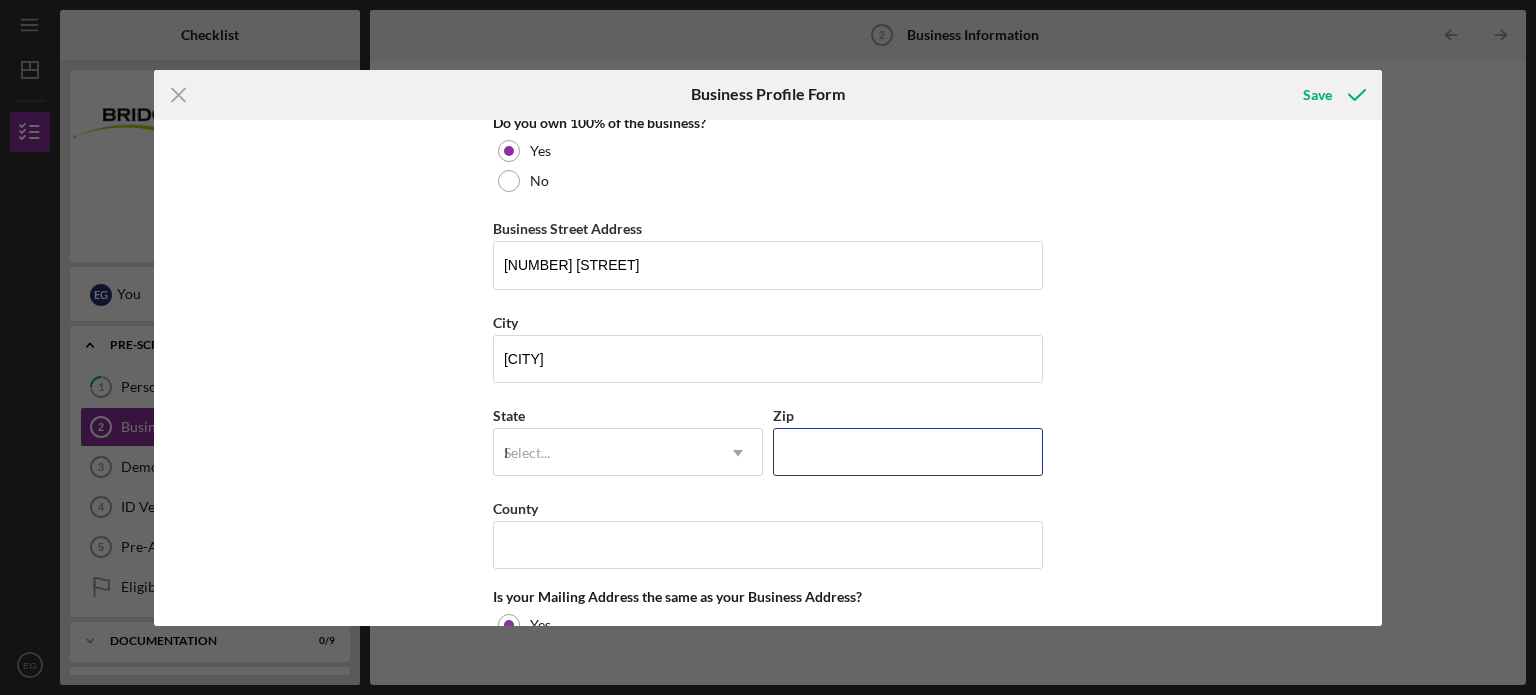 type on "[POSTAL_CODE]" 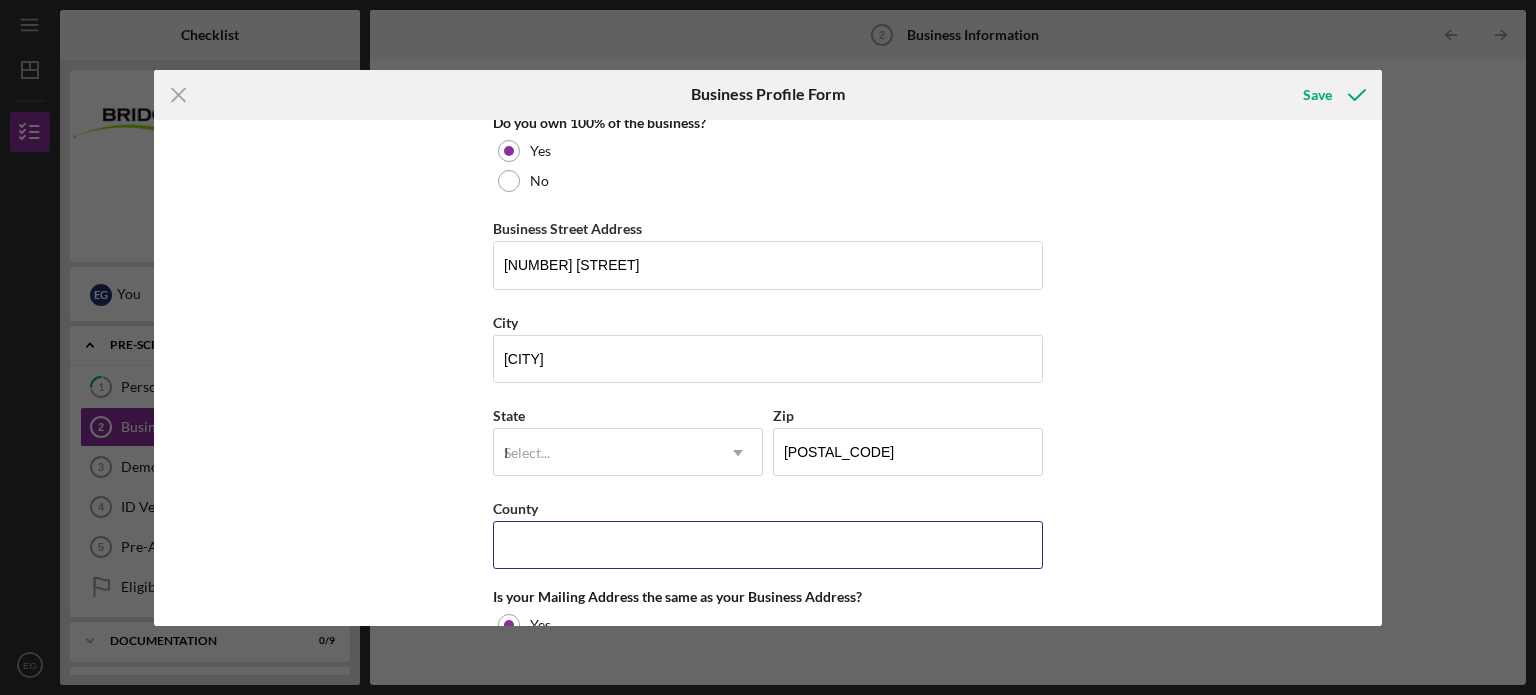 type on "IA" 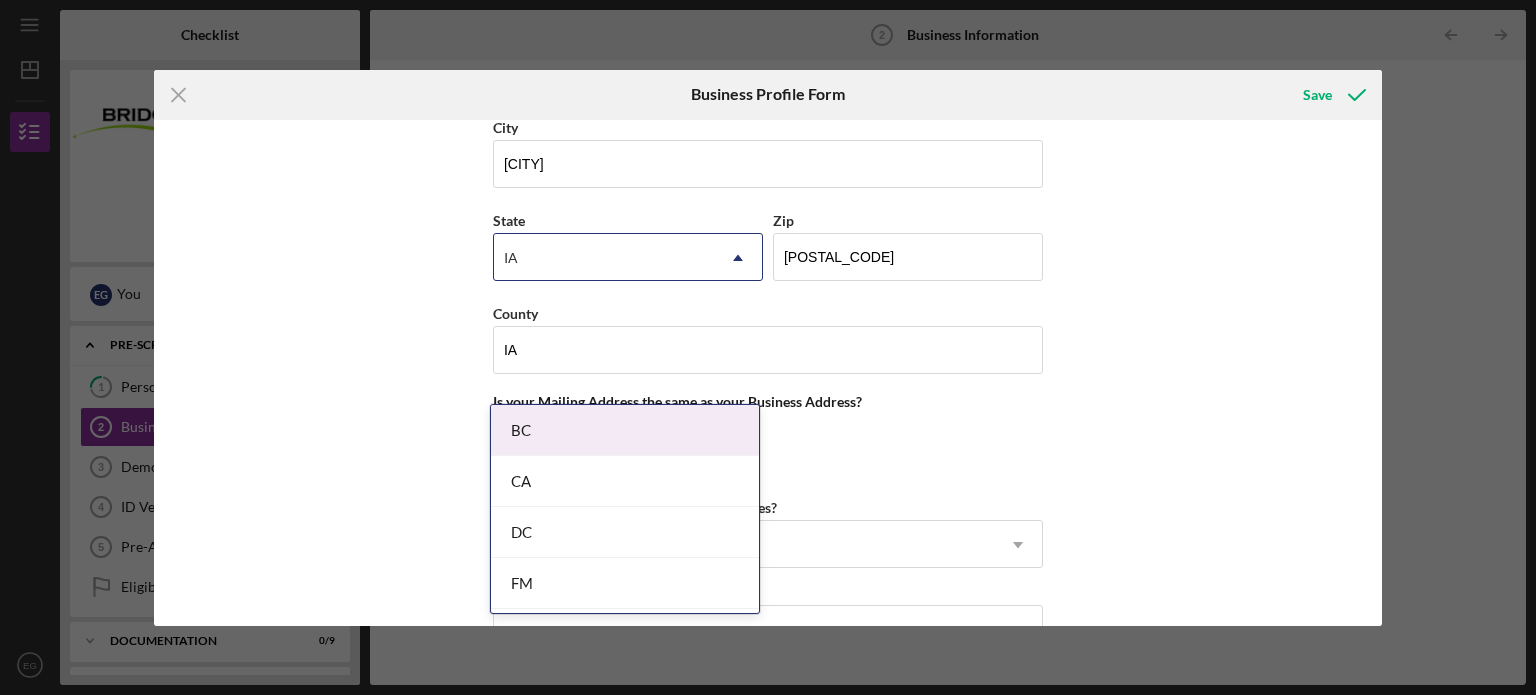 scroll, scrollTop: 1300, scrollLeft: 0, axis: vertical 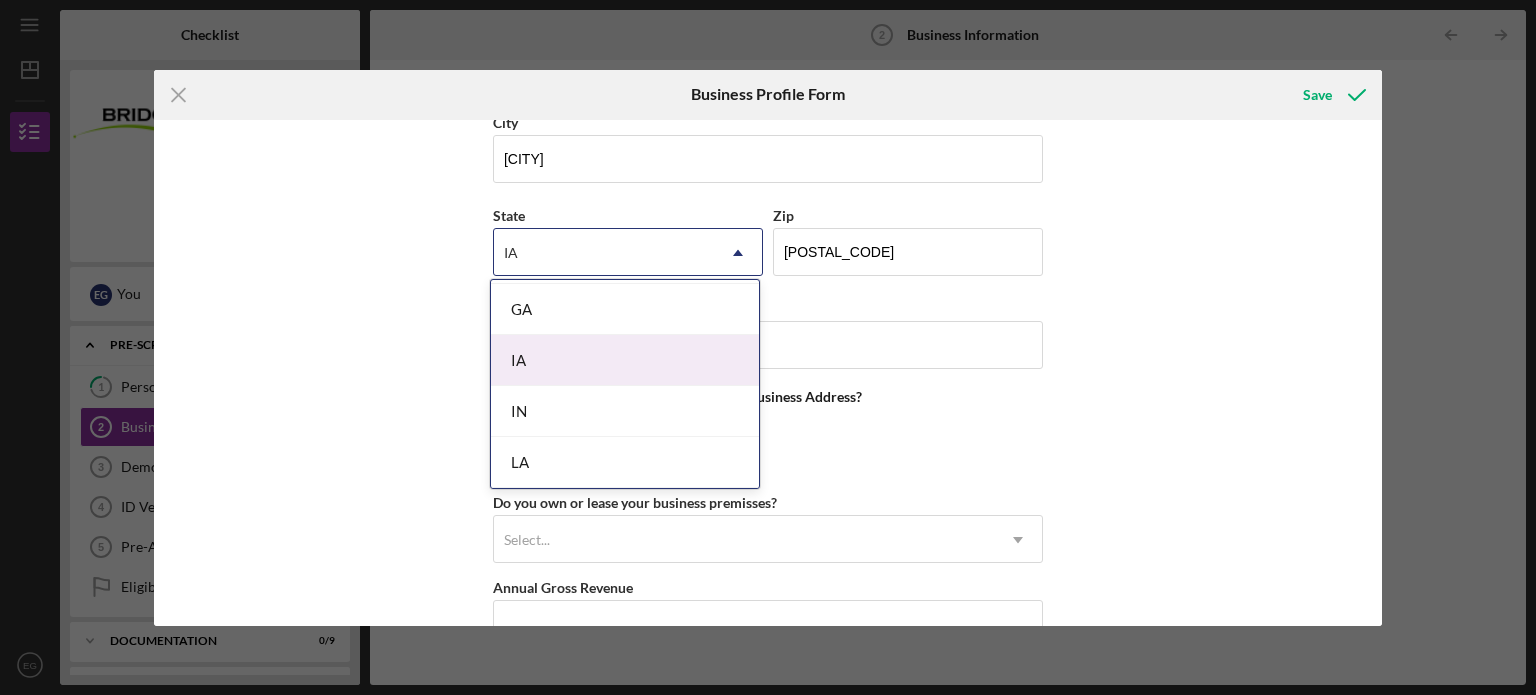 click on "IA" at bounding box center [625, 360] 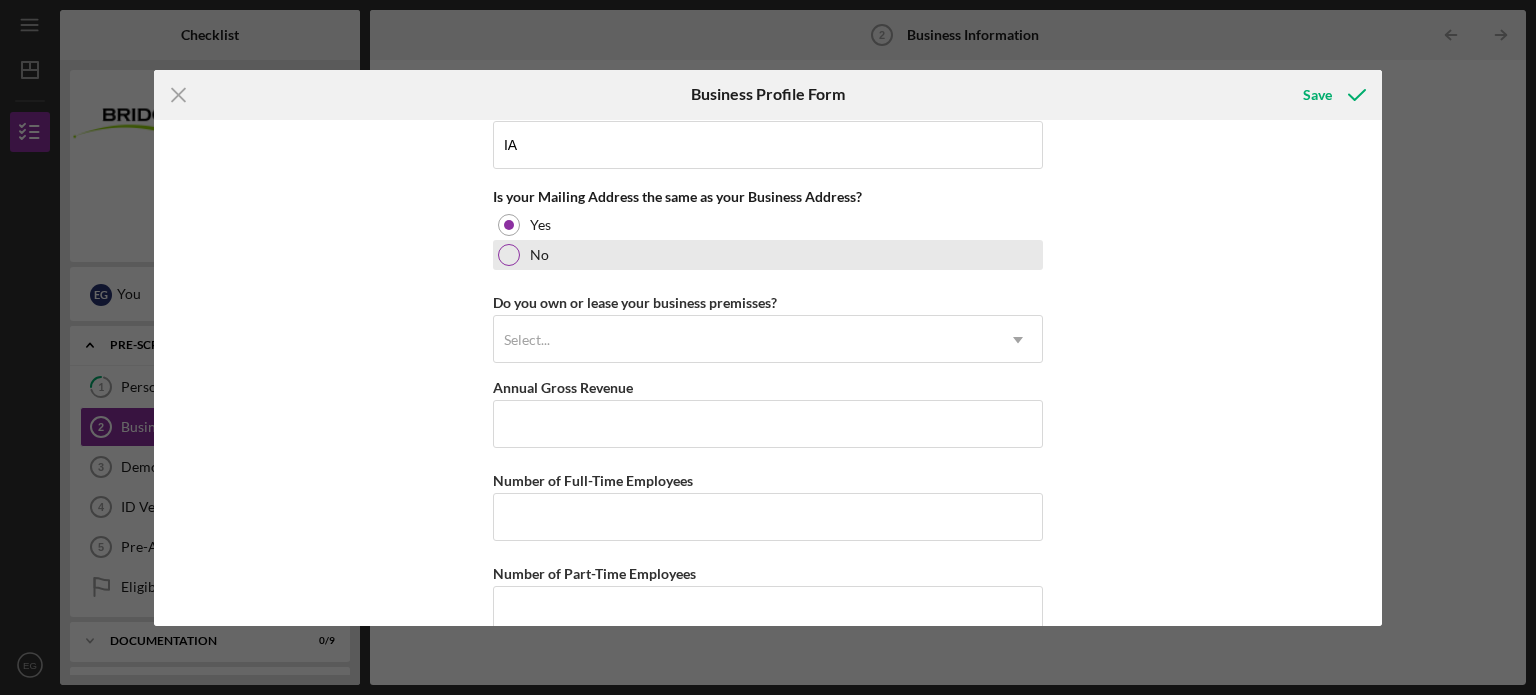 scroll, scrollTop: 1532, scrollLeft: 0, axis: vertical 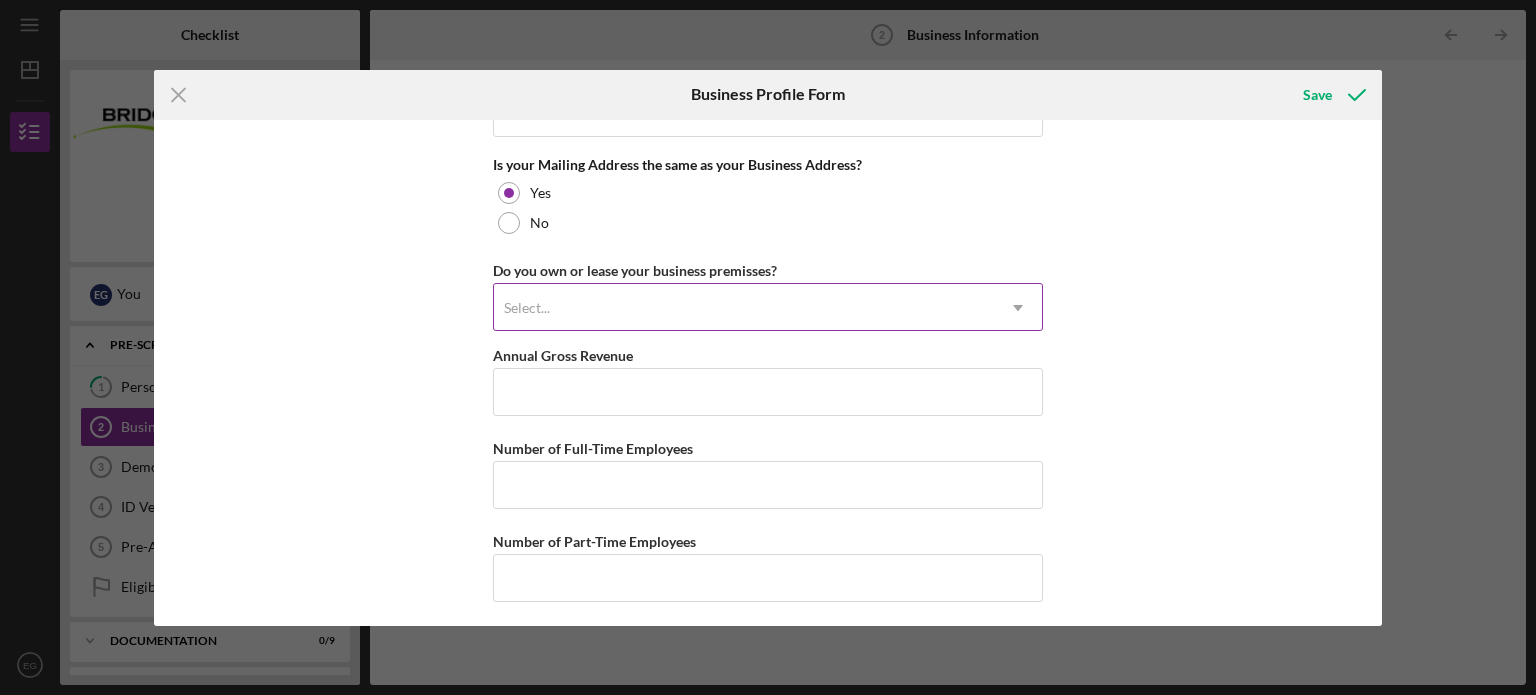 click on "Select..." at bounding box center [744, 308] 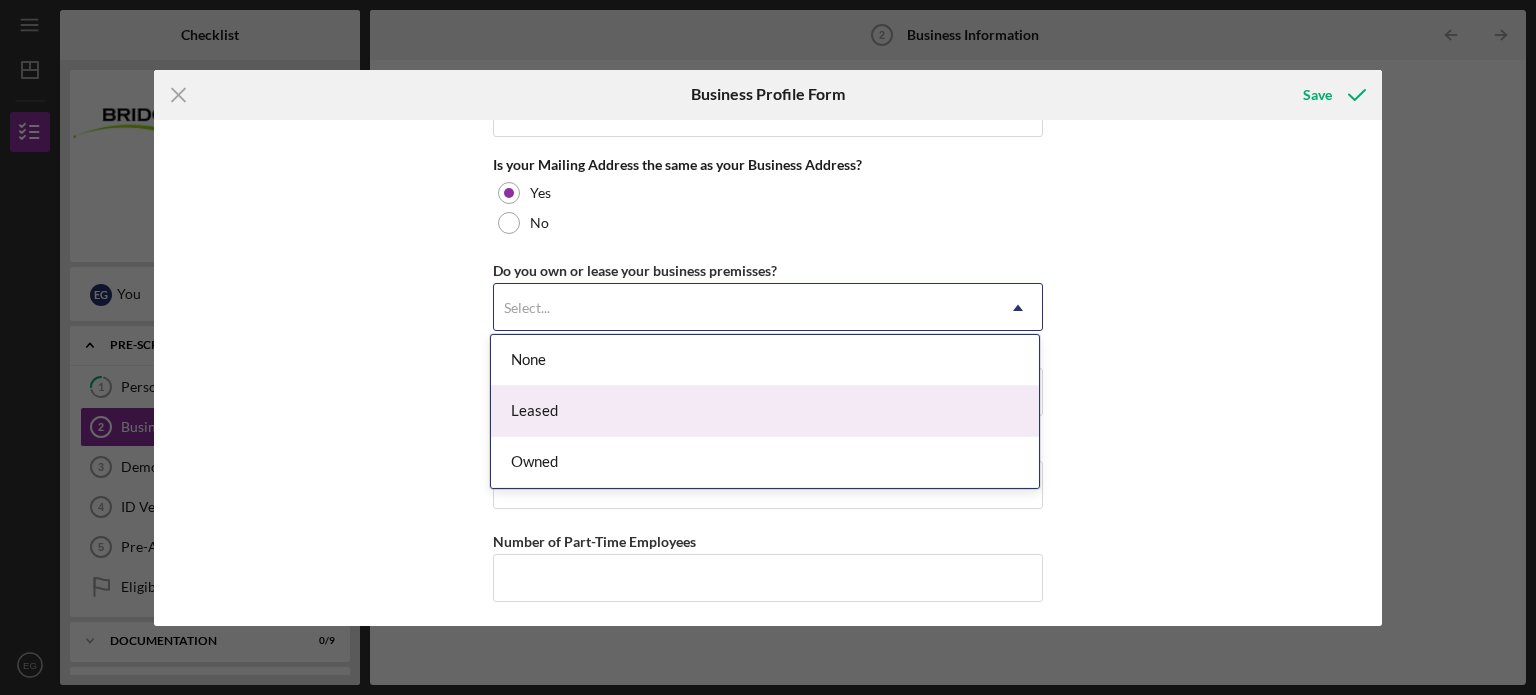 click on "Leased" at bounding box center [765, 411] 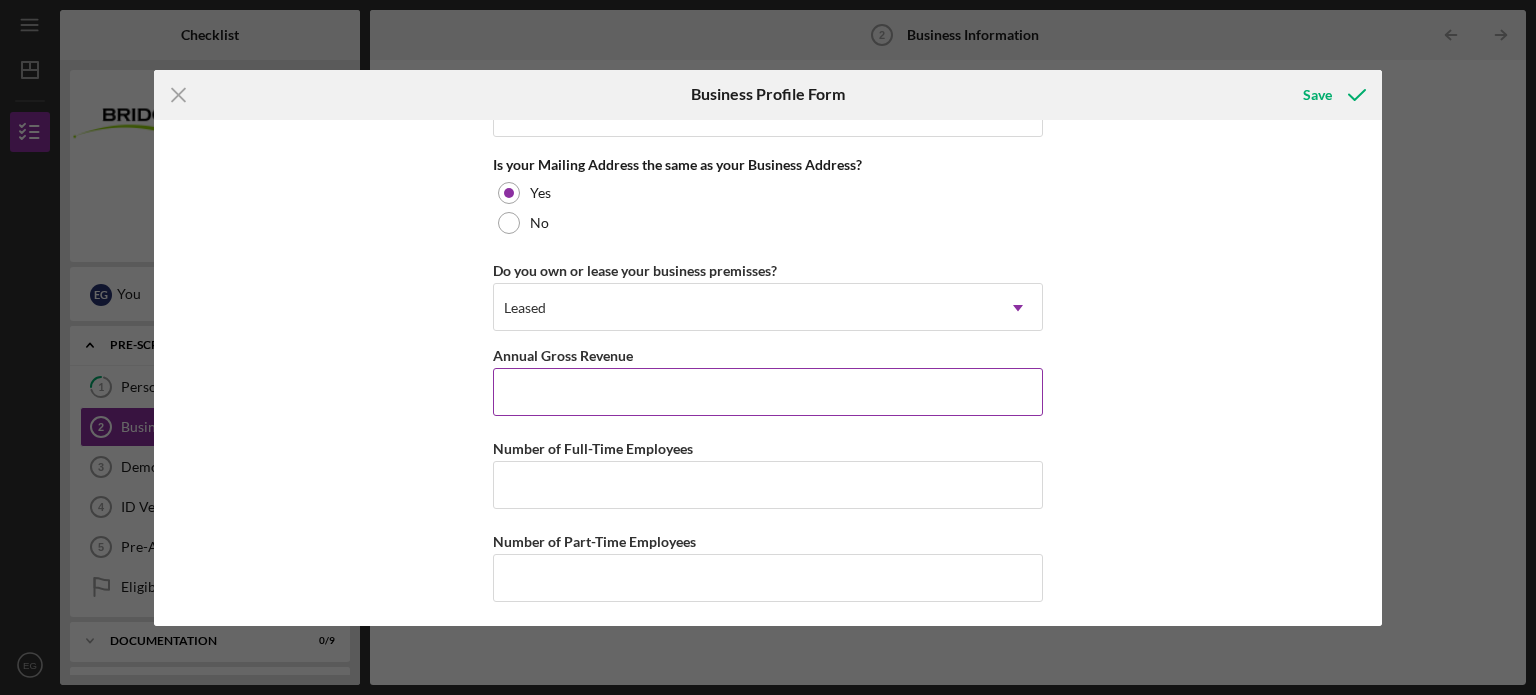 click on "Annual Gross Revenue" at bounding box center (768, 392) 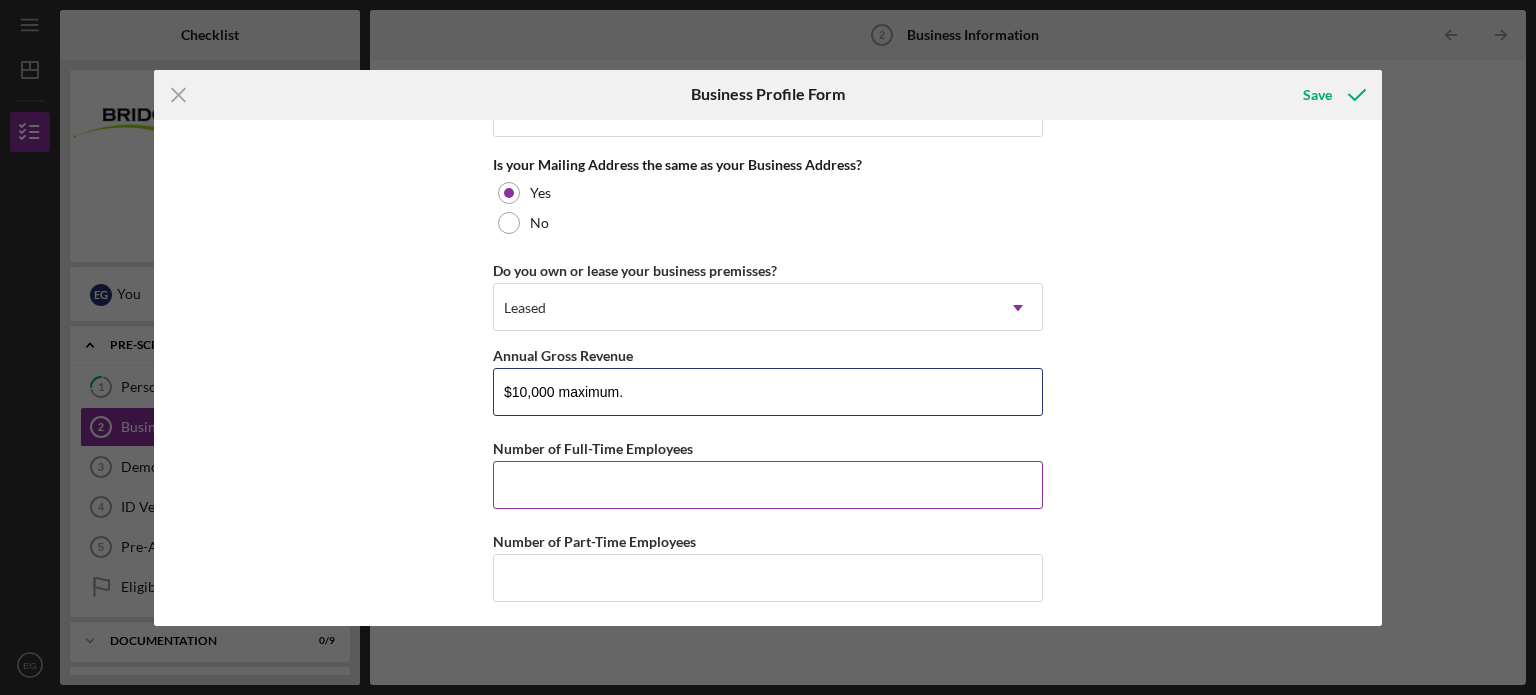 type on "$10,000 maximum." 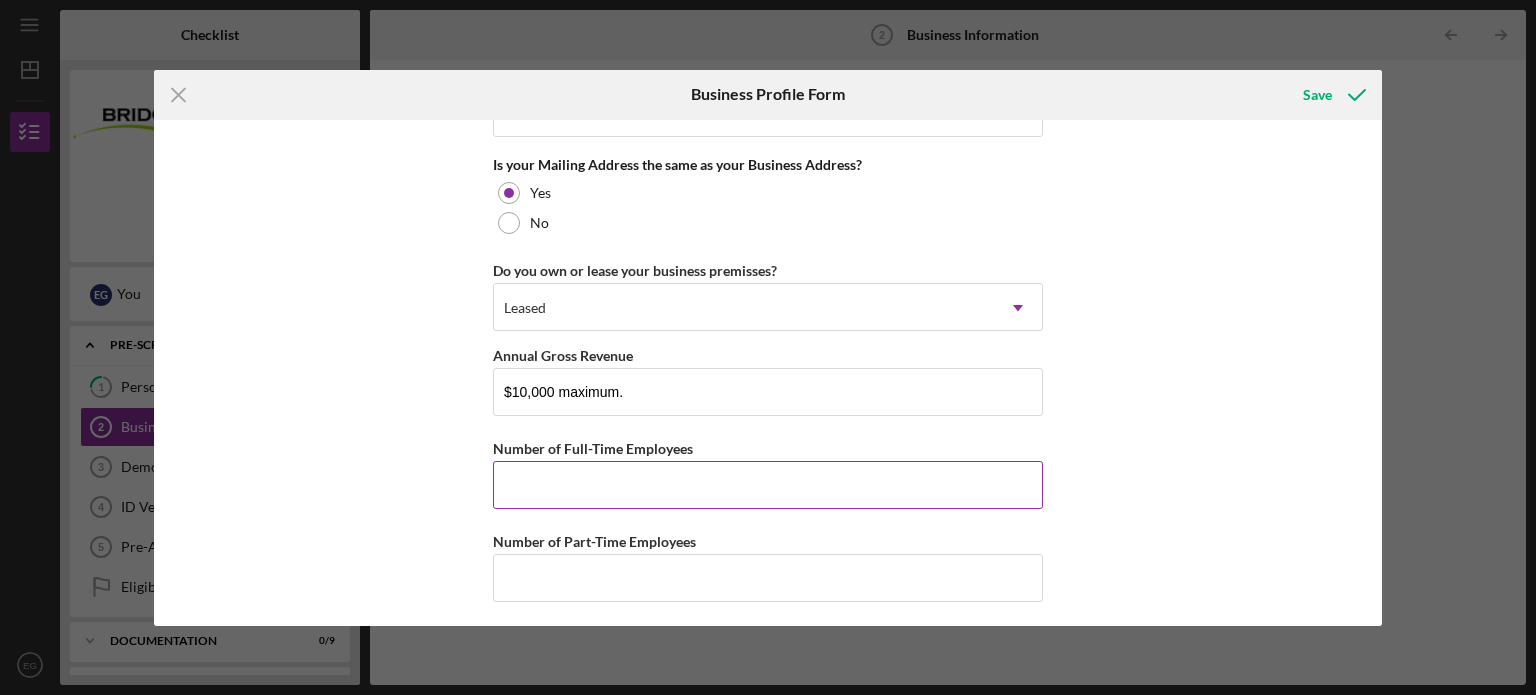 click on "Number of Full-Time Employees" at bounding box center (768, 485) 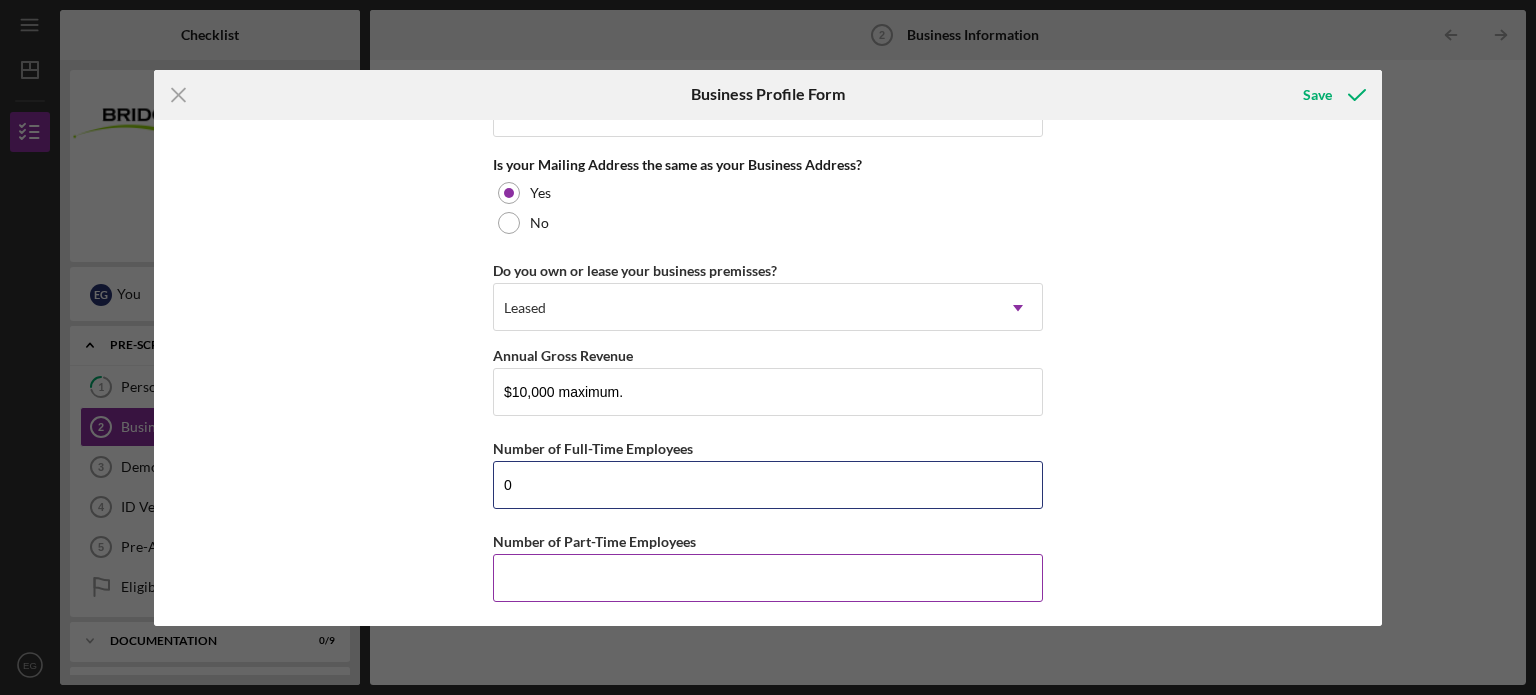type on "0" 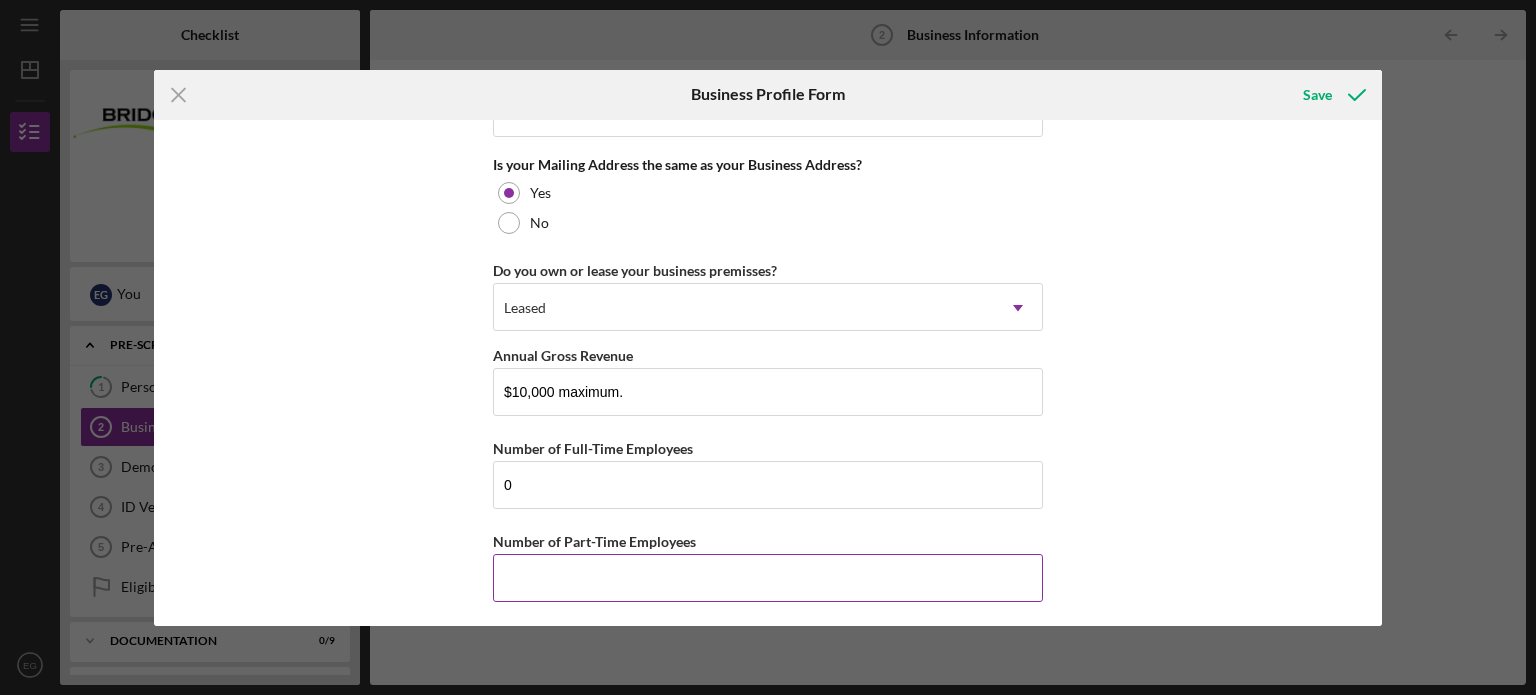 click on "Number of Part-Time Employees" at bounding box center (768, 578) 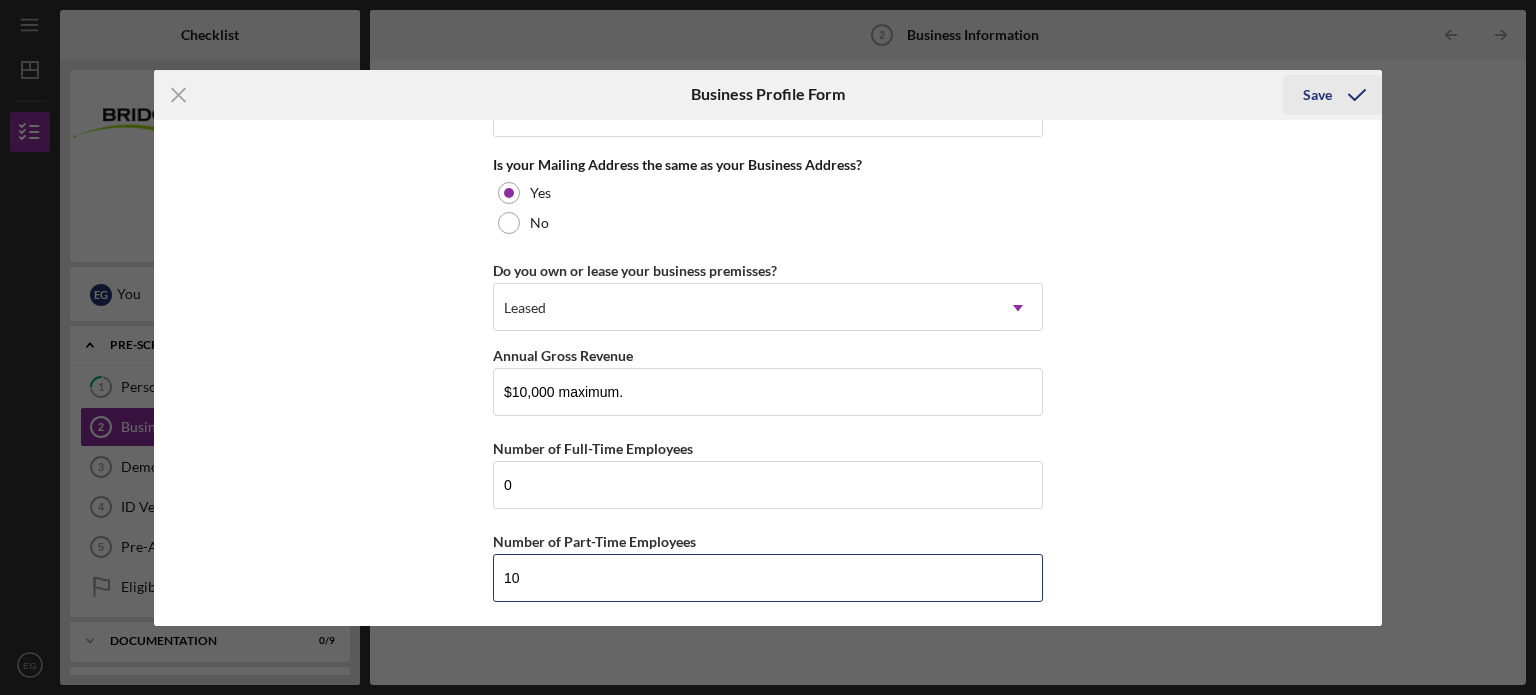 type on "10" 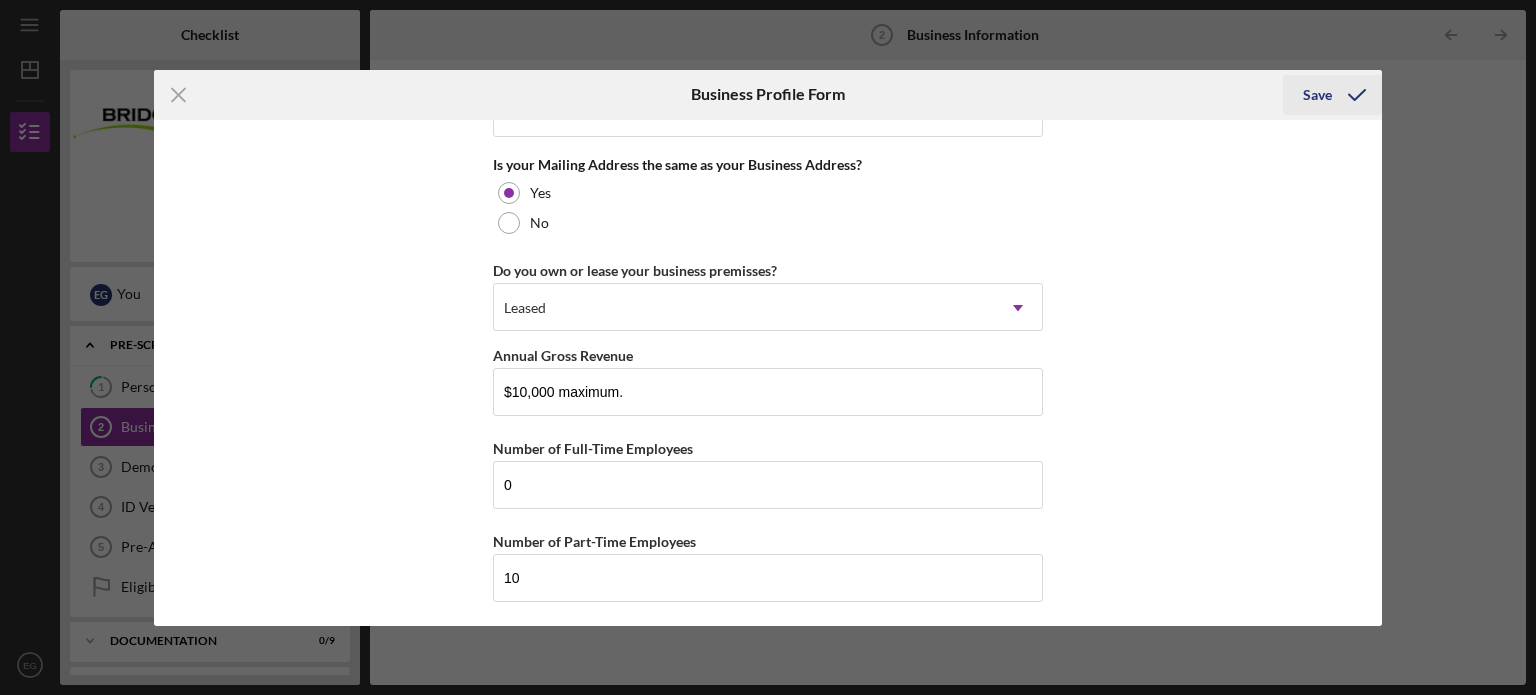 click 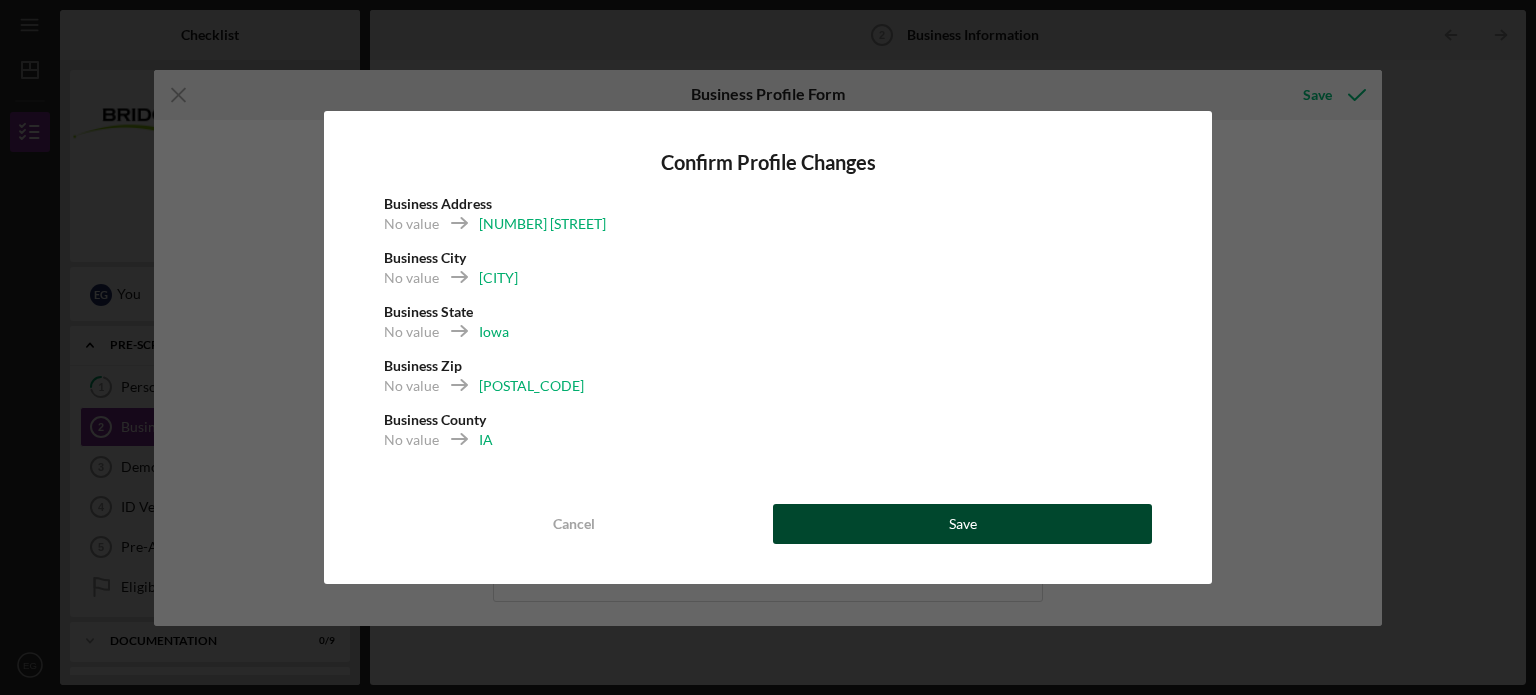 click on "Save" at bounding box center (963, 524) 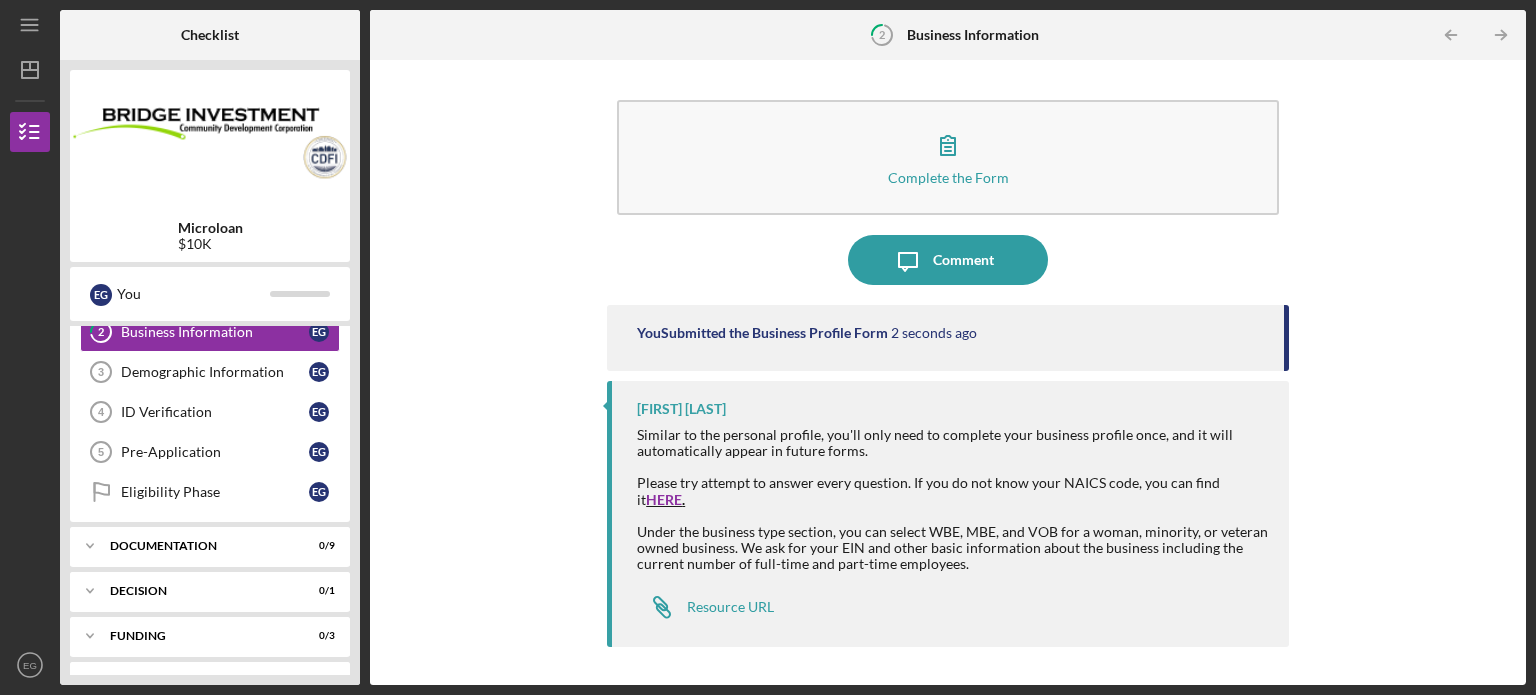 scroll, scrollTop: 0, scrollLeft: 0, axis: both 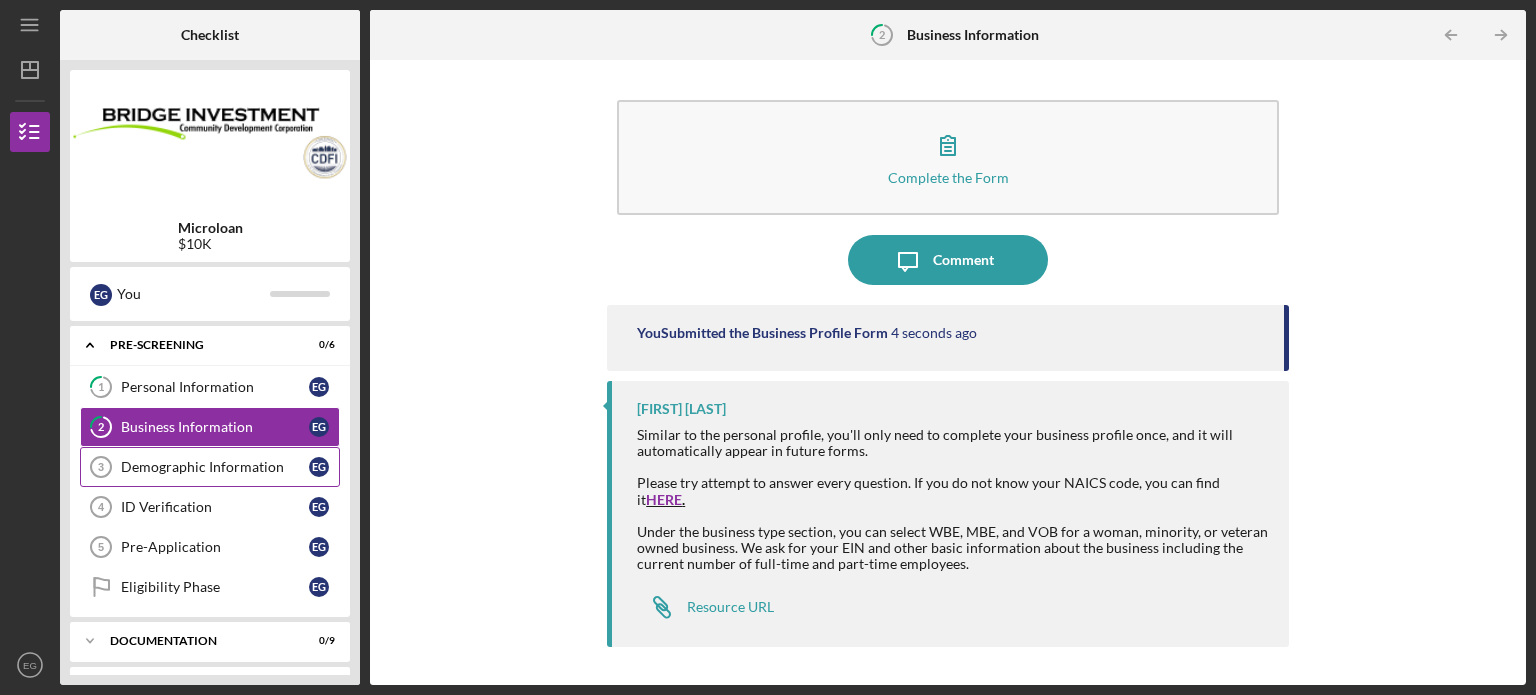click on "Demographic Information" at bounding box center [215, 467] 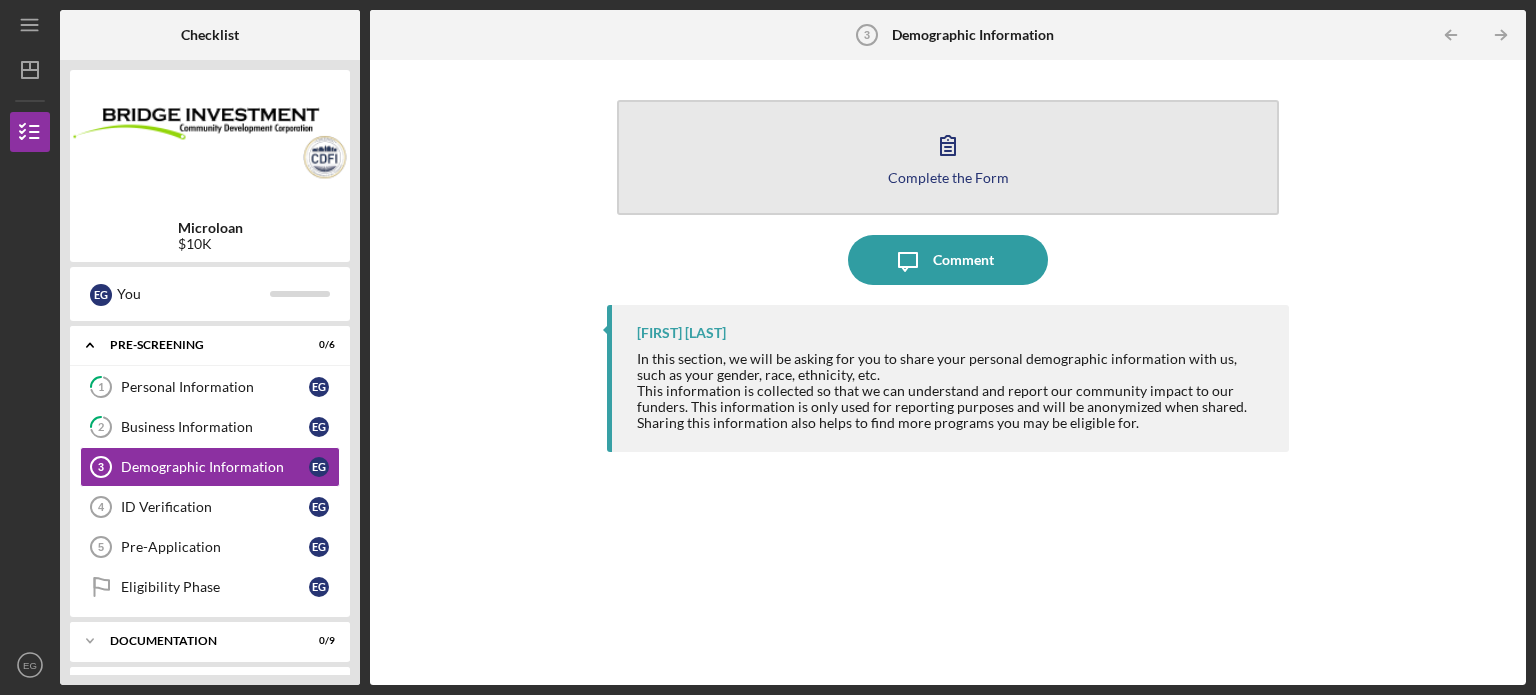 click 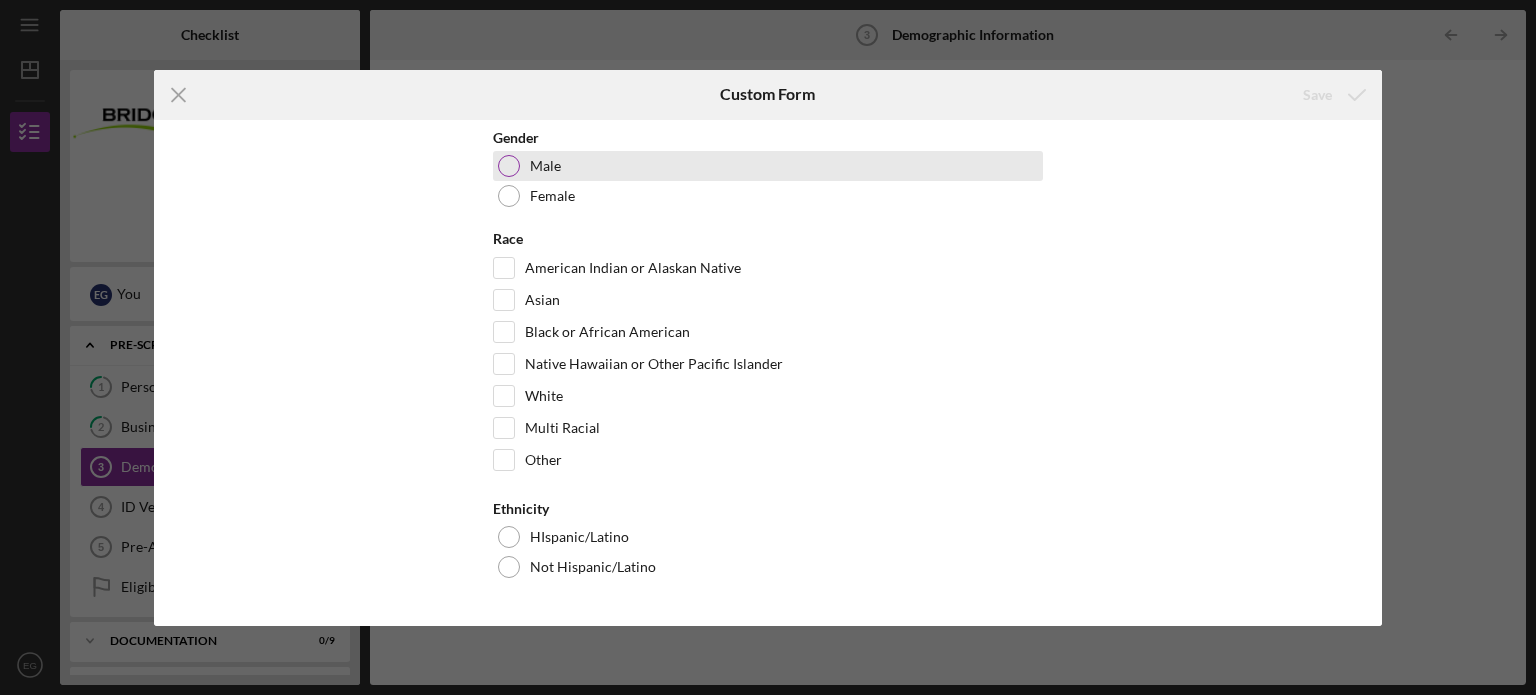 click at bounding box center (509, 166) 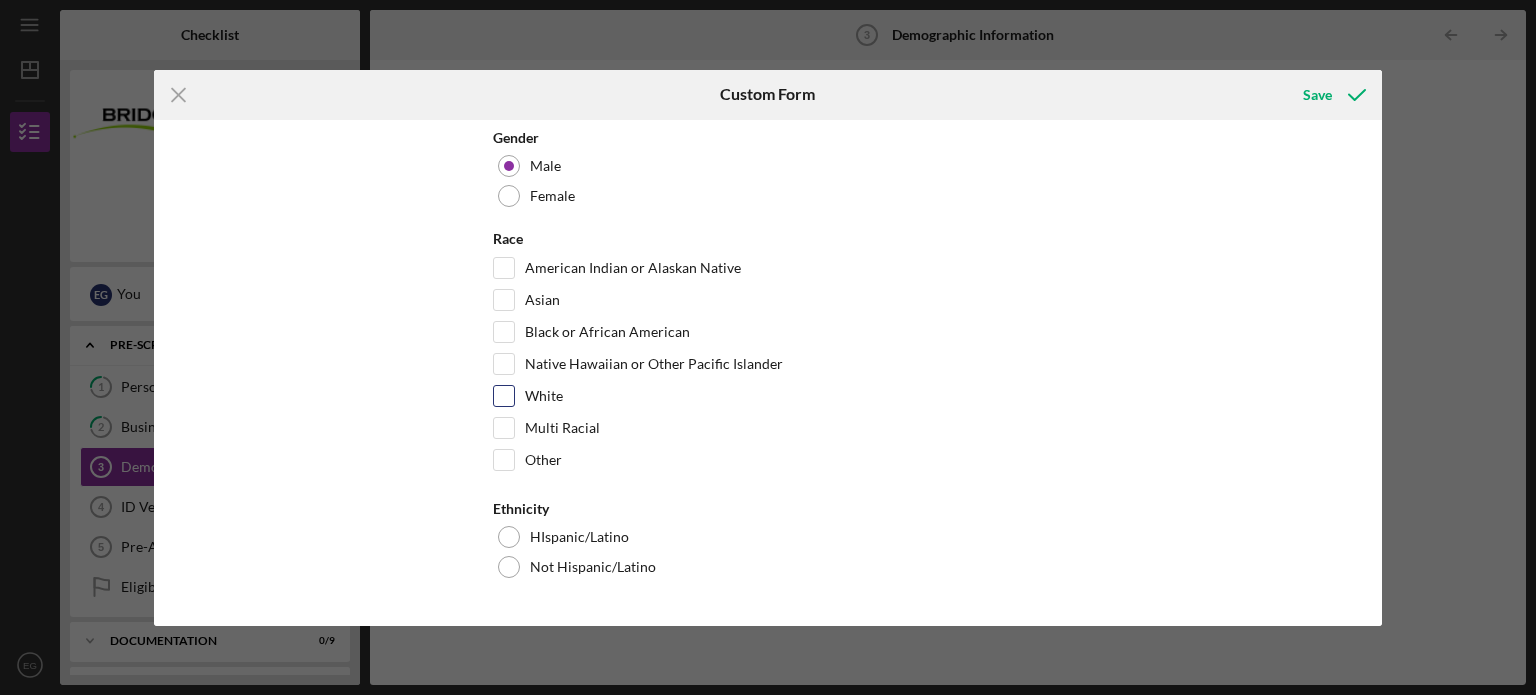 click on "White" at bounding box center [504, 396] 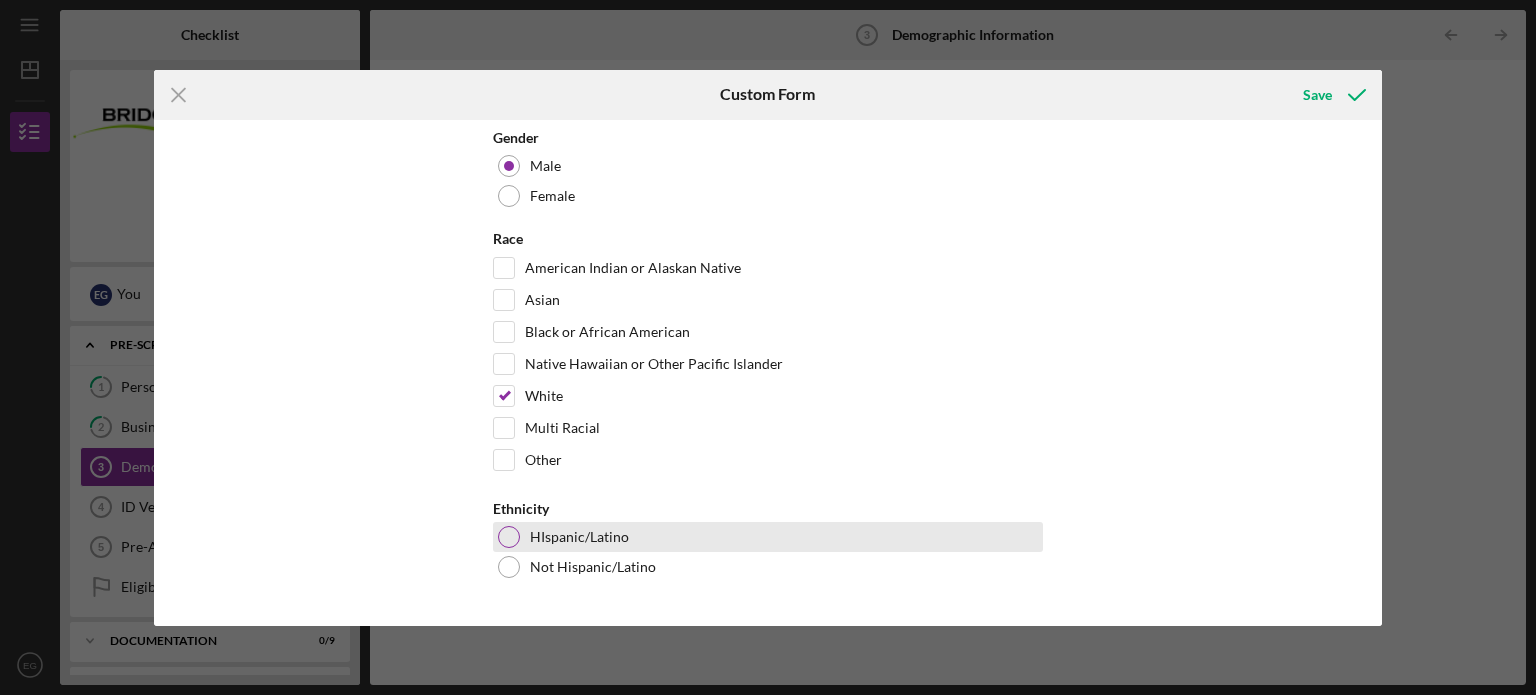 click at bounding box center [509, 537] 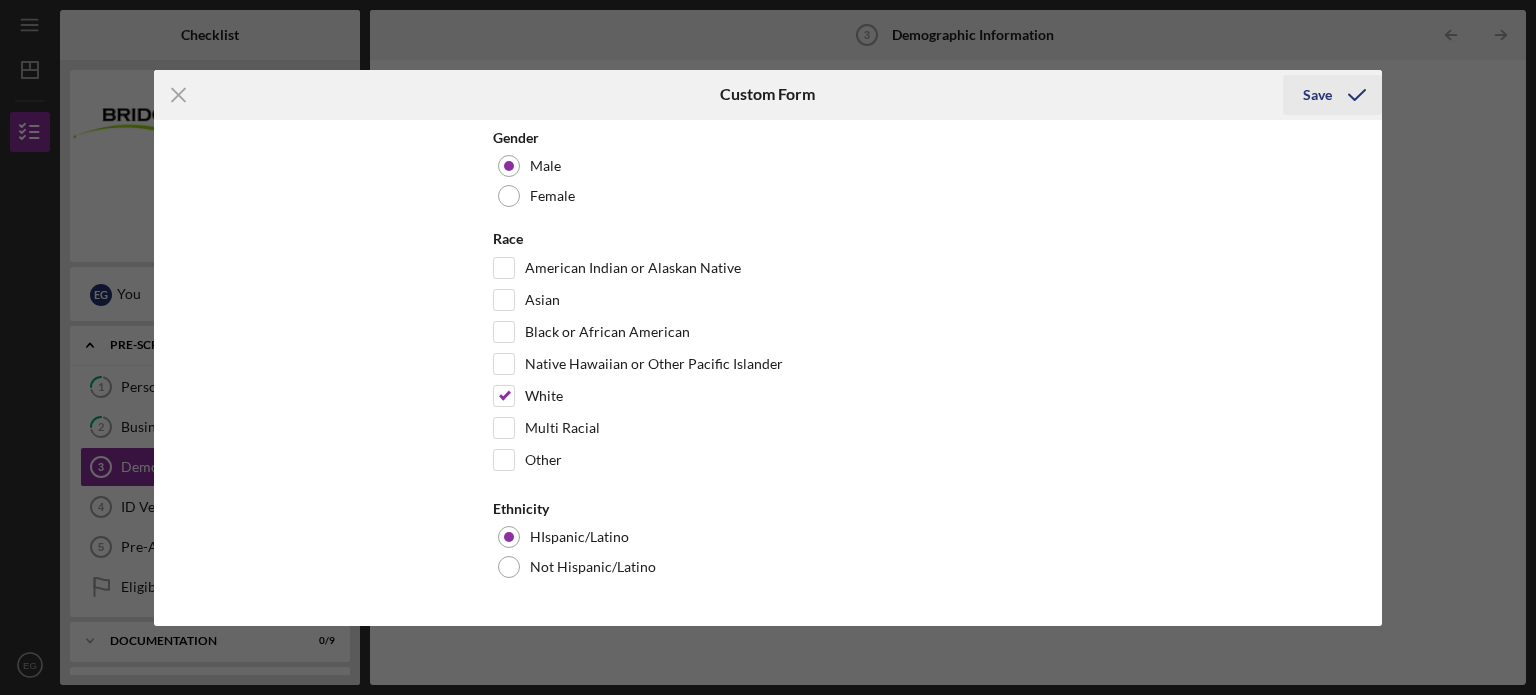 click 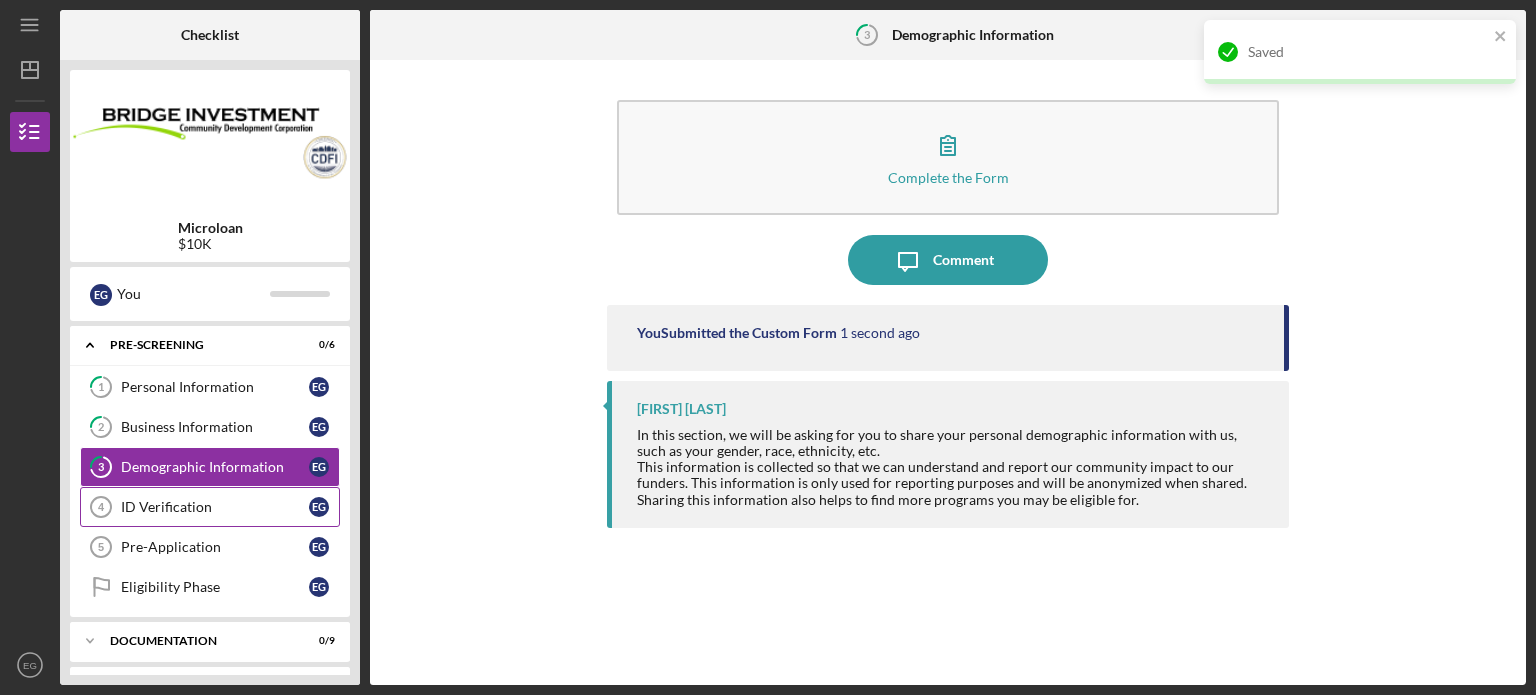 click on "ID Verification" at bounding box center (215, 507) 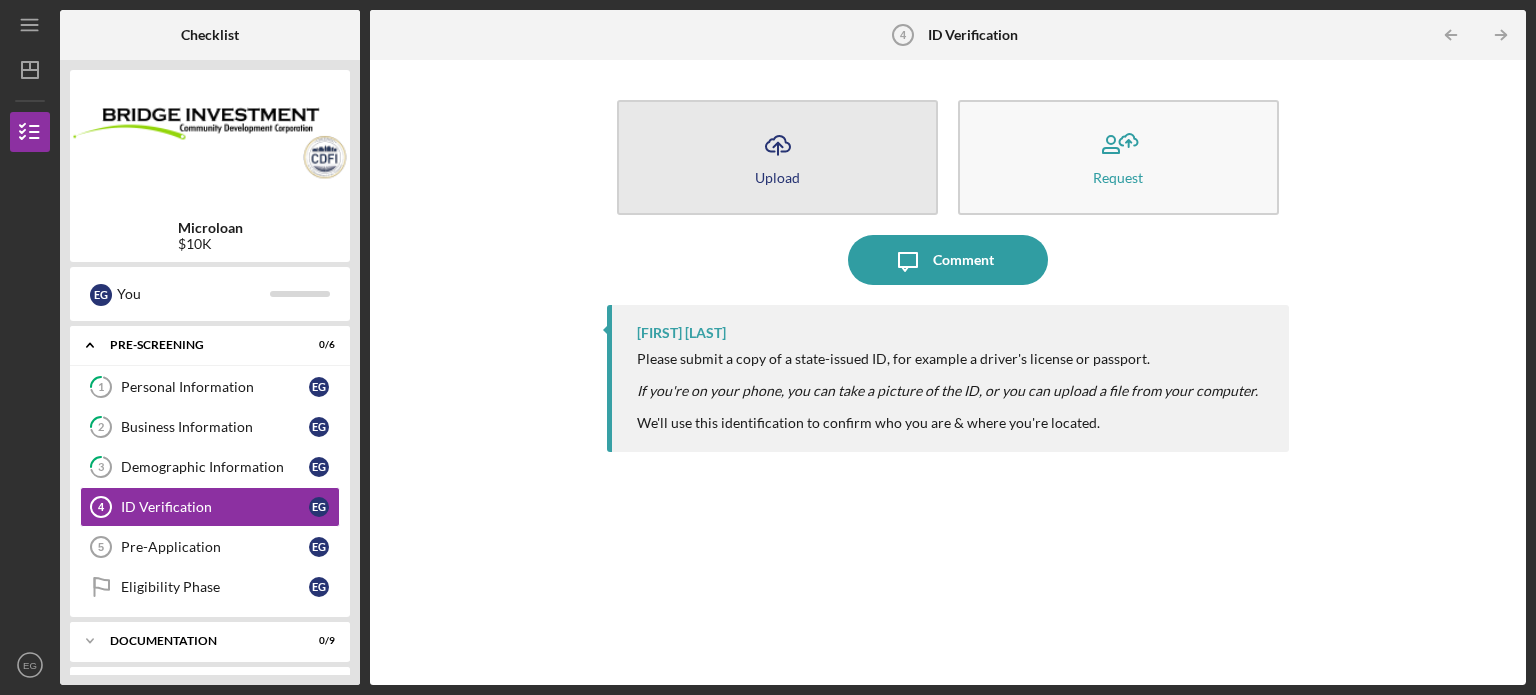 click on "Icon/Upload Upload" at bounding box center (777, 157) 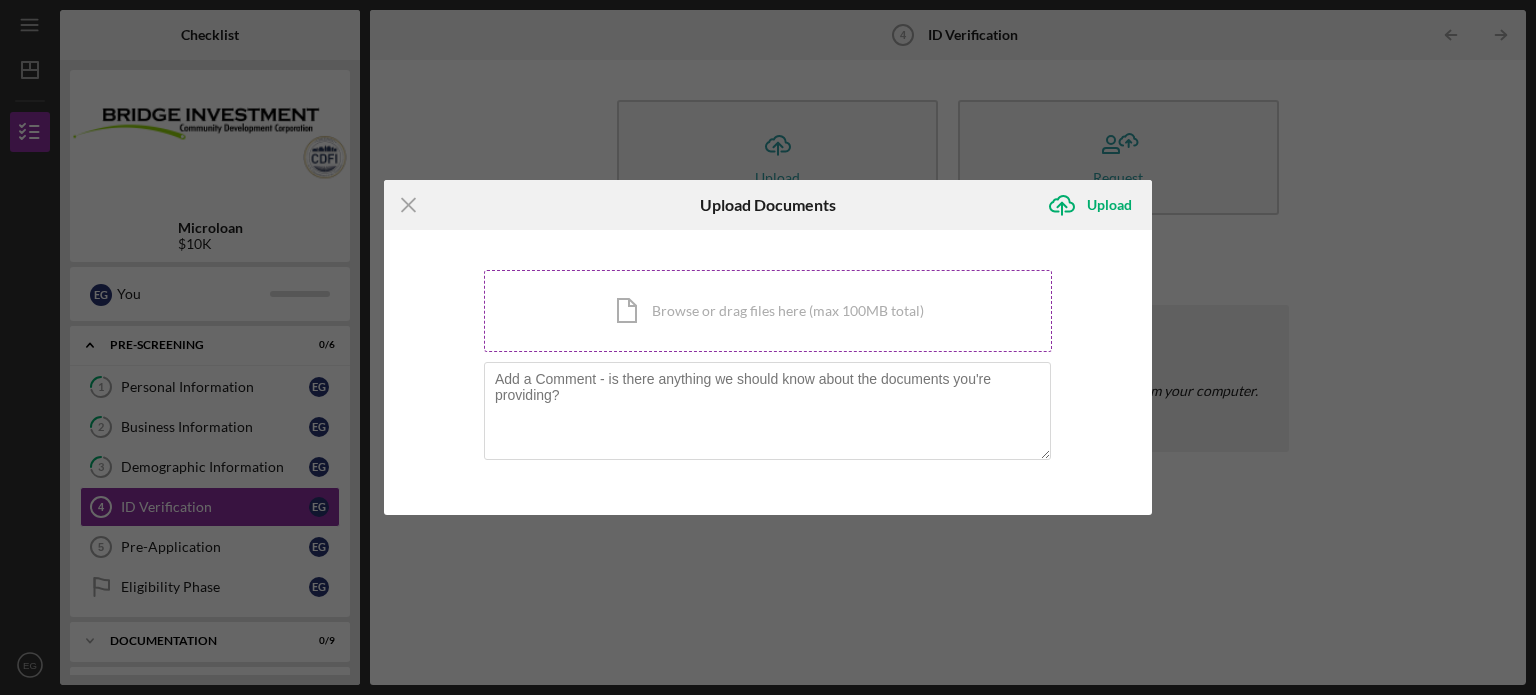 click on "Icon/Document Browse or drag files here (max 100MB total) Tap to choose files or take a photo" at bounding box center [768, 311] 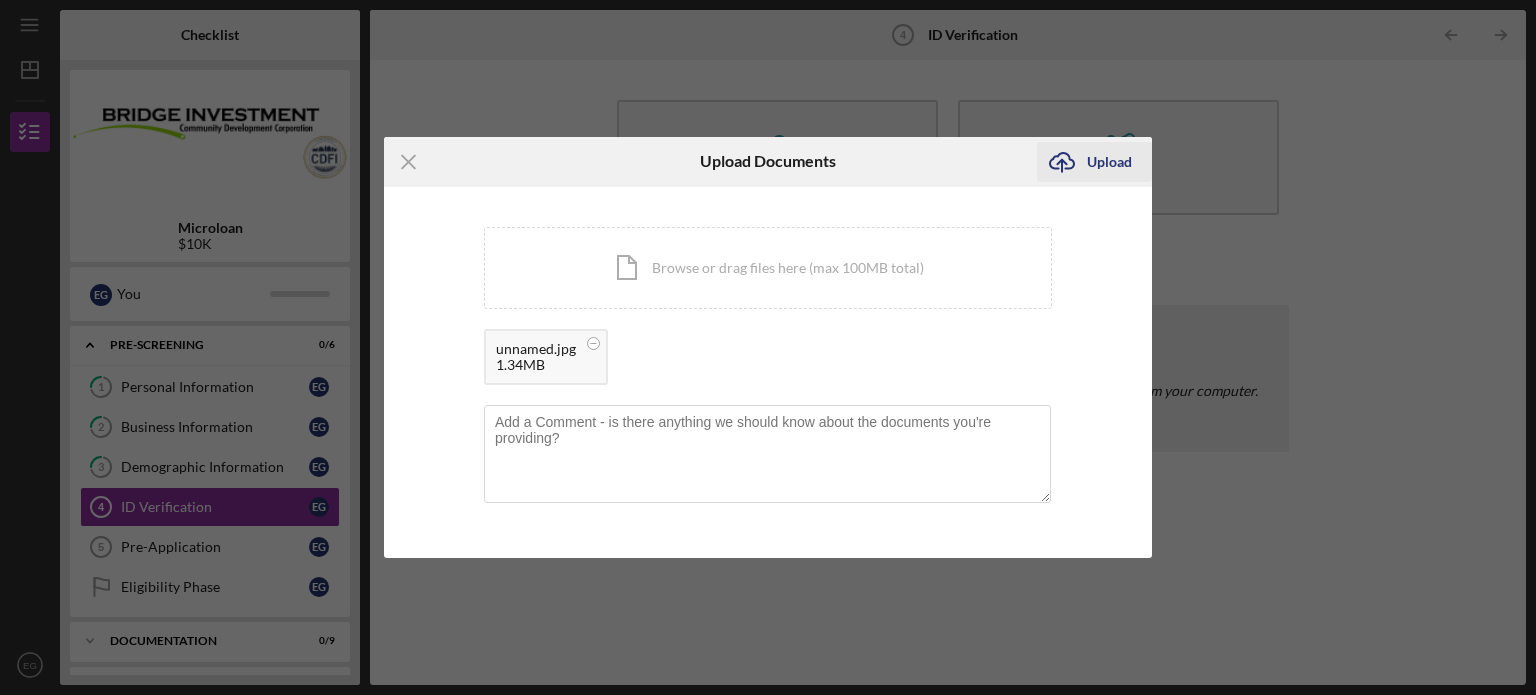 click on "Icon/Upload" 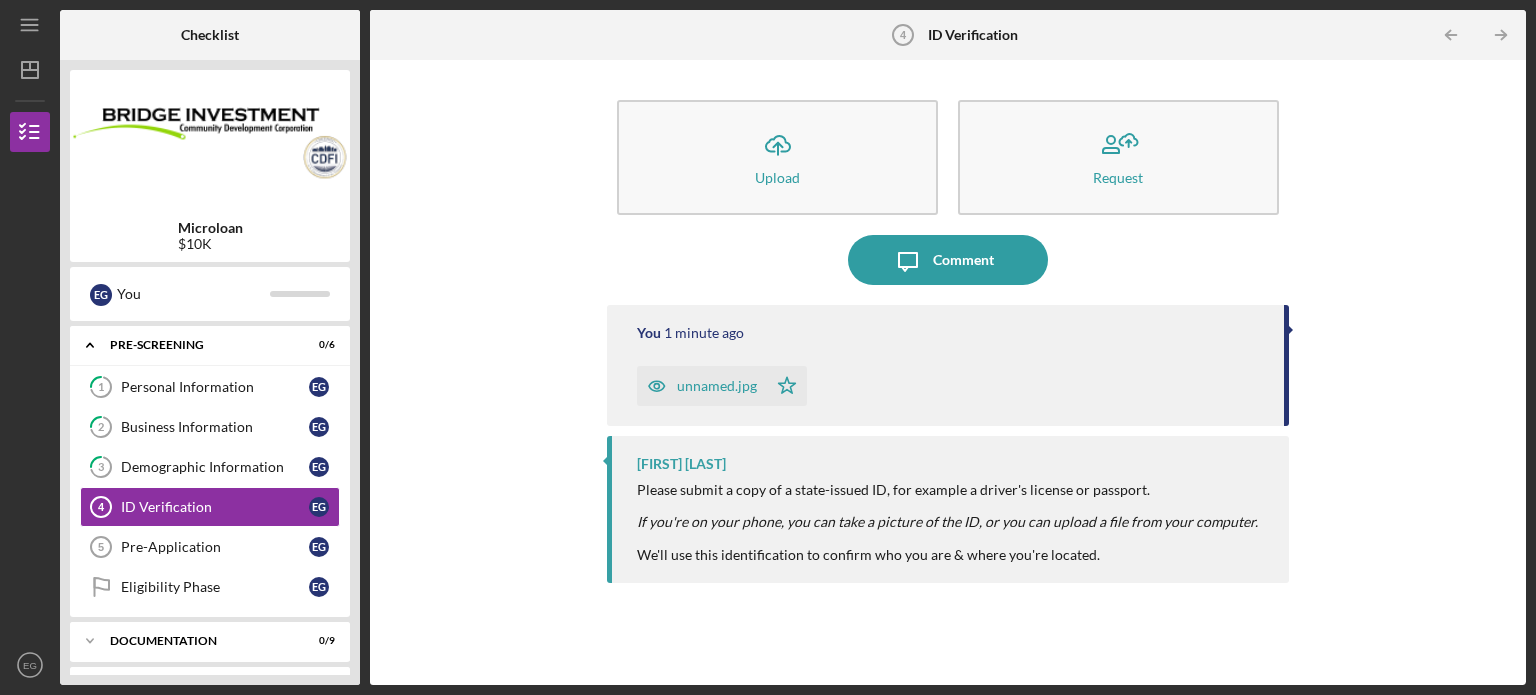 click on "unnamed.jpg" at bounding box center (717, 386) 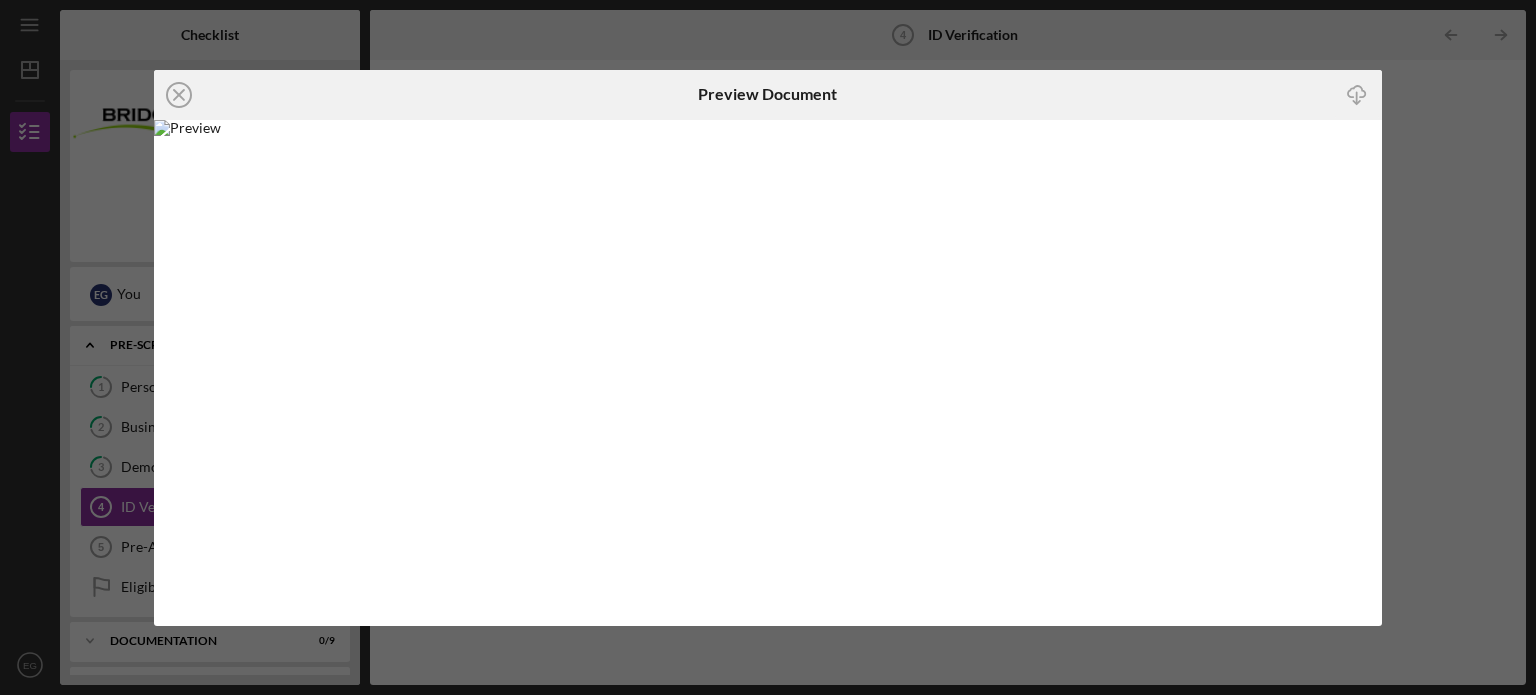 click on "Icon/Download" 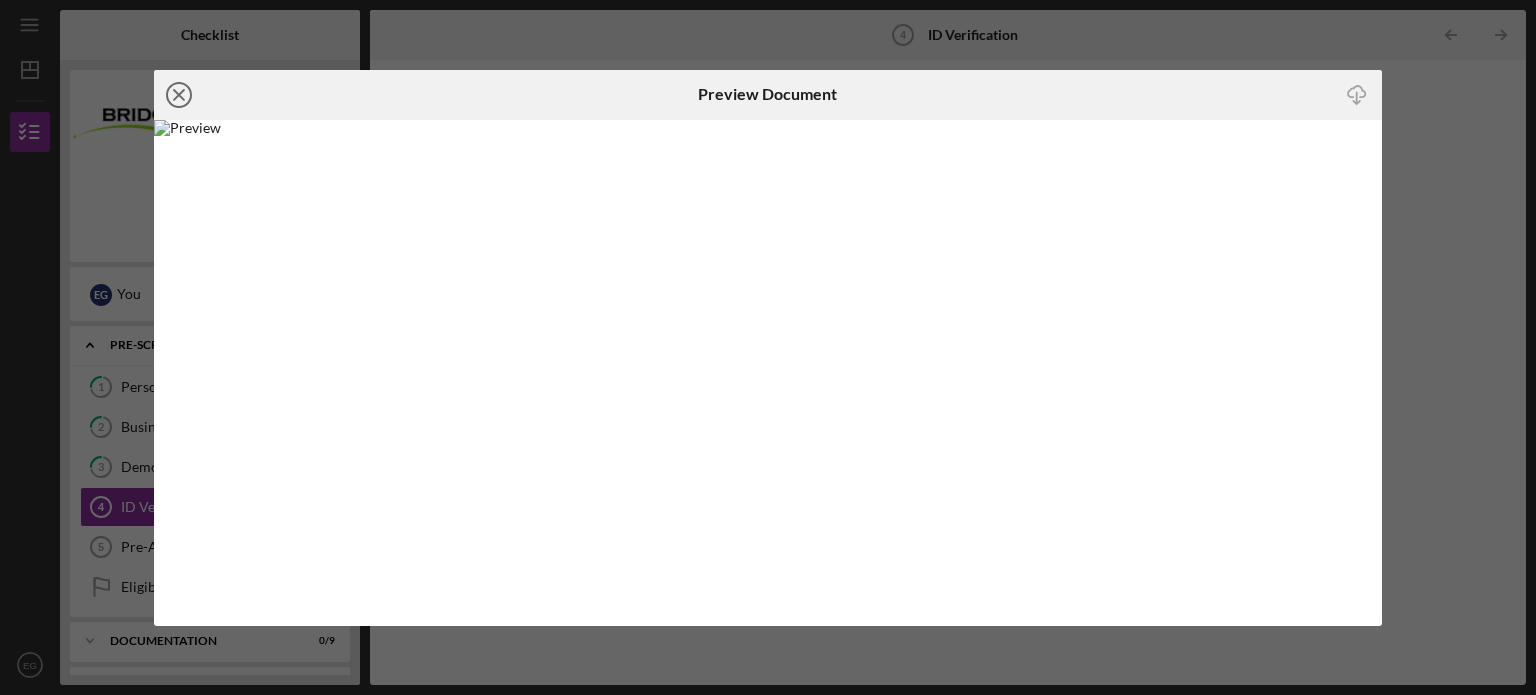 click 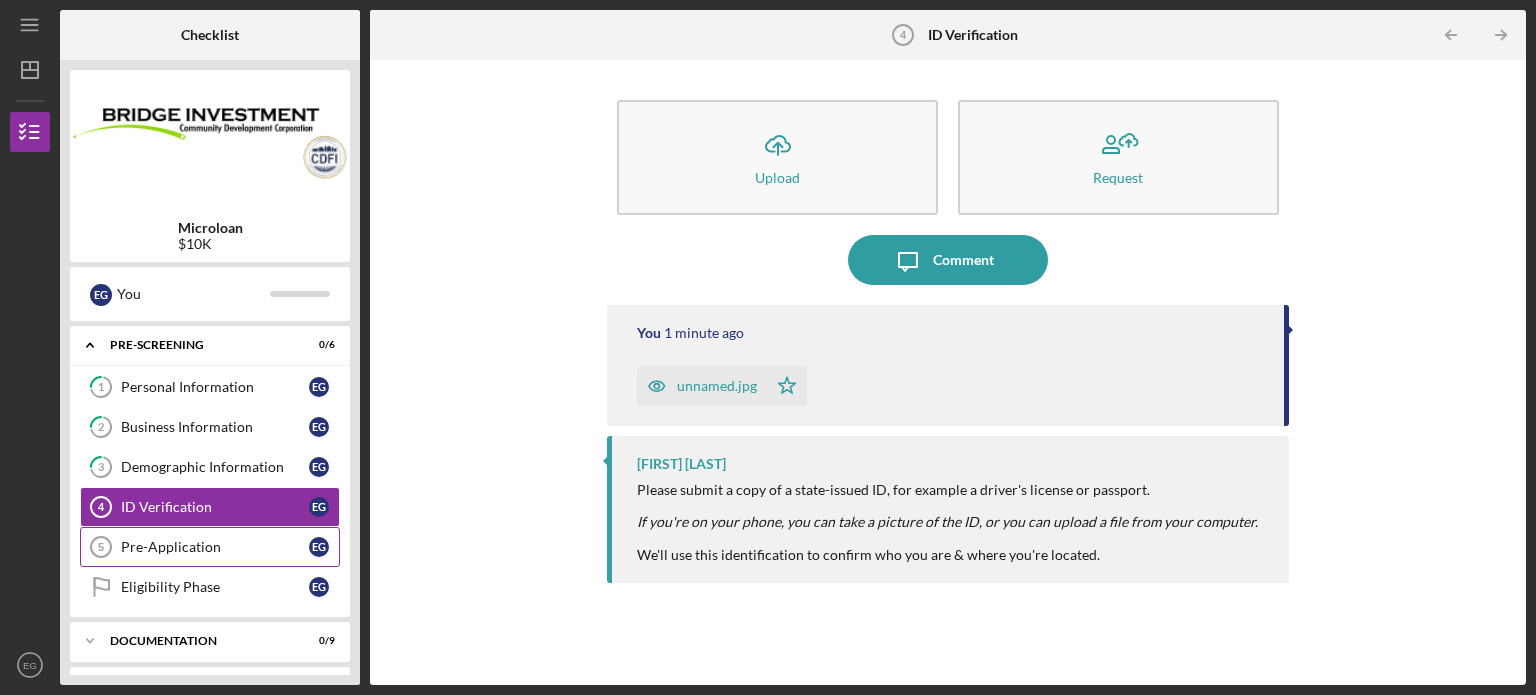 click on "Pre-Application" at bounding box center (215, 547) 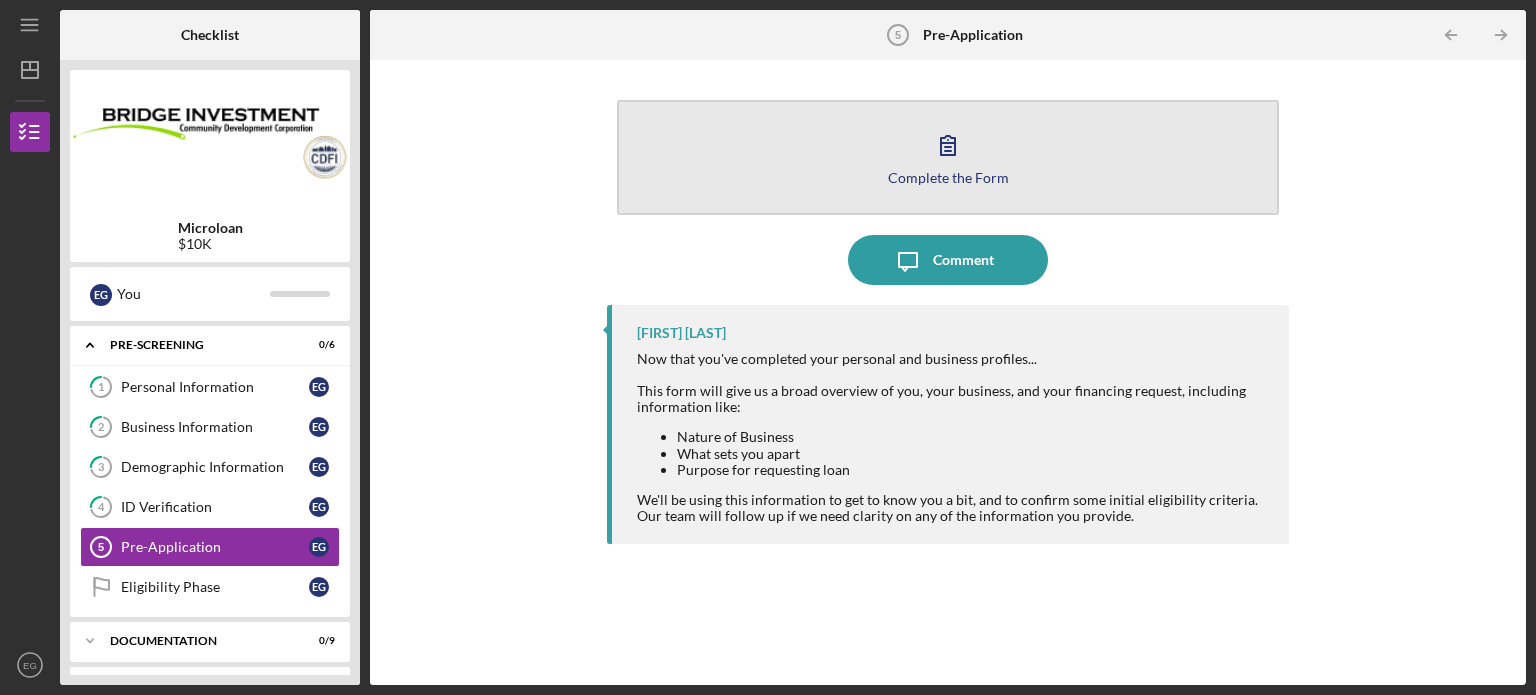 click 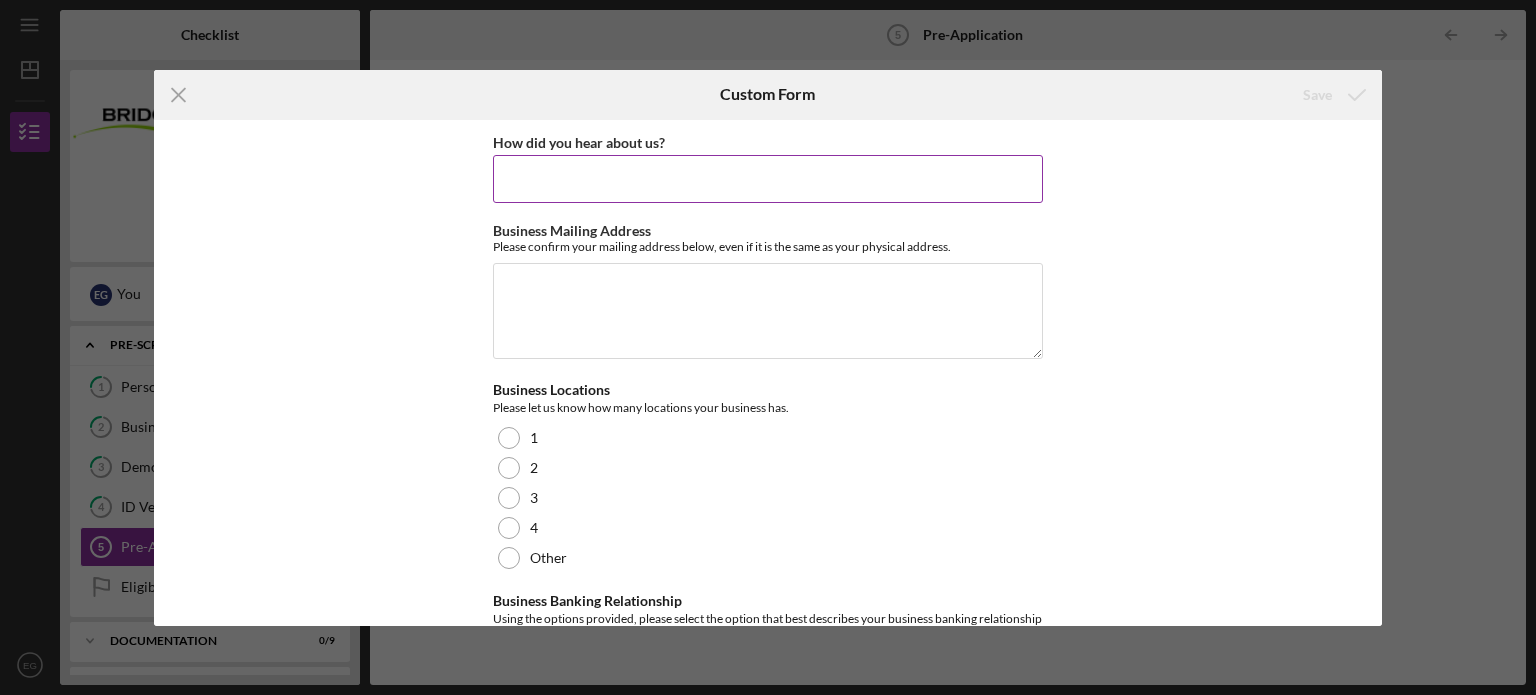 click on "How did you hear about us?" at bounding box center (768, 179) 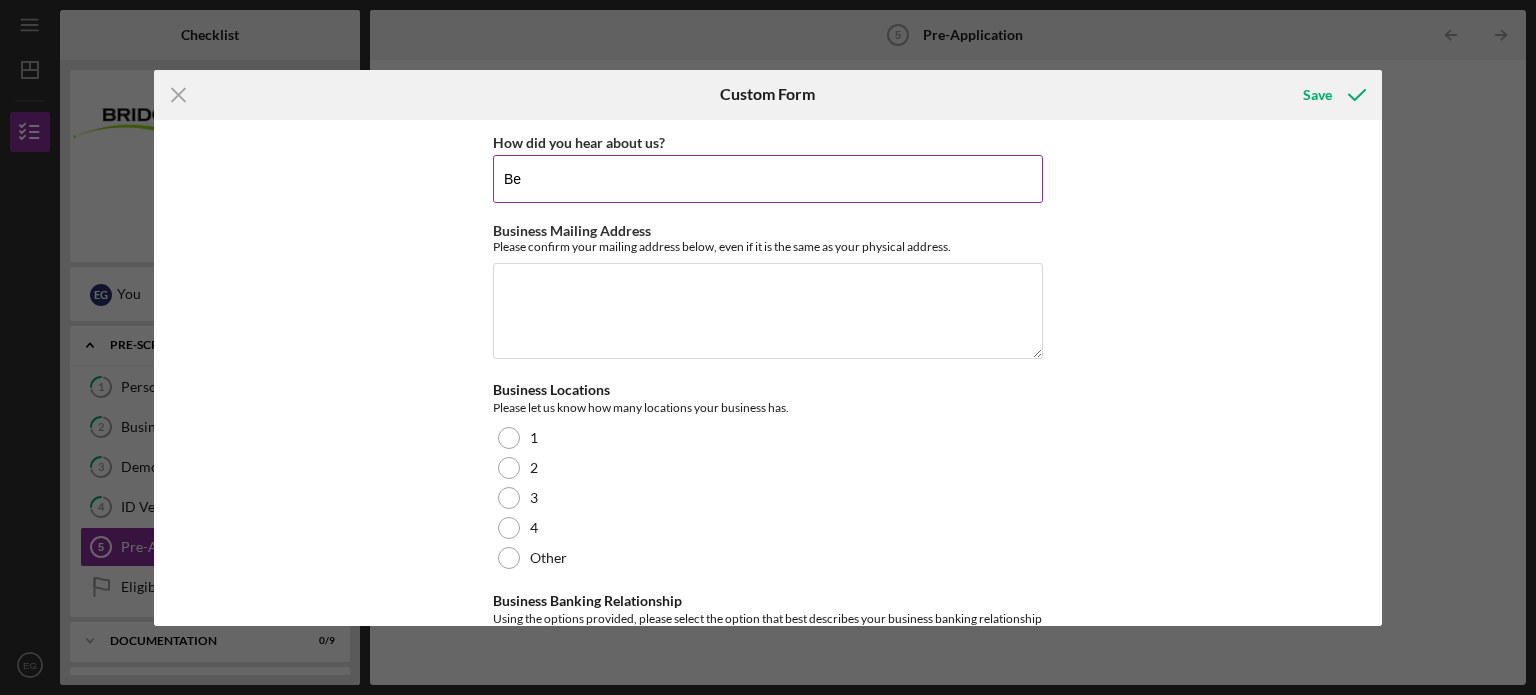 type on "B" 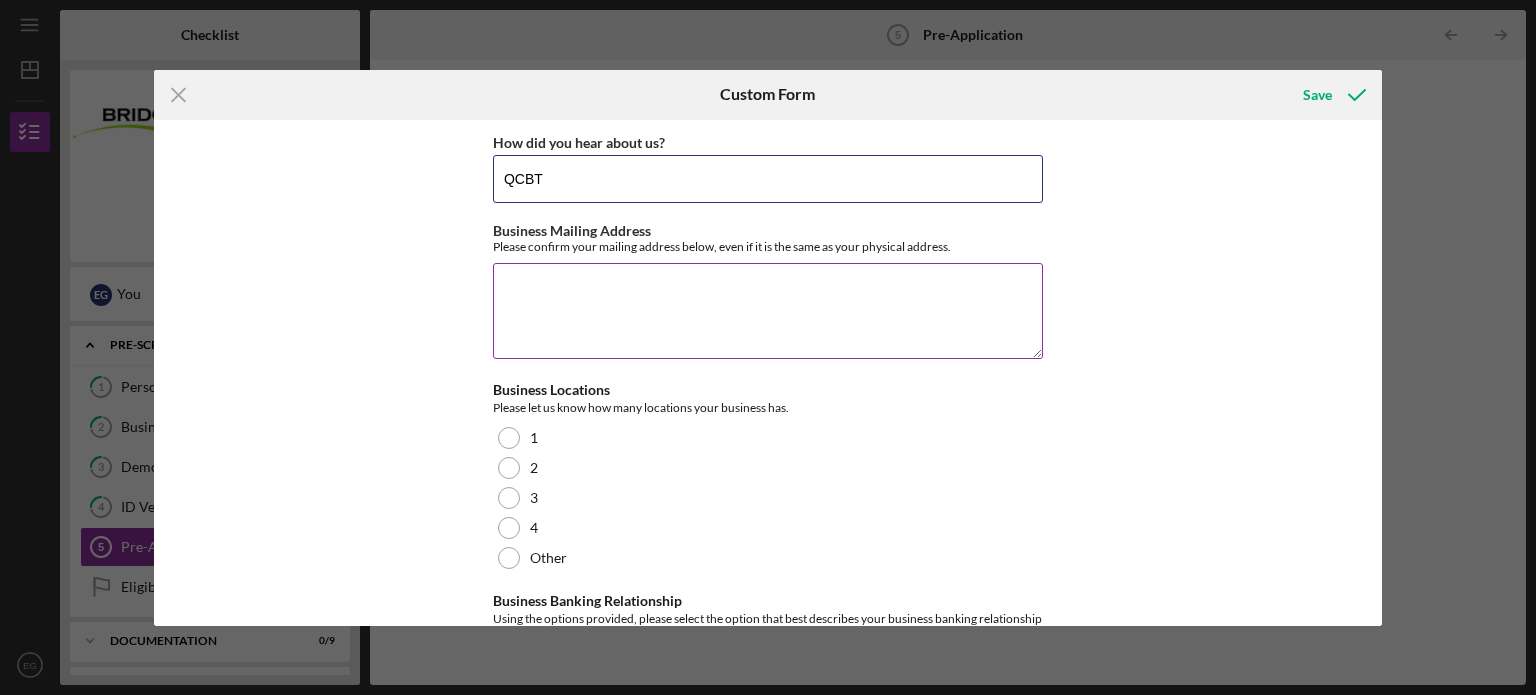 type on "QCBT" 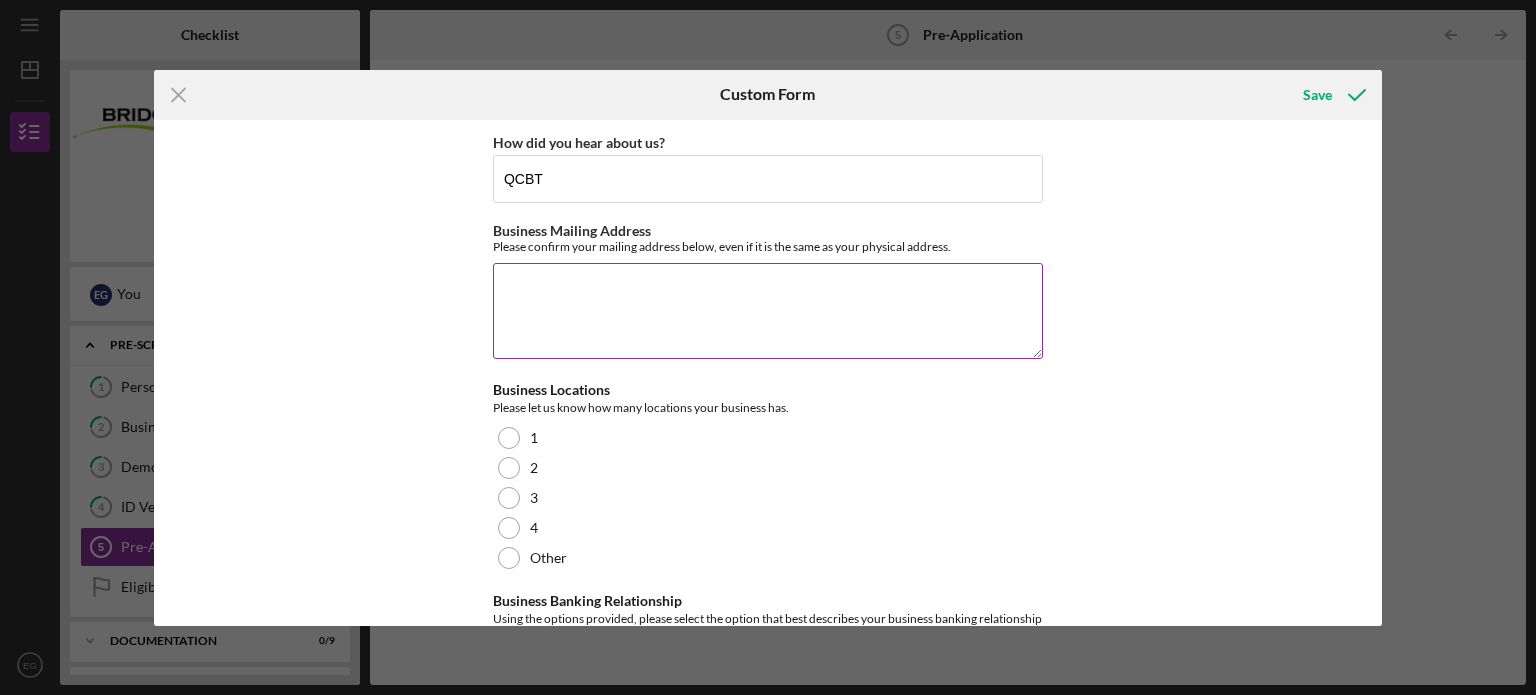 click on "Business Mailing Address" at bounding box center (768, 311) 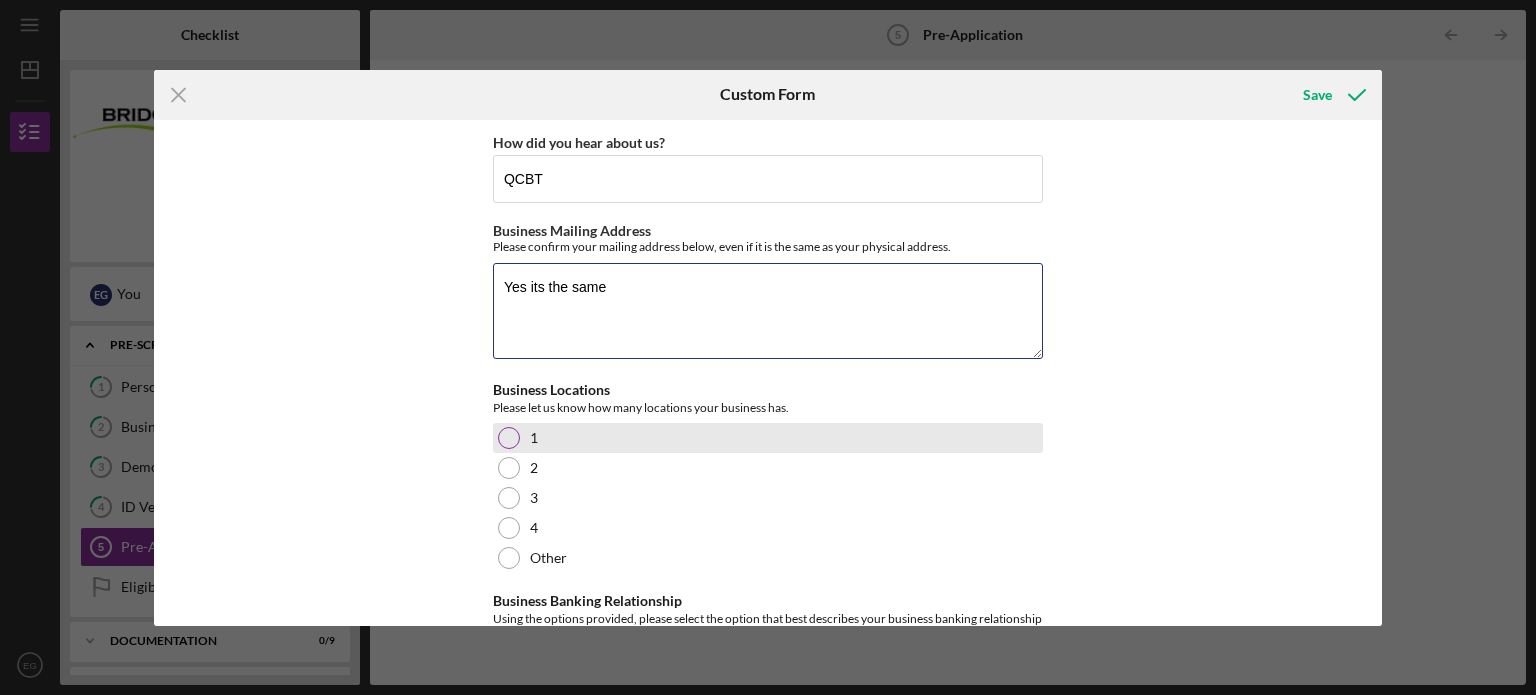 type on "Yes its the same" 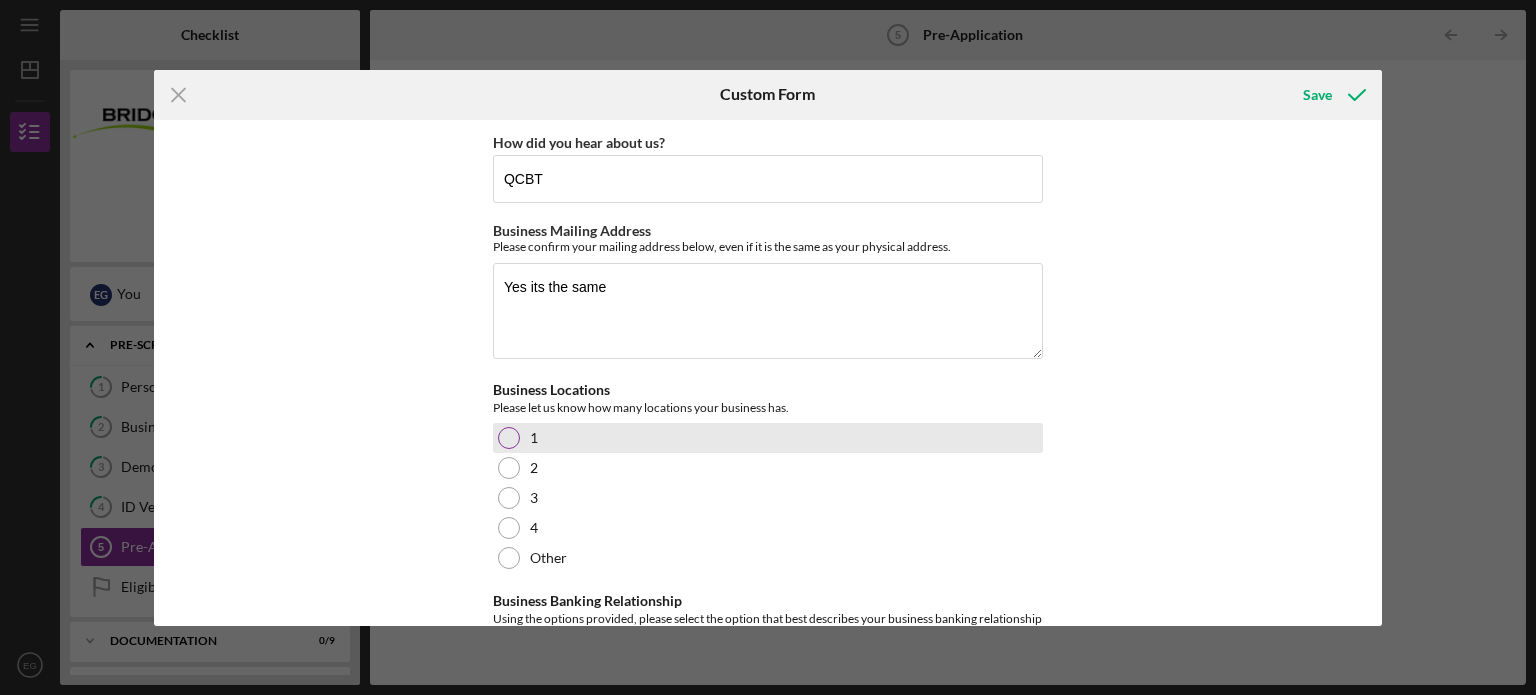 click at bounding box center (509, 438) 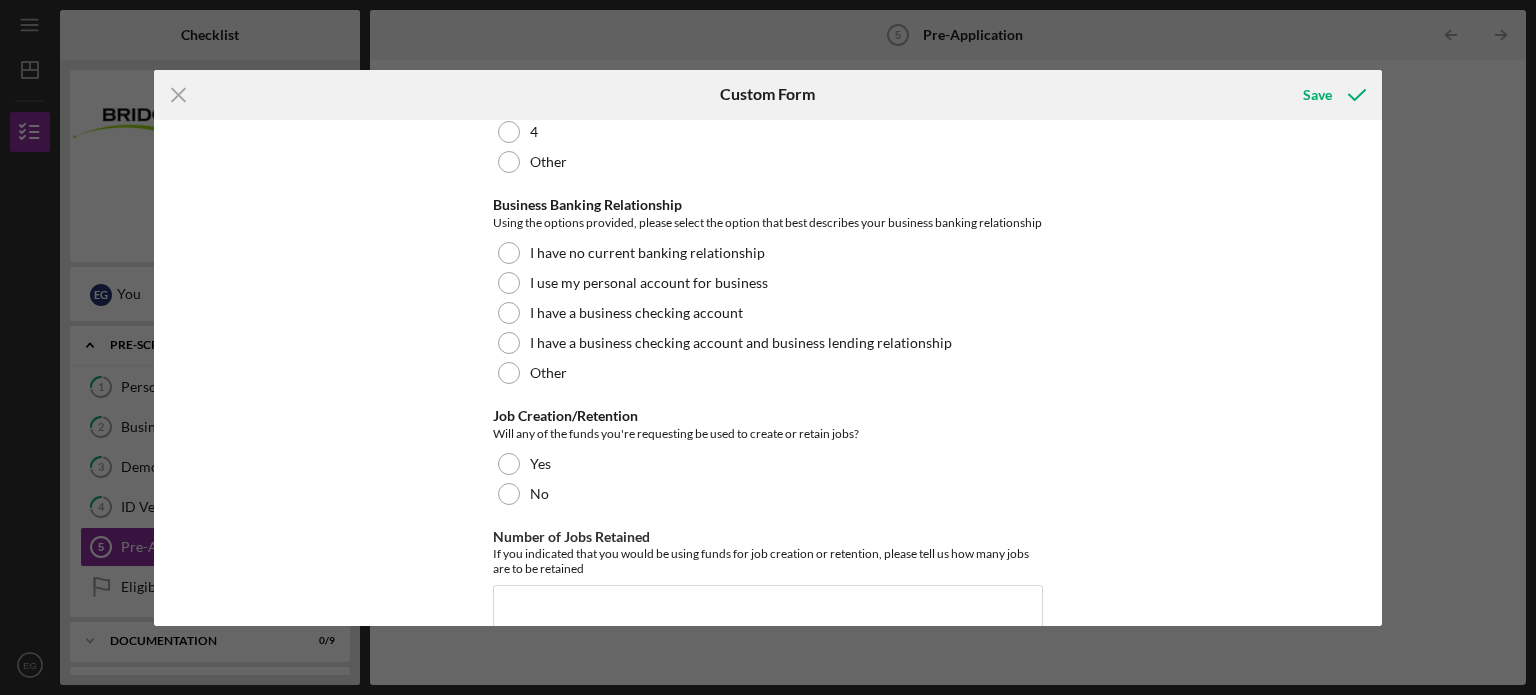 scroll, scrollTop: 400, scrollLeft: 0, axis: vertical 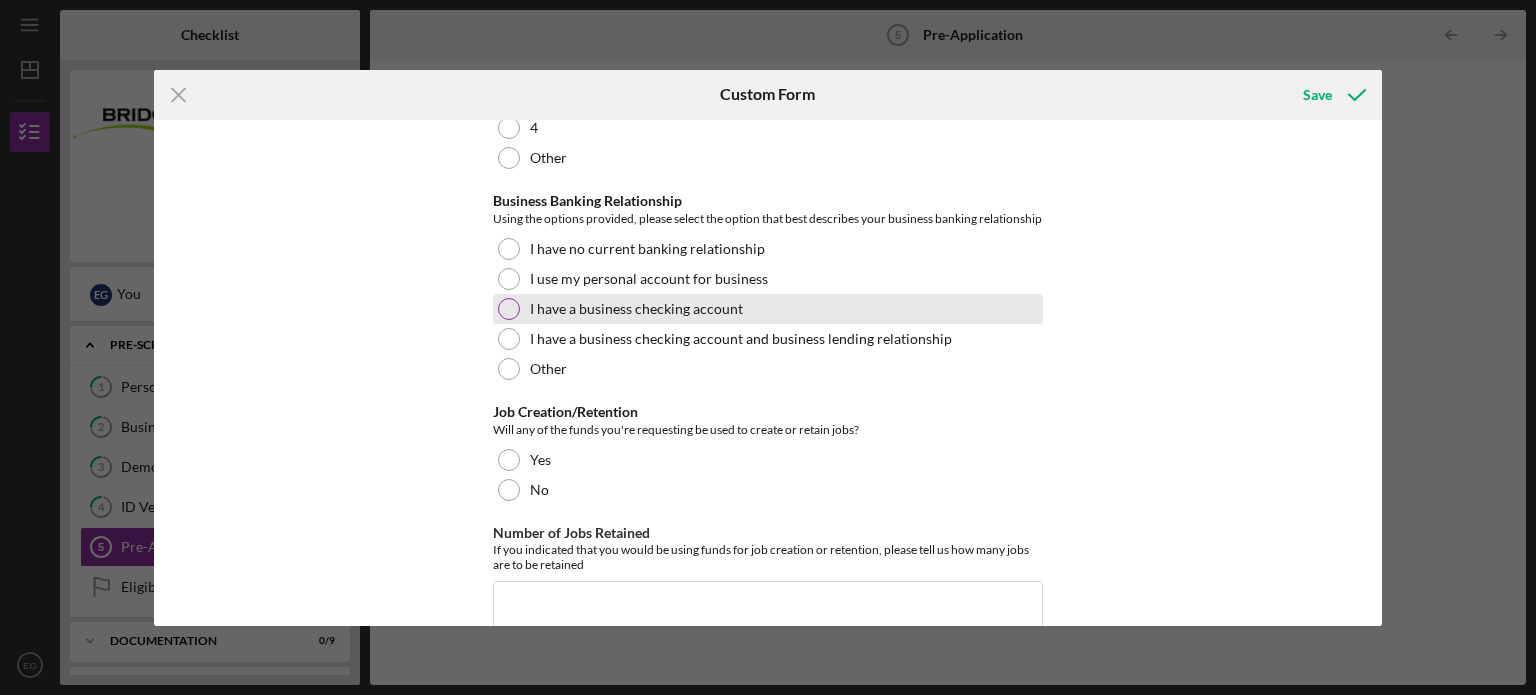 click at bounding box center [509, 309] 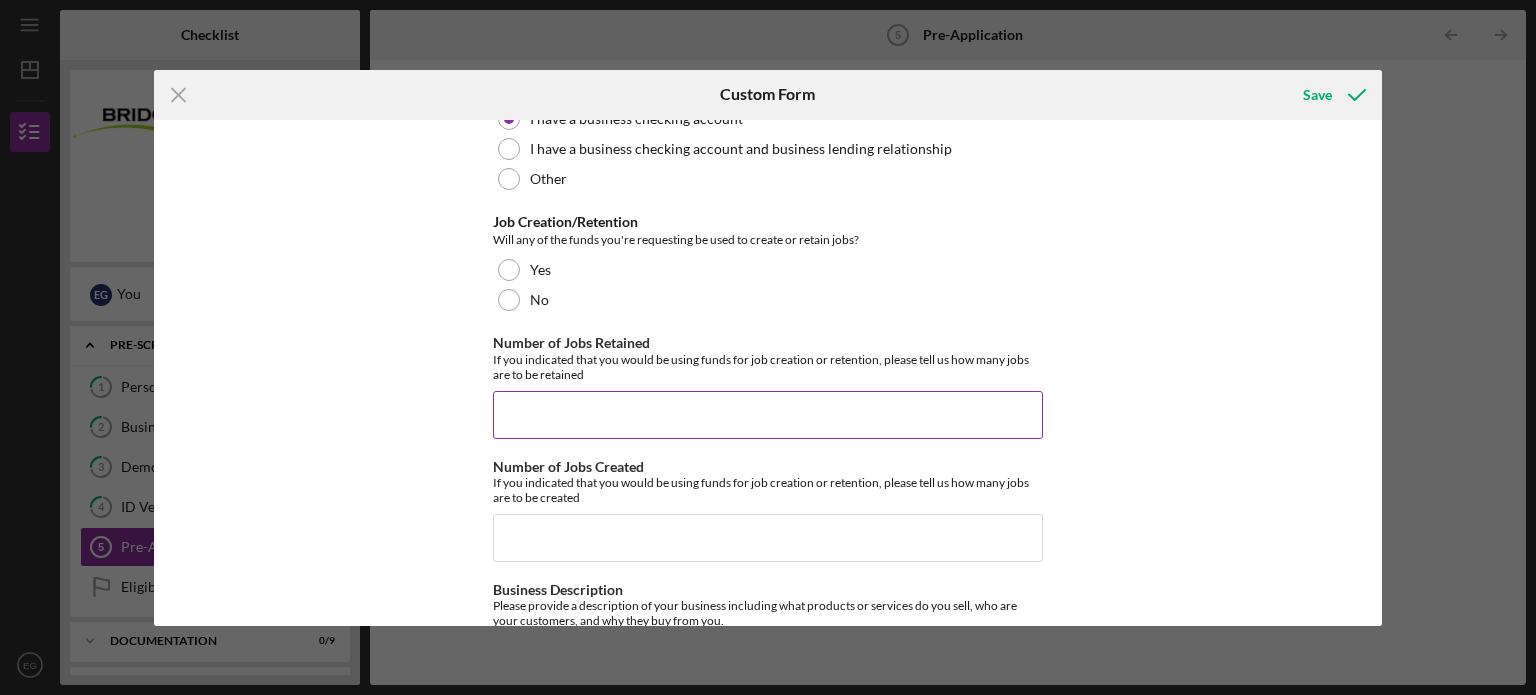 scroll, scrollTop: 600, scrollLeft: 0, axis: vertical 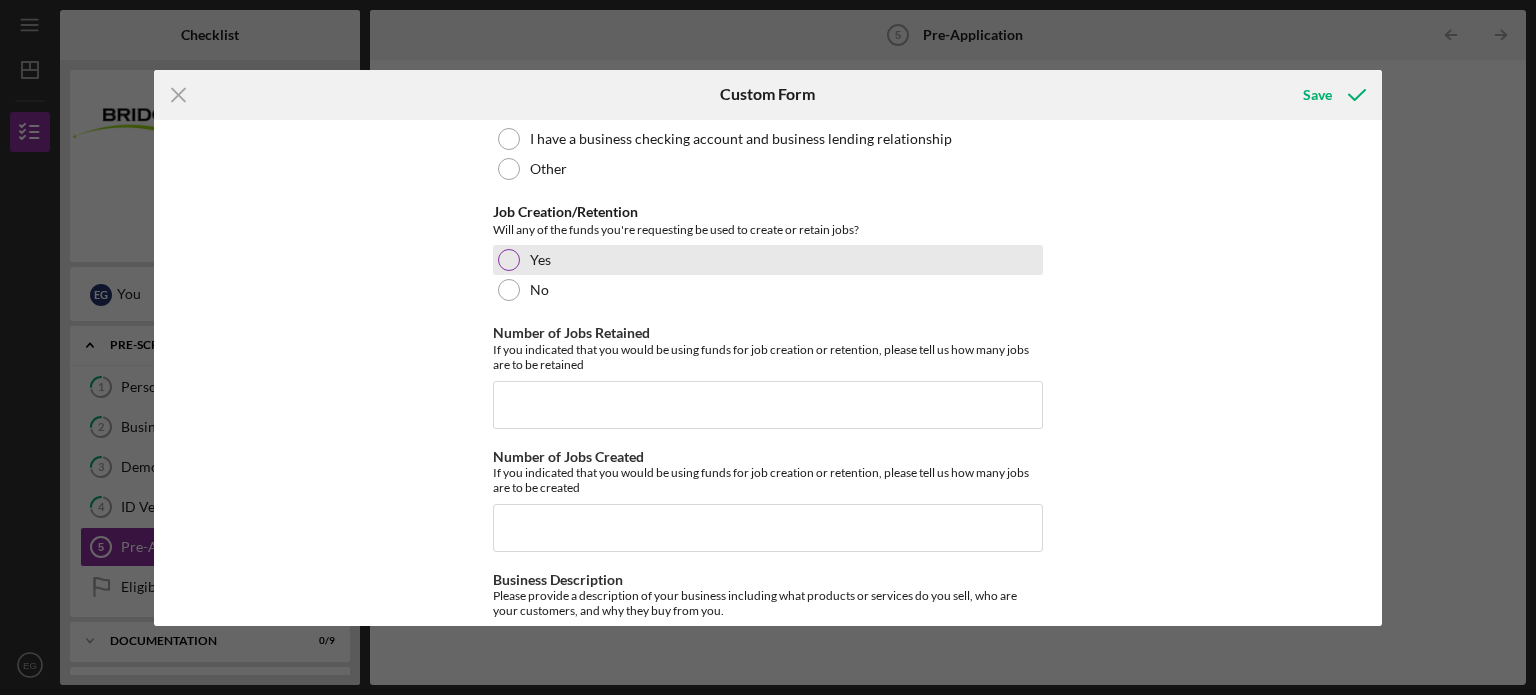 click at bounding box center [509, 260] 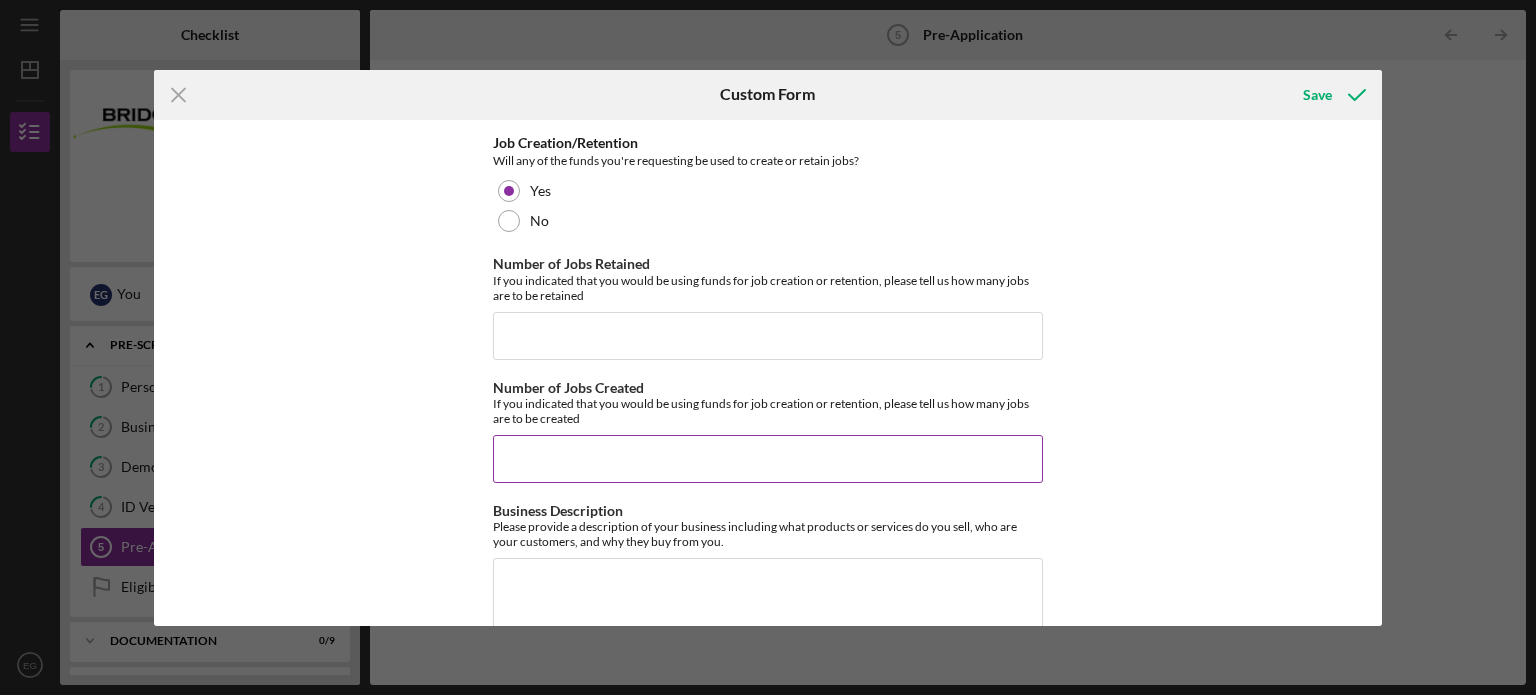 scroll, scrollTop: 700, scrollLeft: 0, axis: vertical 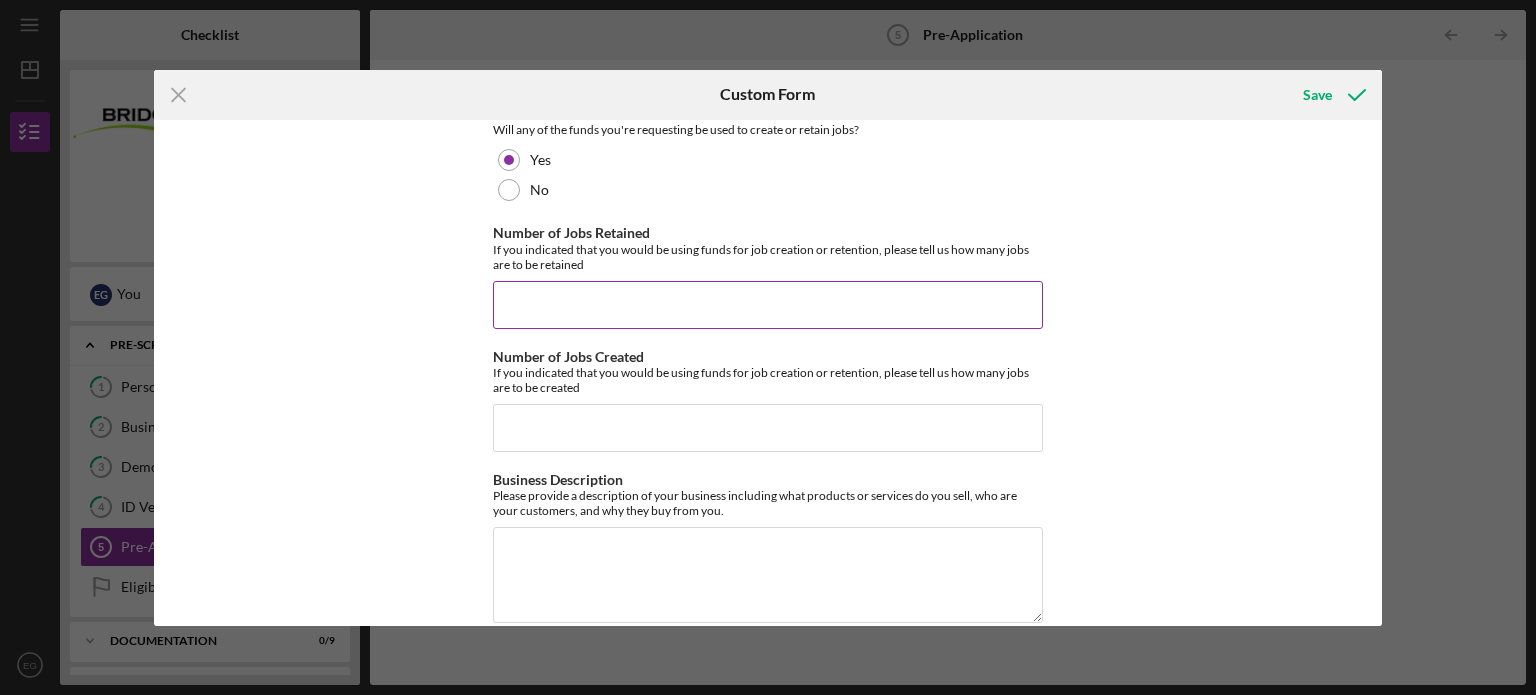 click on "Number of Jobs Retained" at bounding box center [768, 305] 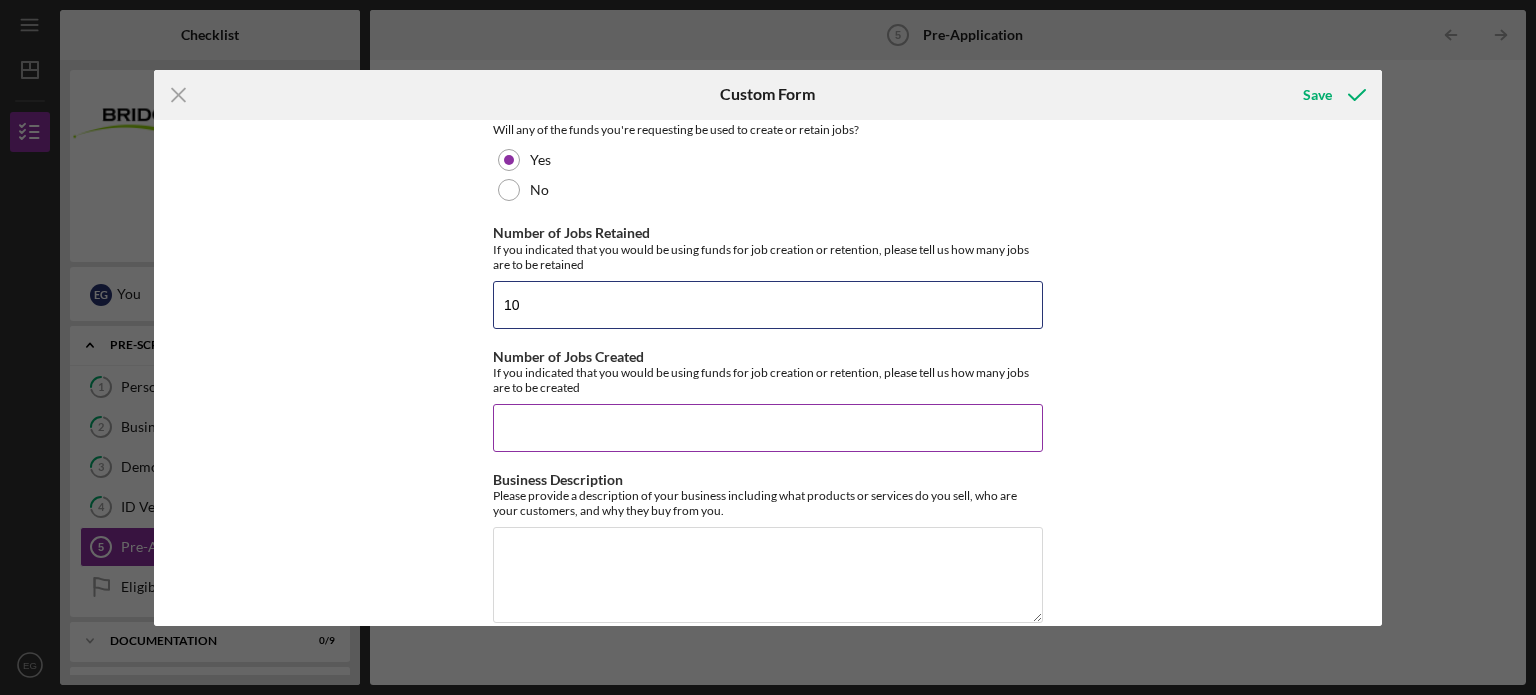 type on "10" 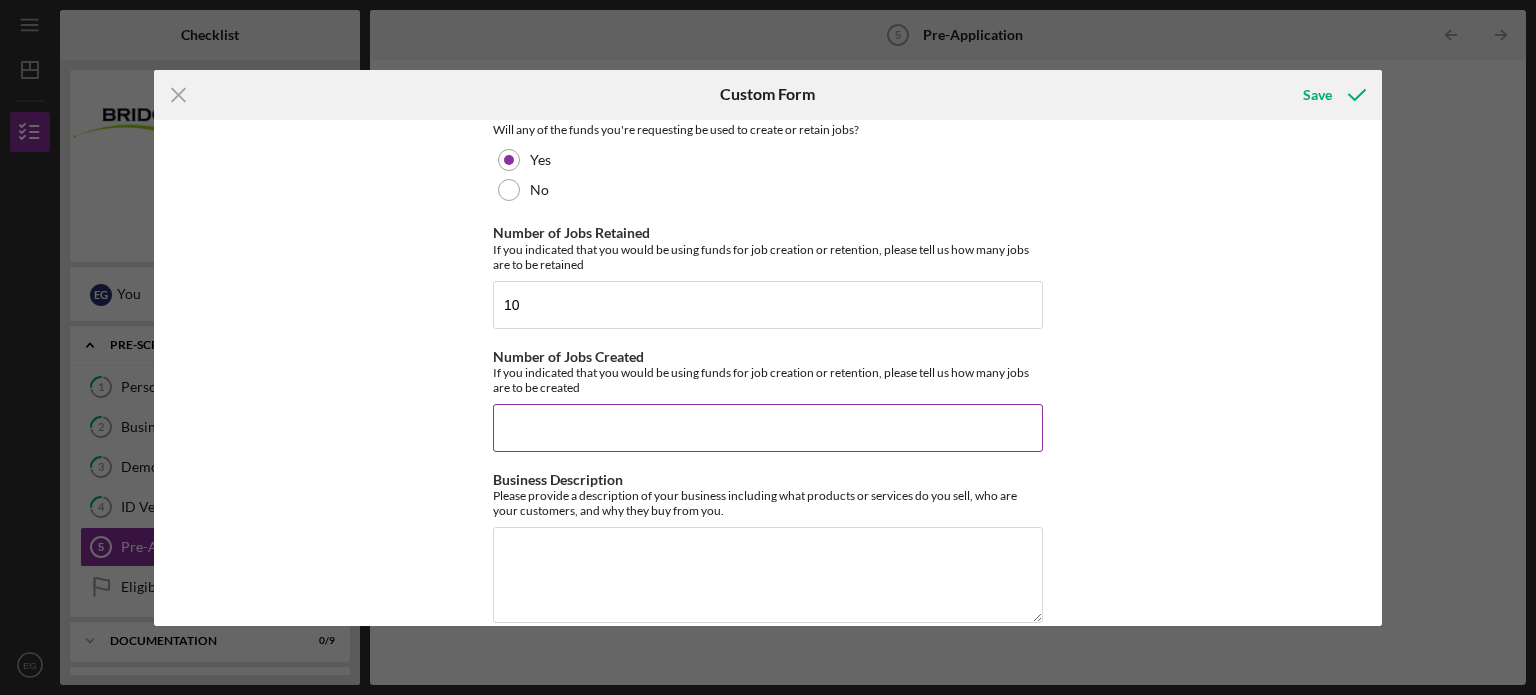 click on "Number of Jobs Created If you indicated that you would be using funds for job creation or retention, please tell us how many jobs are to be created" at bounding box center (768, 400) 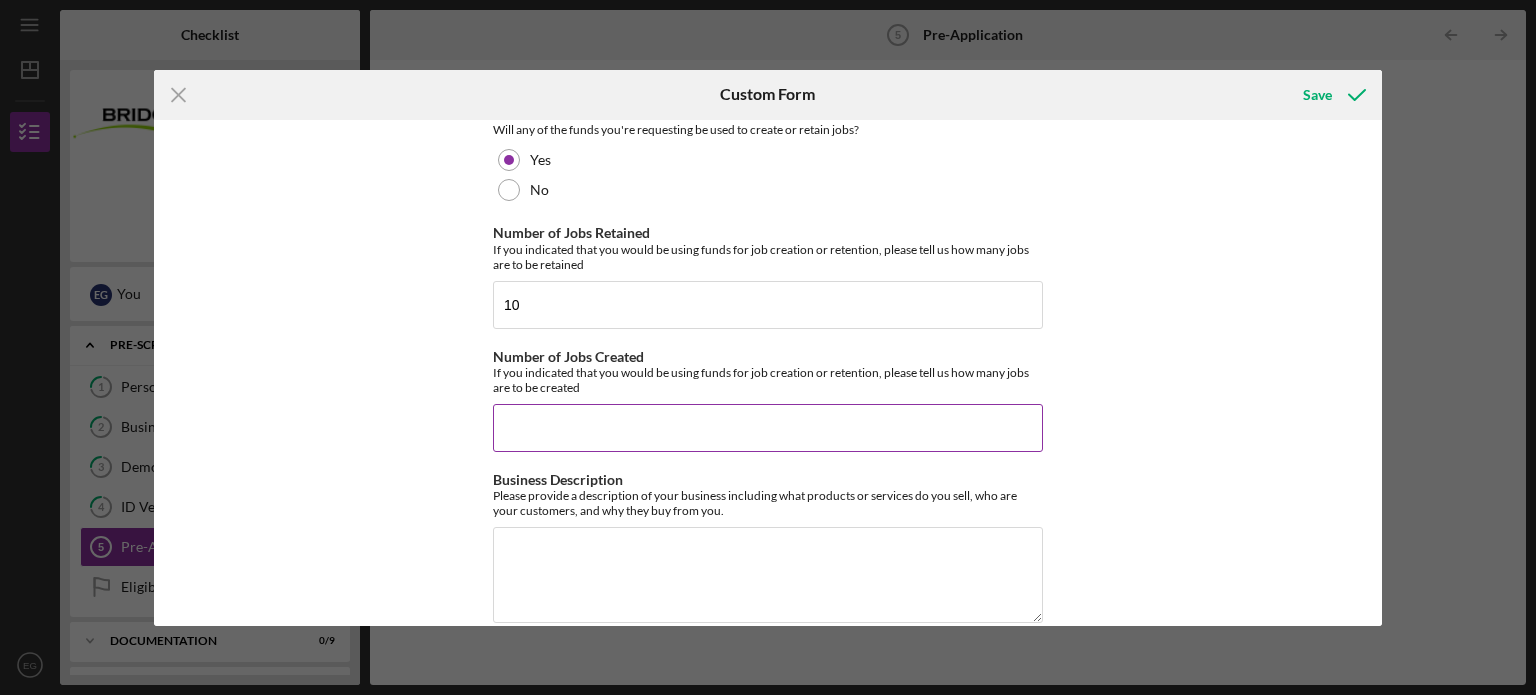 click on "Number of Jobs Created" at bounding box center [768, 428] 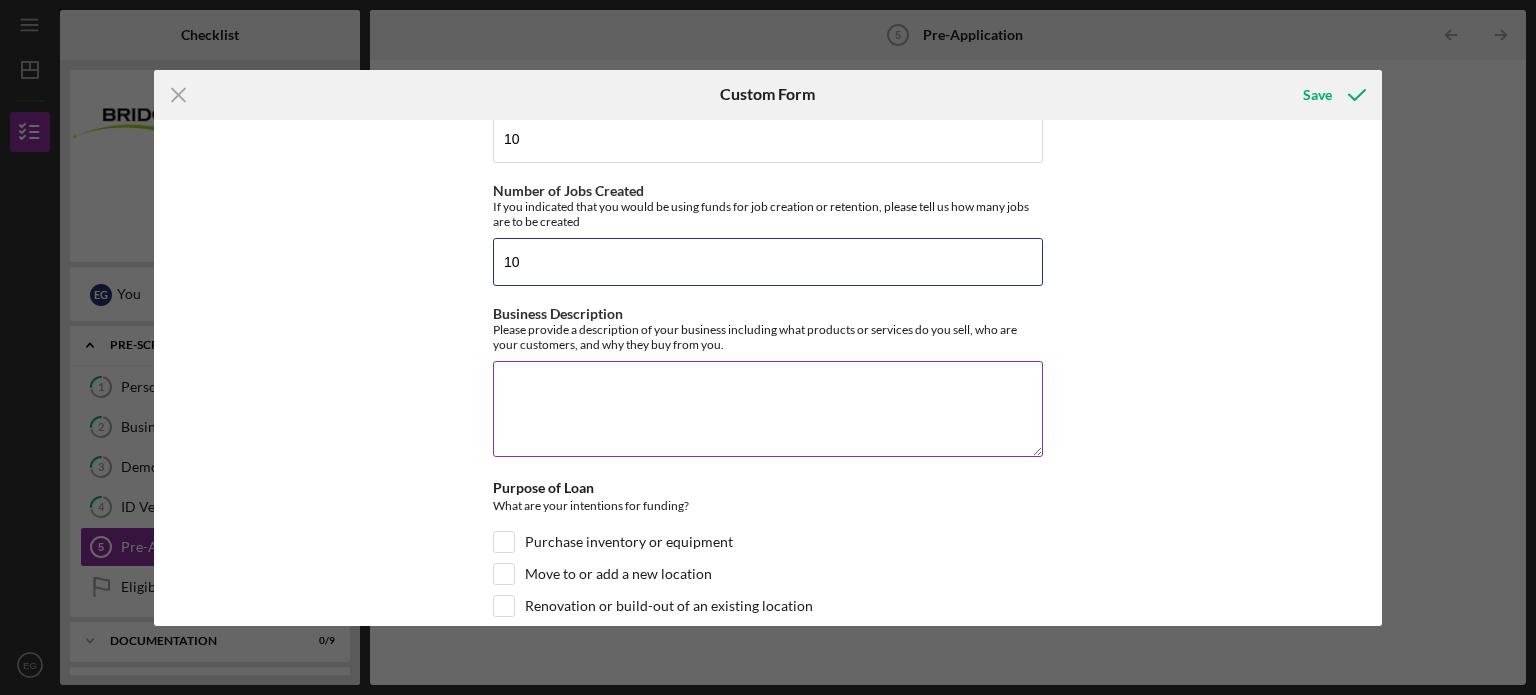 scroll, scrollTop: 900, scrollLeft: 0, axis: vertical 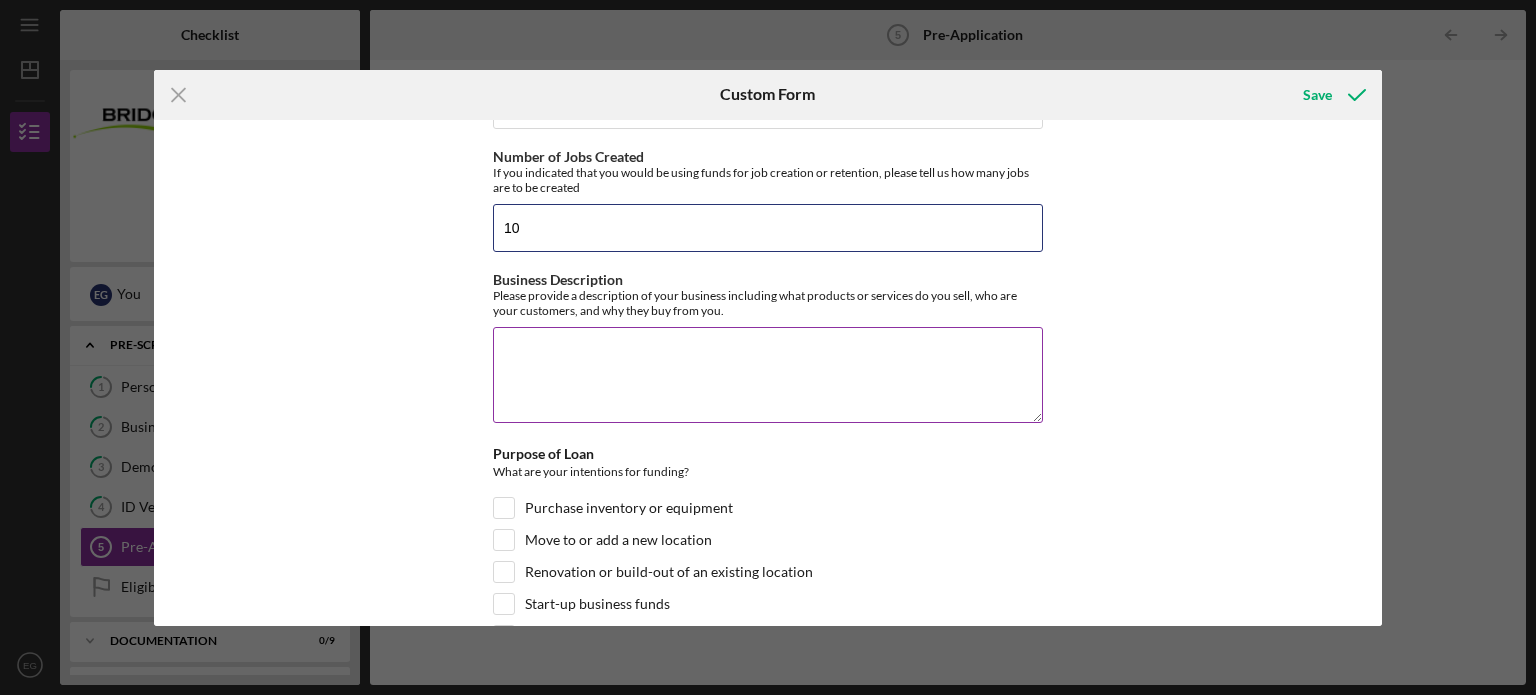 type on "10" 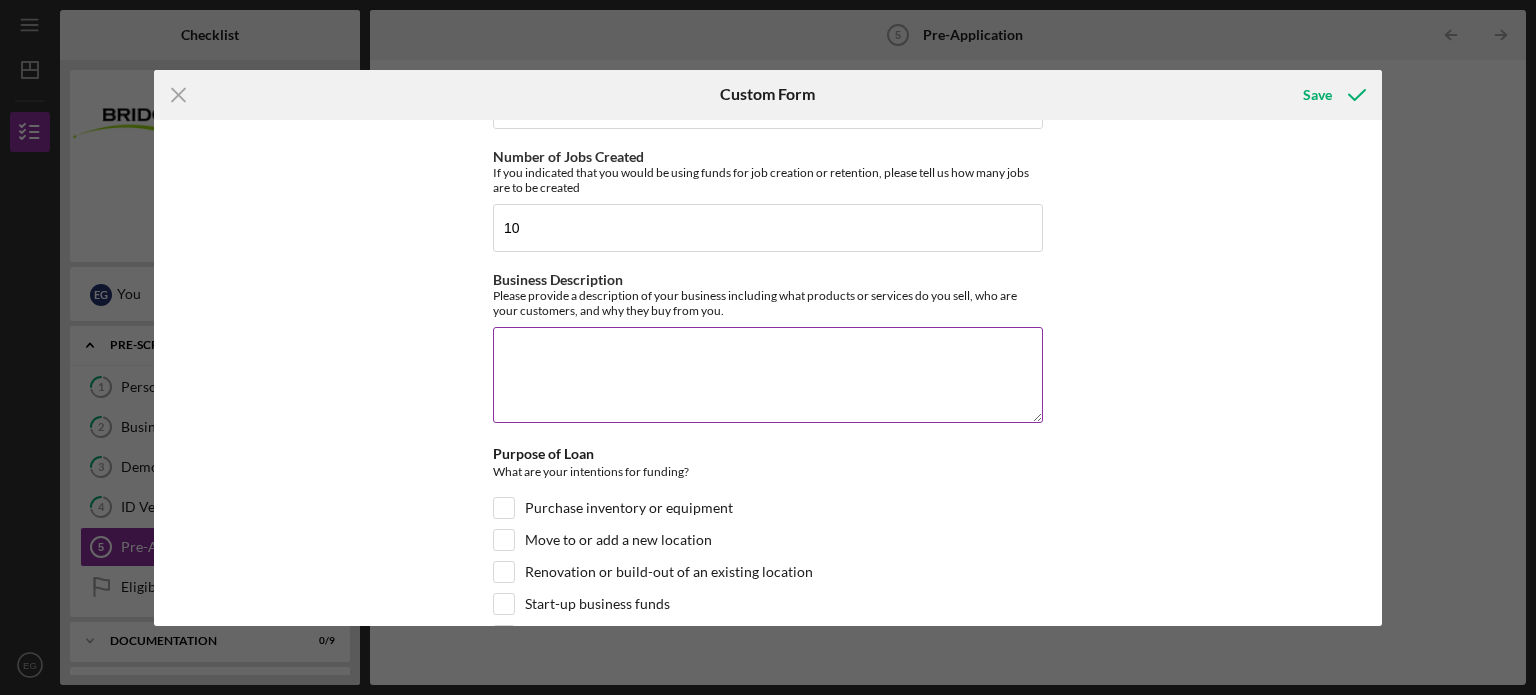 click on "Business Description" at bounding box center (768, 375) 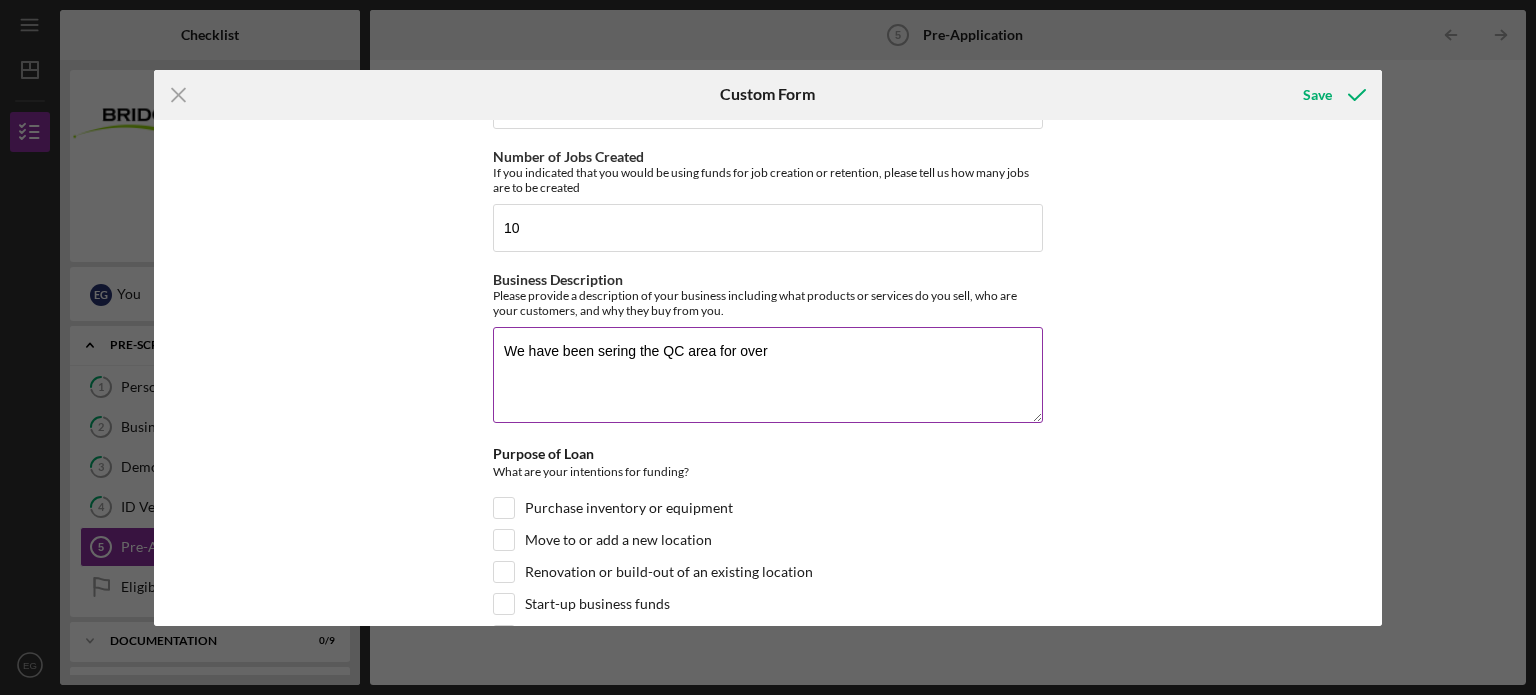click on "We have been sering the QC area for over" at bounding box center [768, 375] 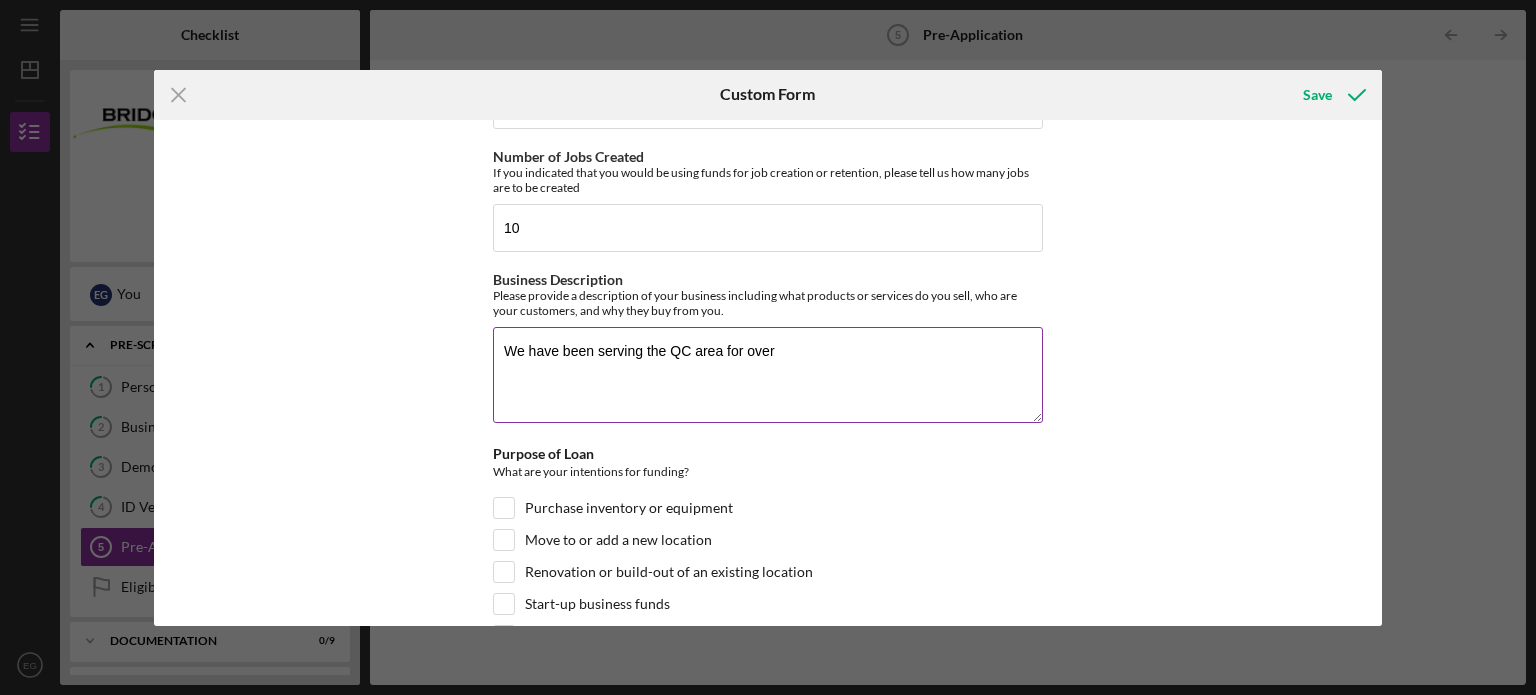 click on "We have been serving the QC area for over" at bounding box center (768, 375) 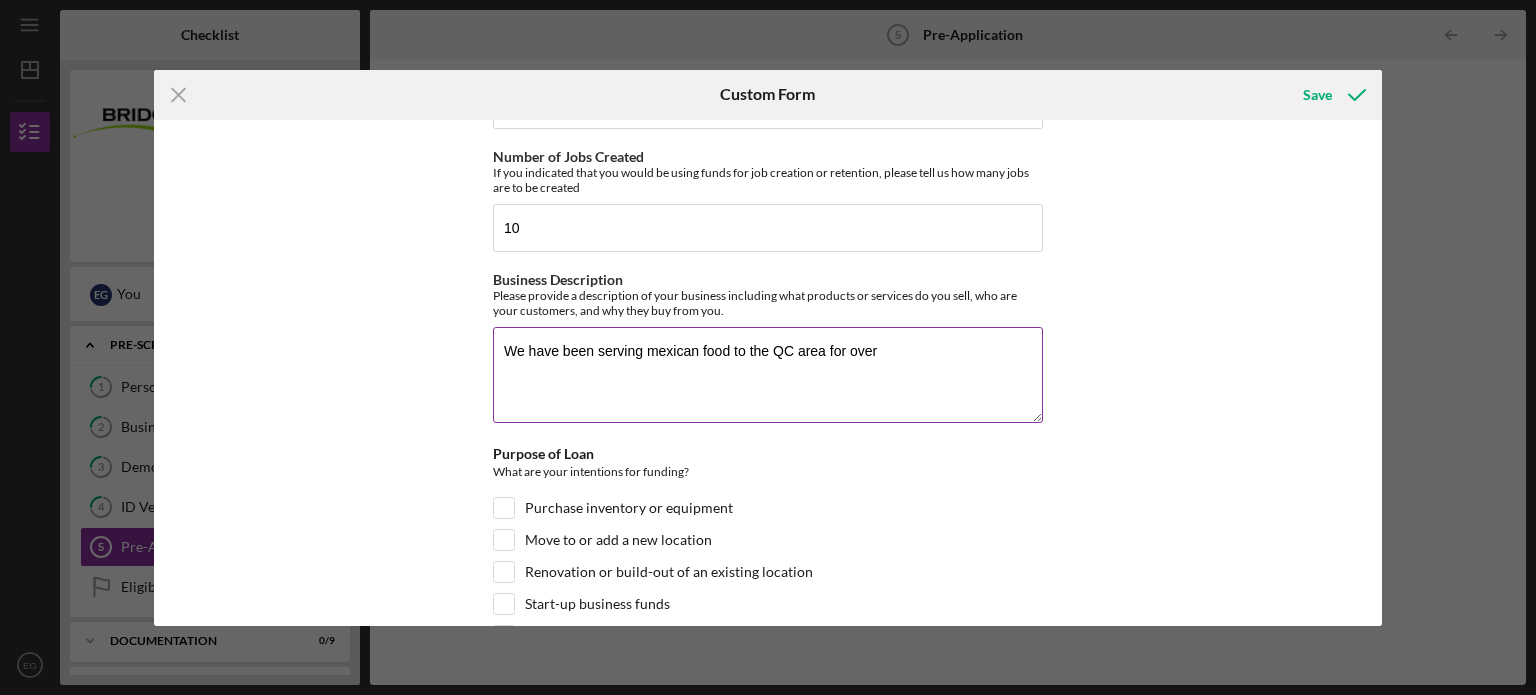 click on "We have been serving mexican food to the QC area for over" at bounding box center (768, 375) 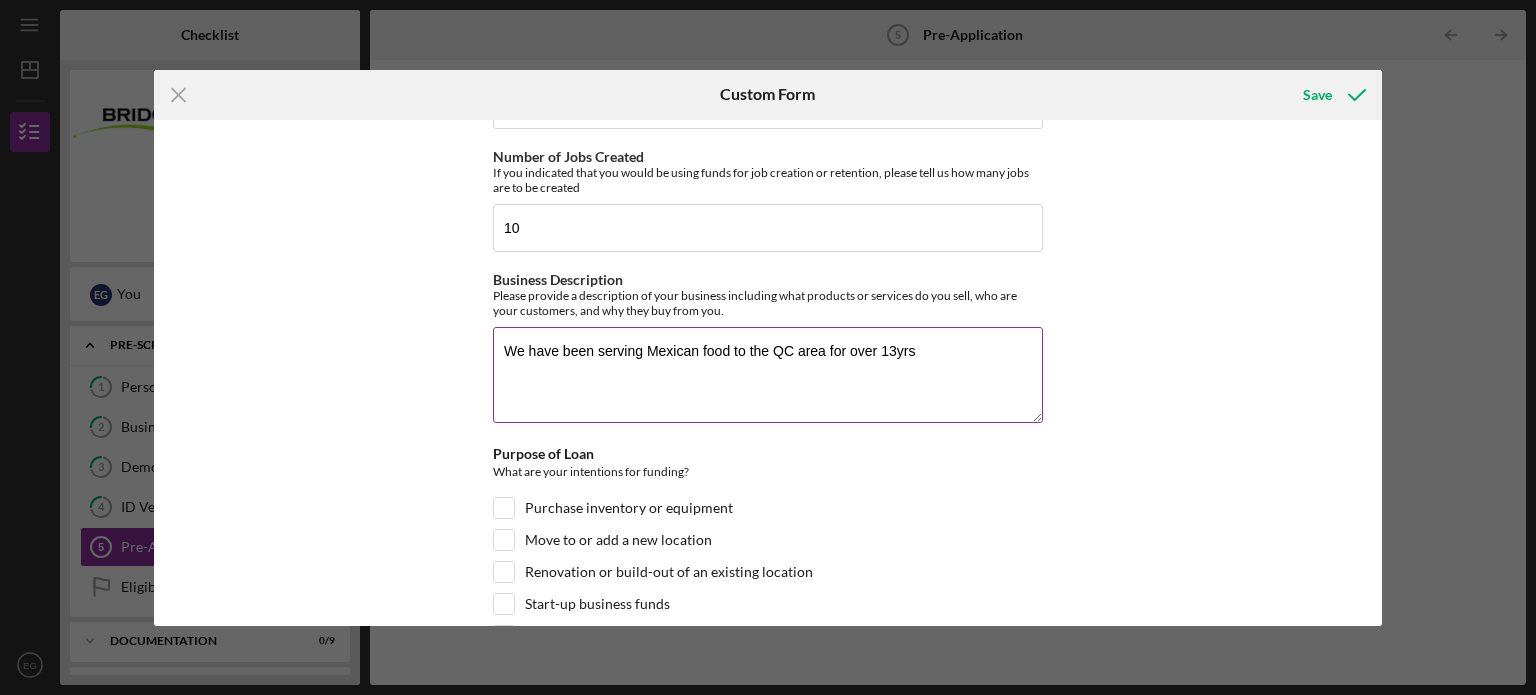 click on "We have been serving Mexican food to the QC area for over 13yrs" at bounding box center (768, 375) 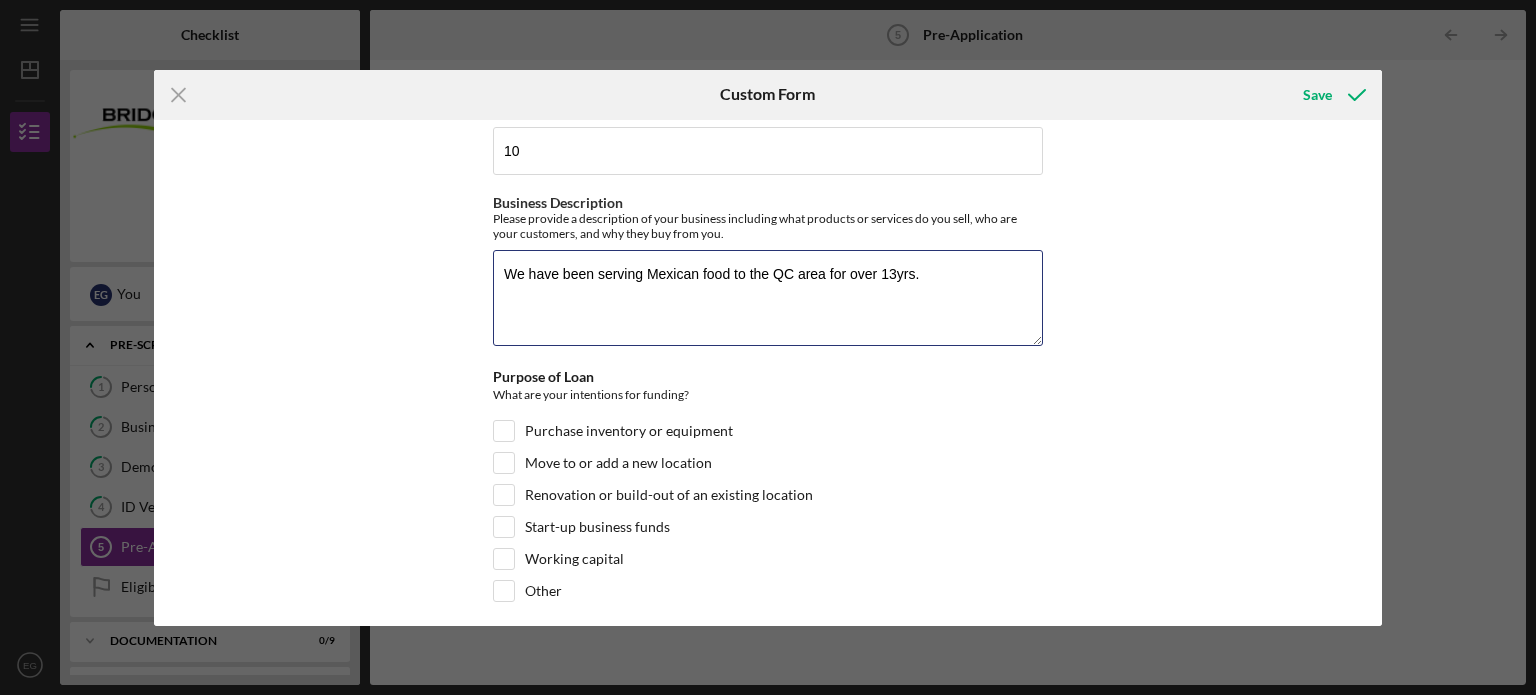 scroll, scrollTop: 1100, scrollLeft: 0, axis: vertical 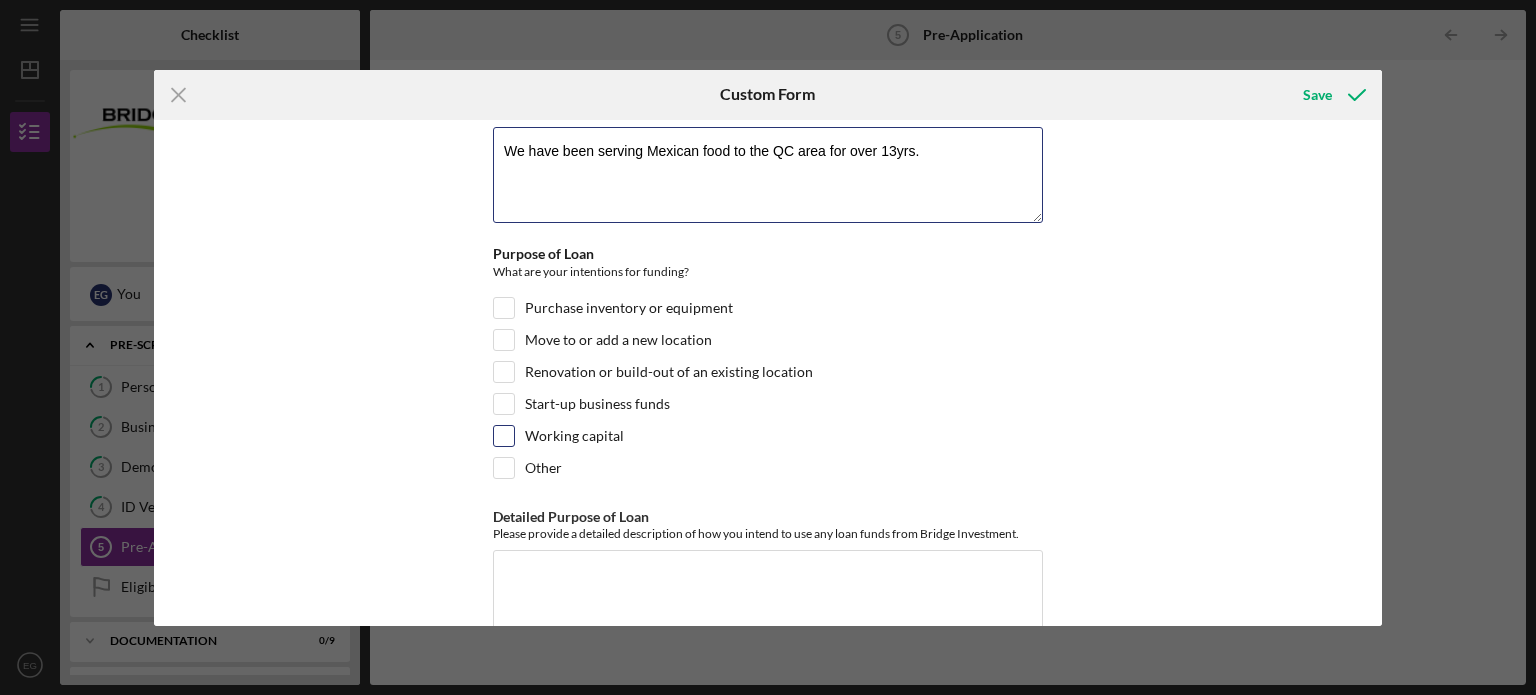 type on "We have been serving Mexican food to the QC area for over 13yrs." 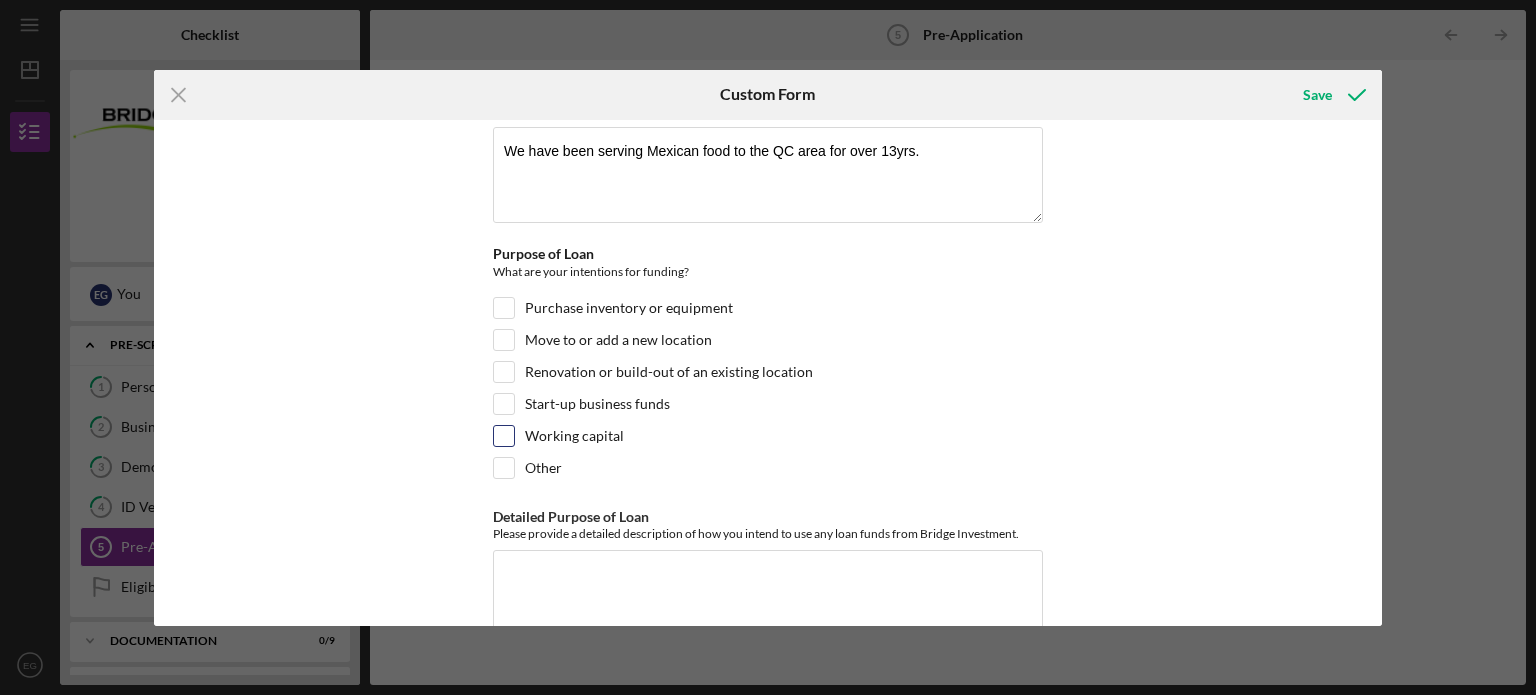 click on "Working capital" at bounding box center [504, 436] 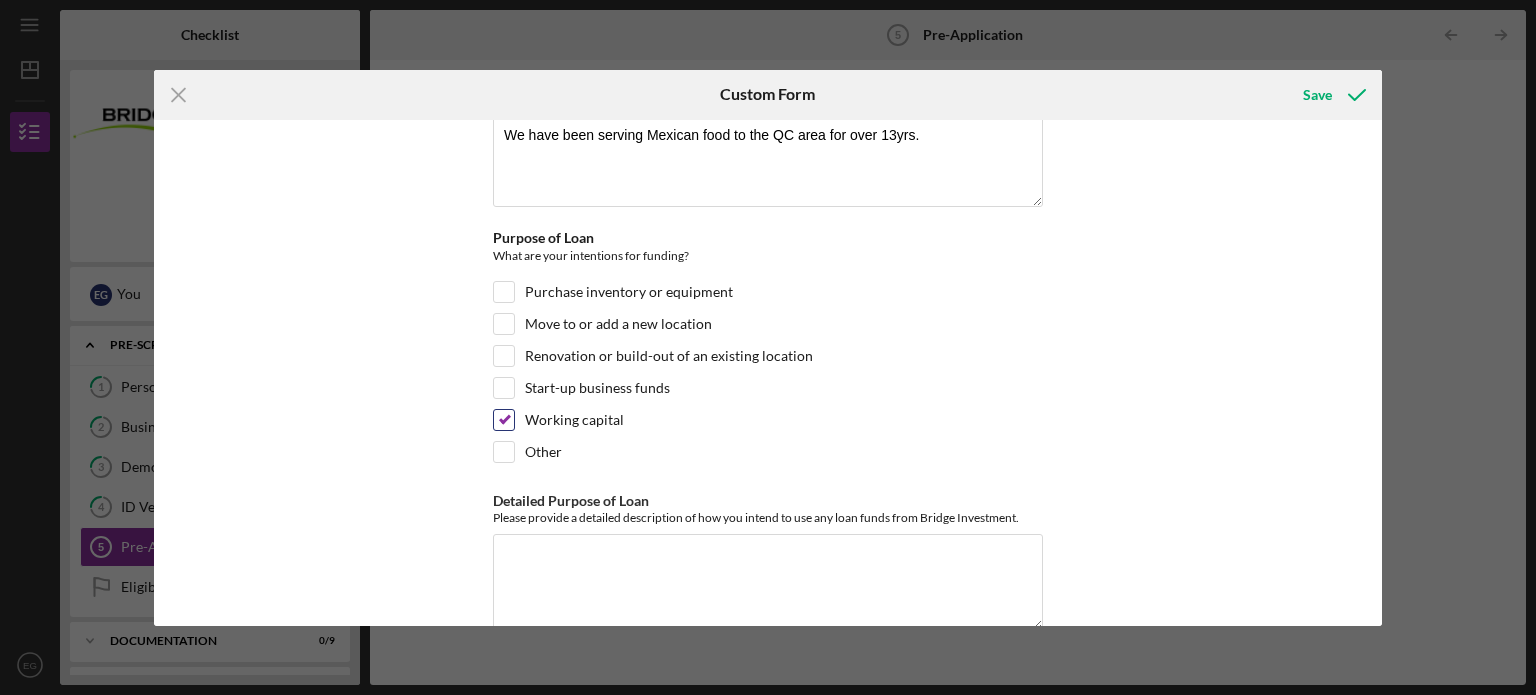 scroll, scrollTop: 1168, scrollLeft: 0, axis: vertical 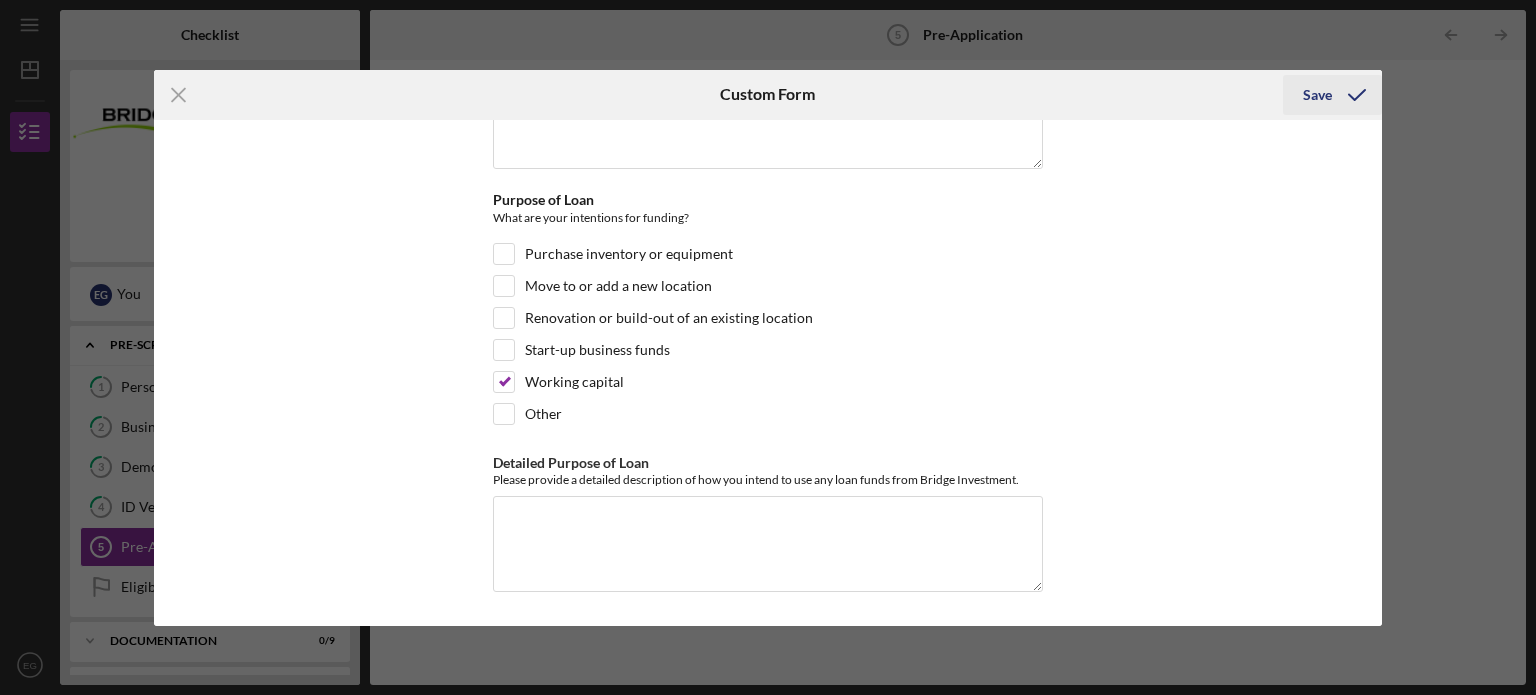 click 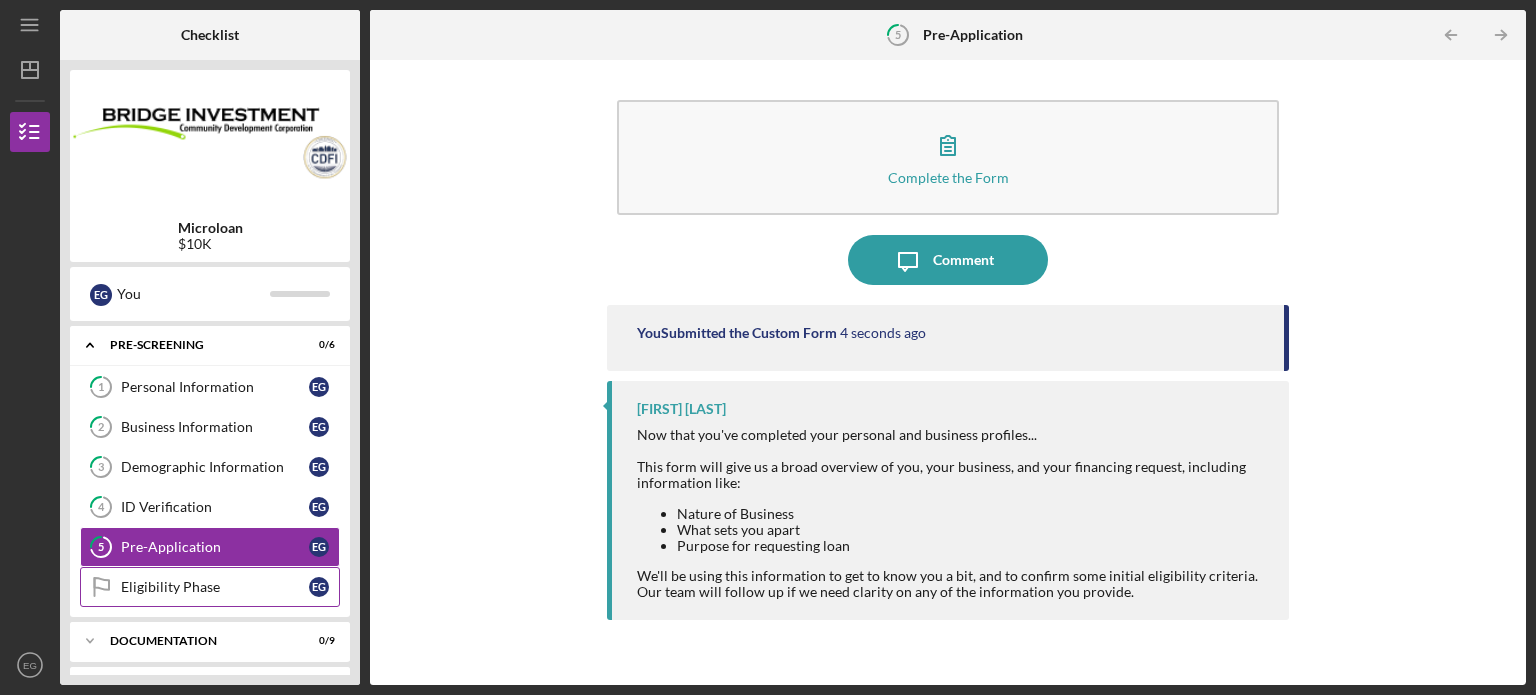 click on "Eligibility Phase" at bounding box center [215, 587] 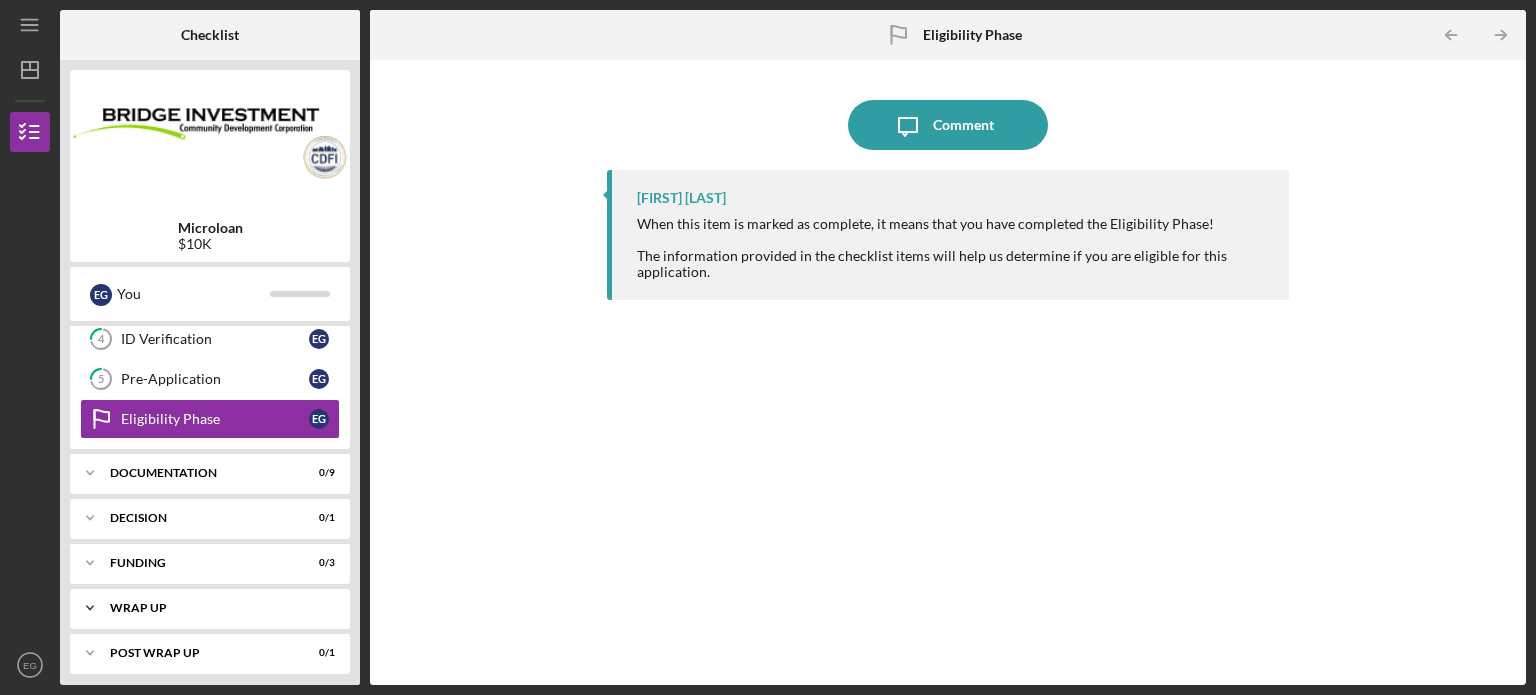 scroll, scrollTop: 174, scrollLeft: 0, axis: vertical 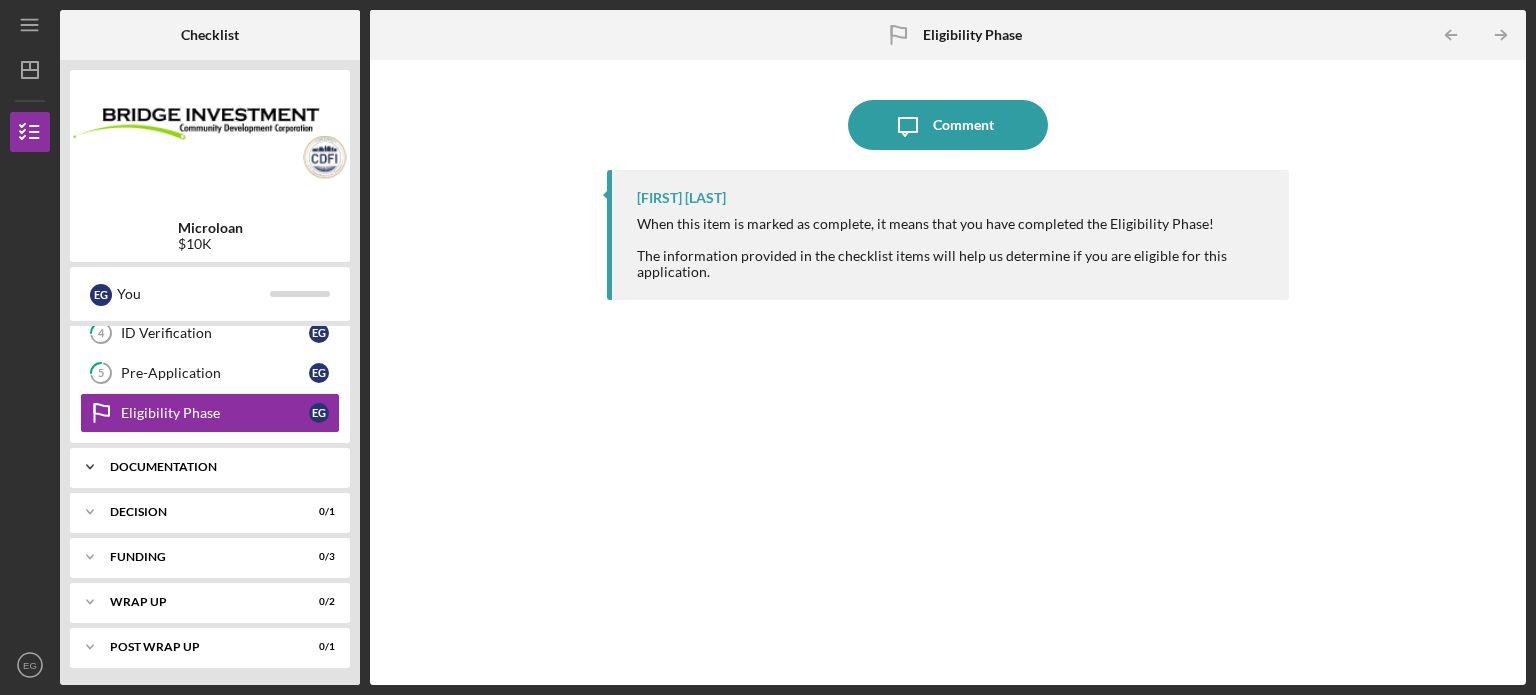 click on "Icon/Expander Documentation 0 / 9" at bounding box center [210, 467] 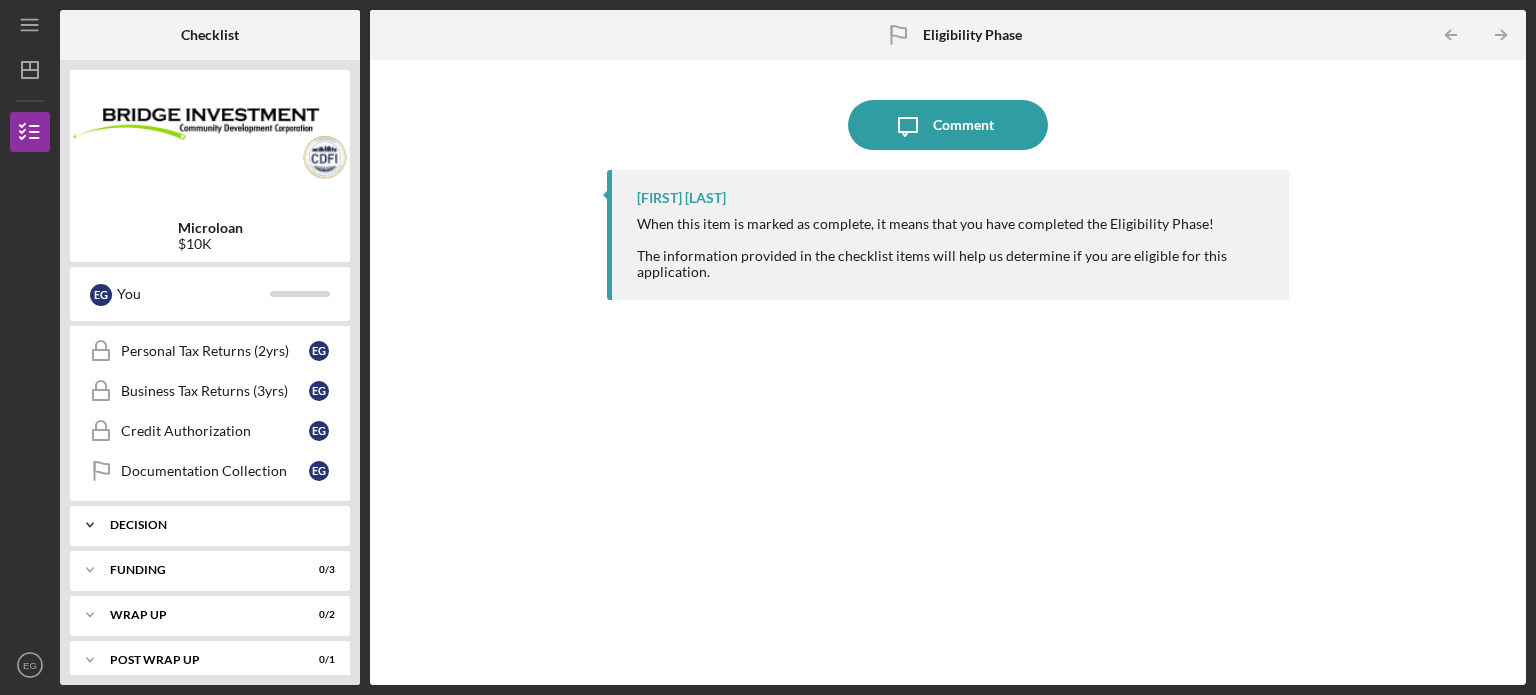 scroll, scrollTop: 541, scrollLeft: 0, axis: vertical 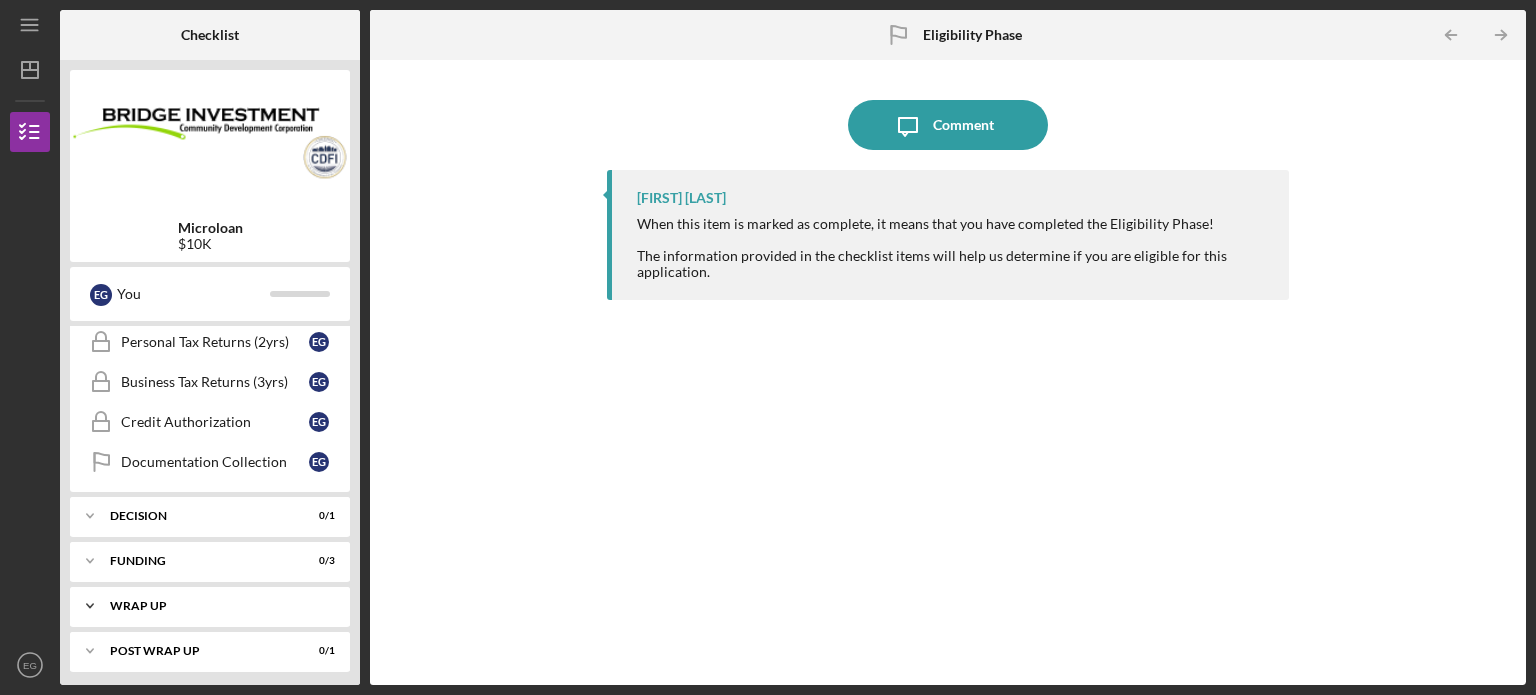 click on "WRAP UP" at bounding box center [217, 606] 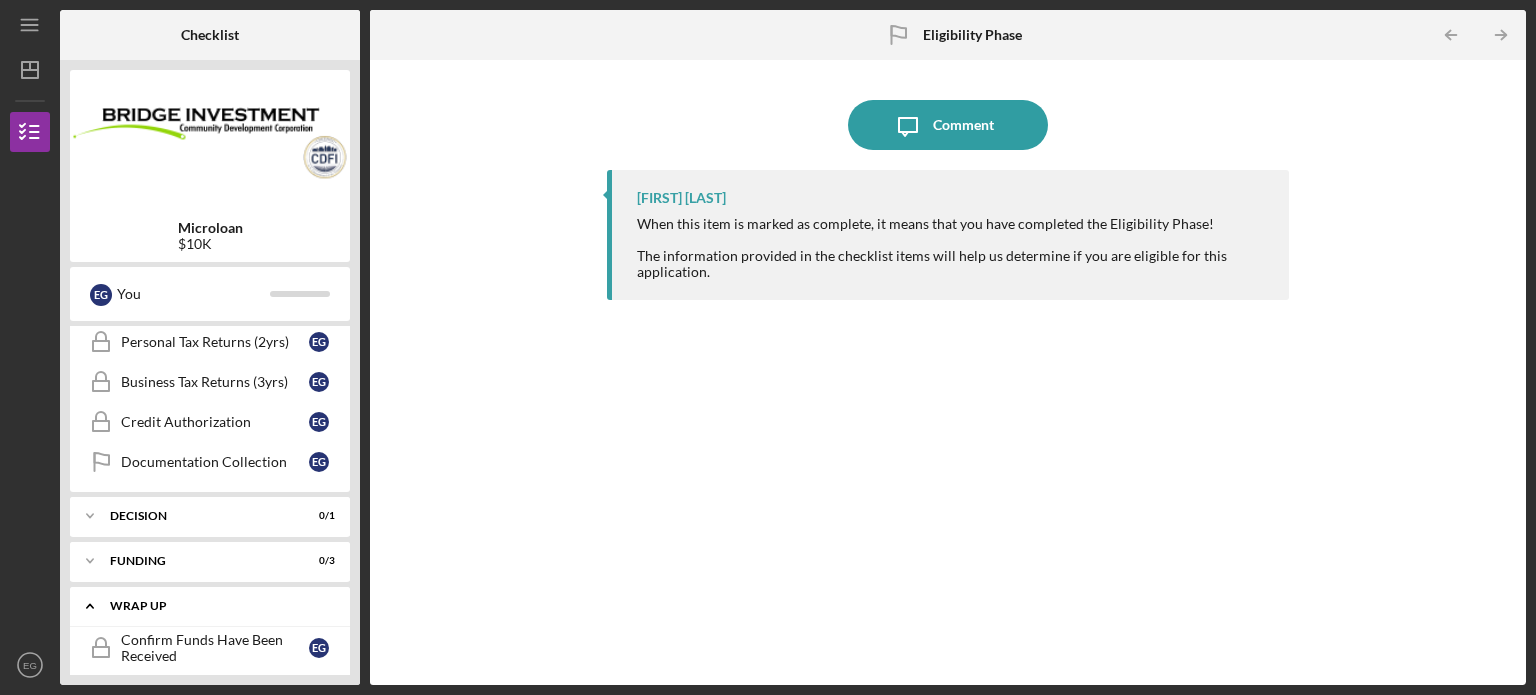 scroll, scrollTop: 632, scrollLeft: 0, axis: vertical 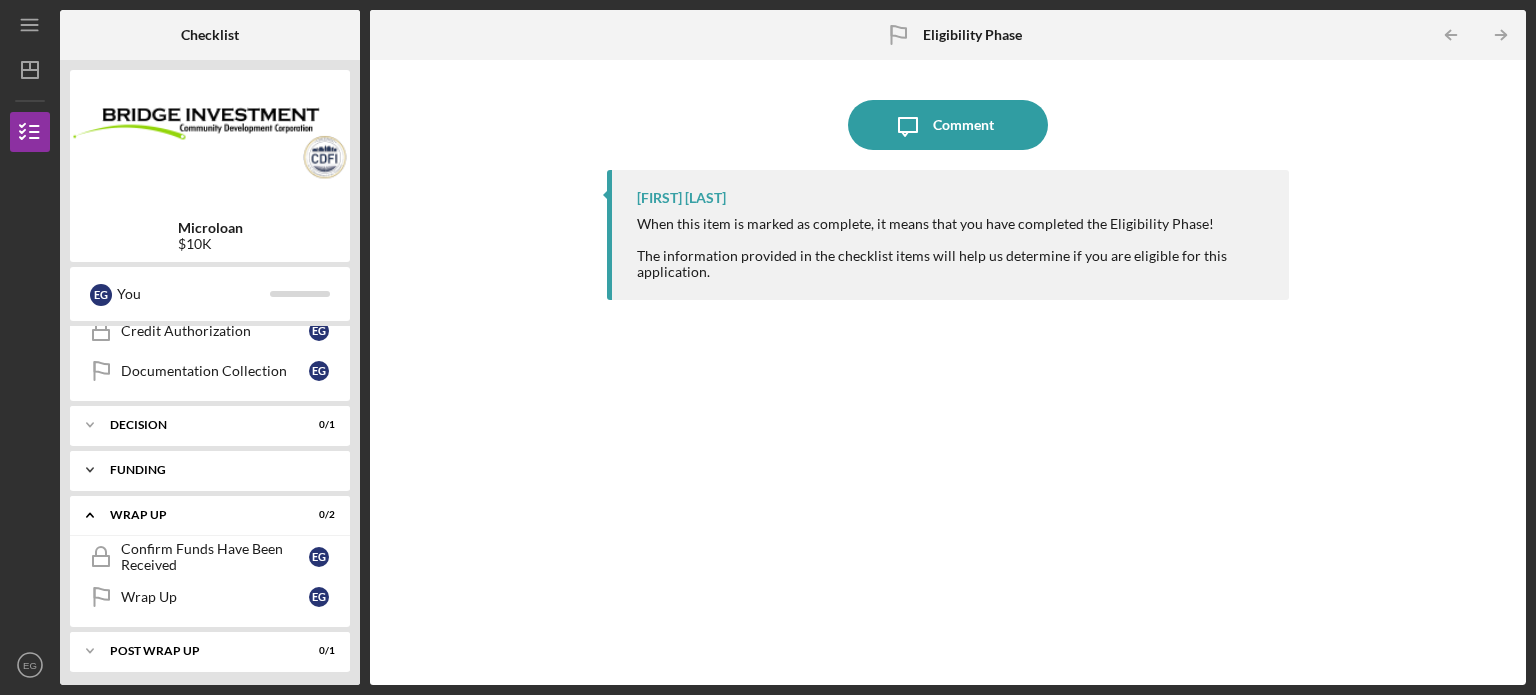 click on "FUNDING" at bounding box center [217, 470] 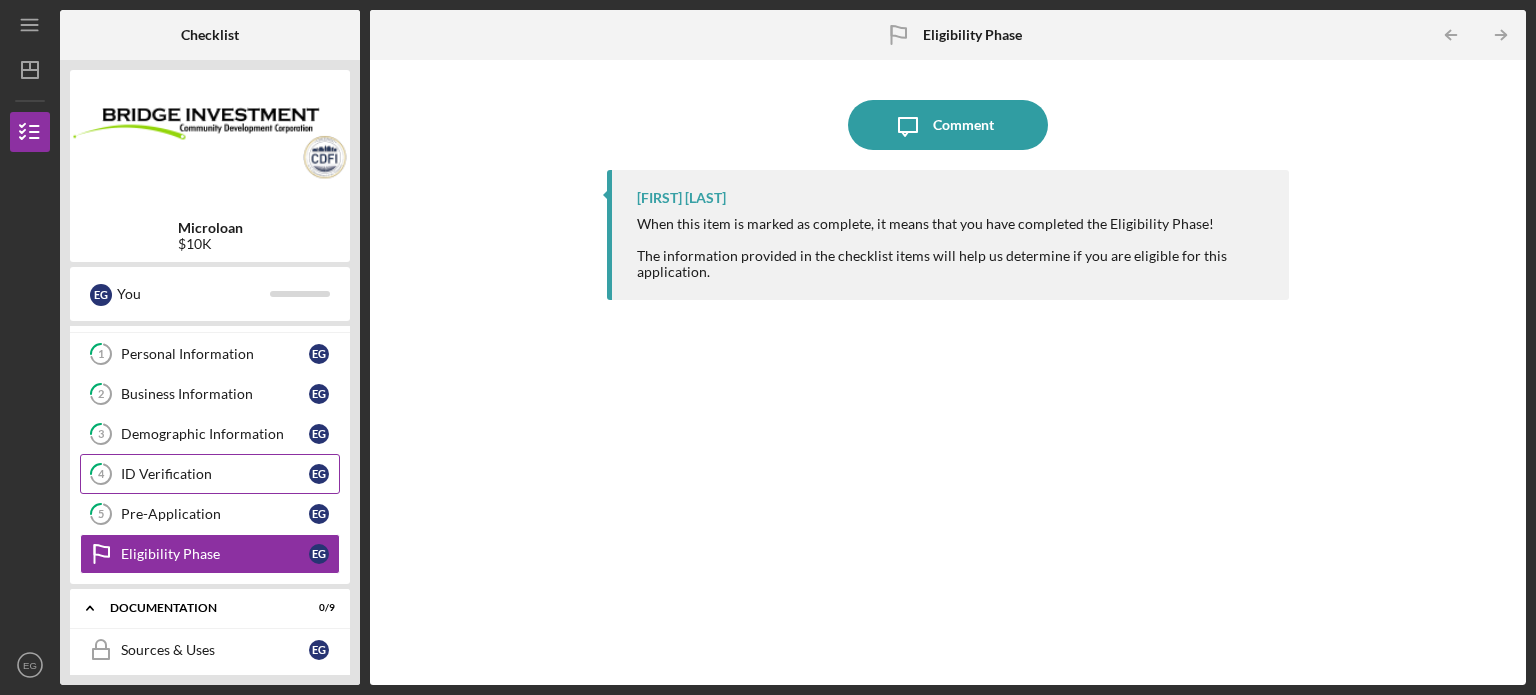 scroll, scrollTop: 0, scrollLeft: 0, axis: both 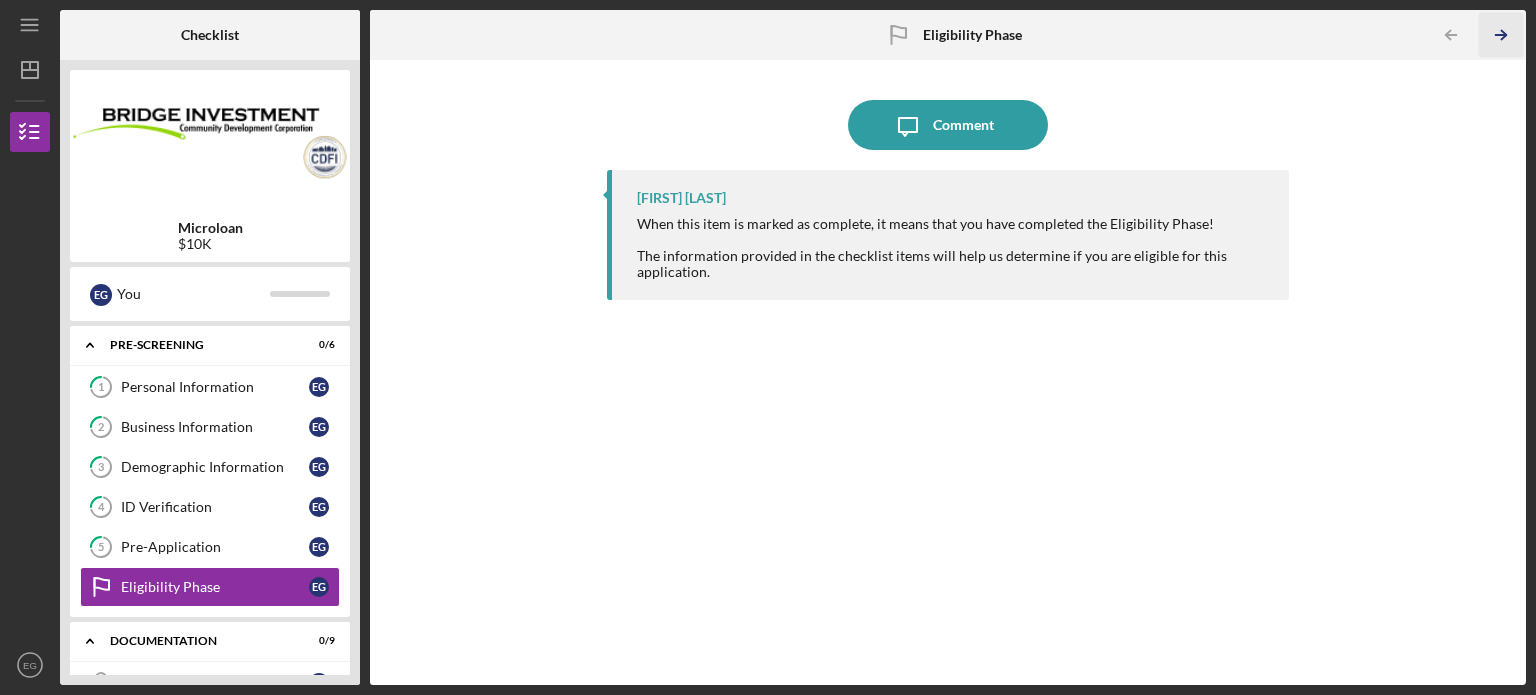 click 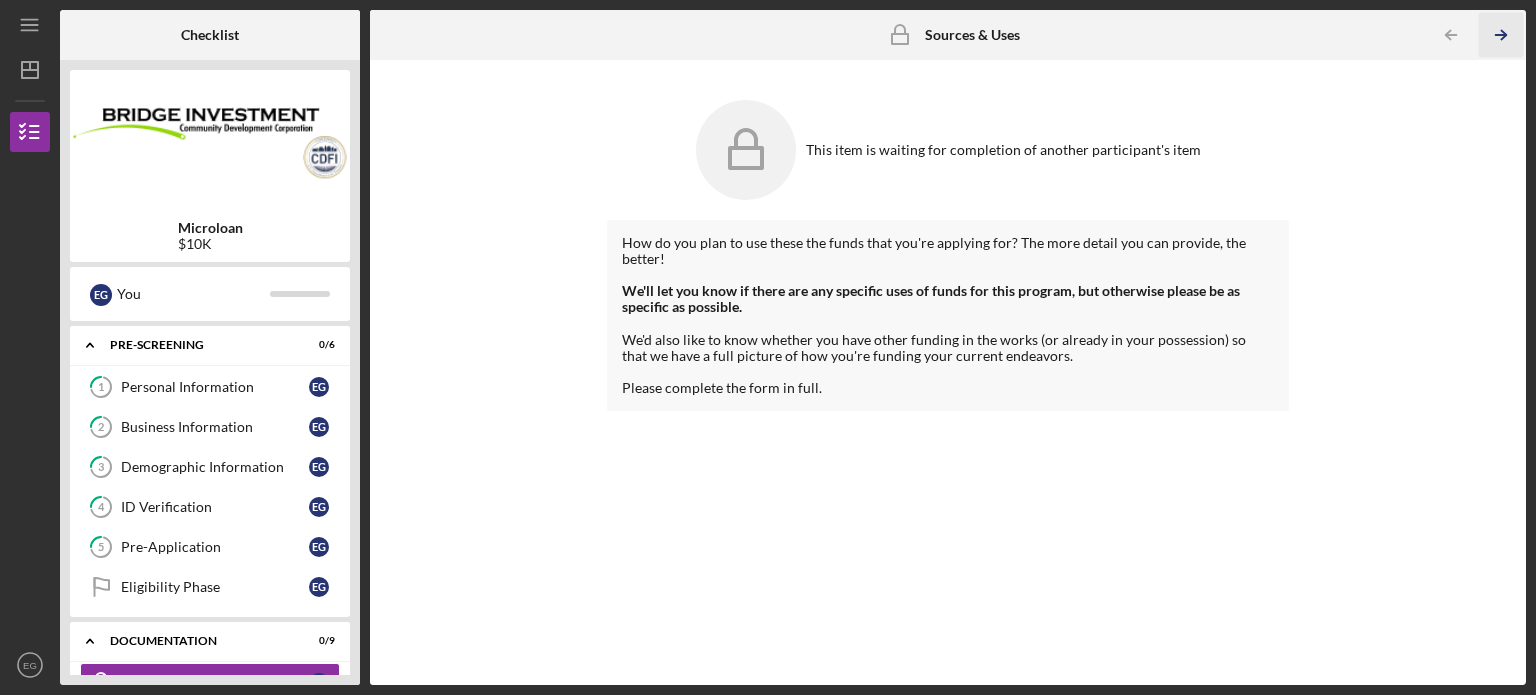 click on "Icon/Table Pagination Arrow" 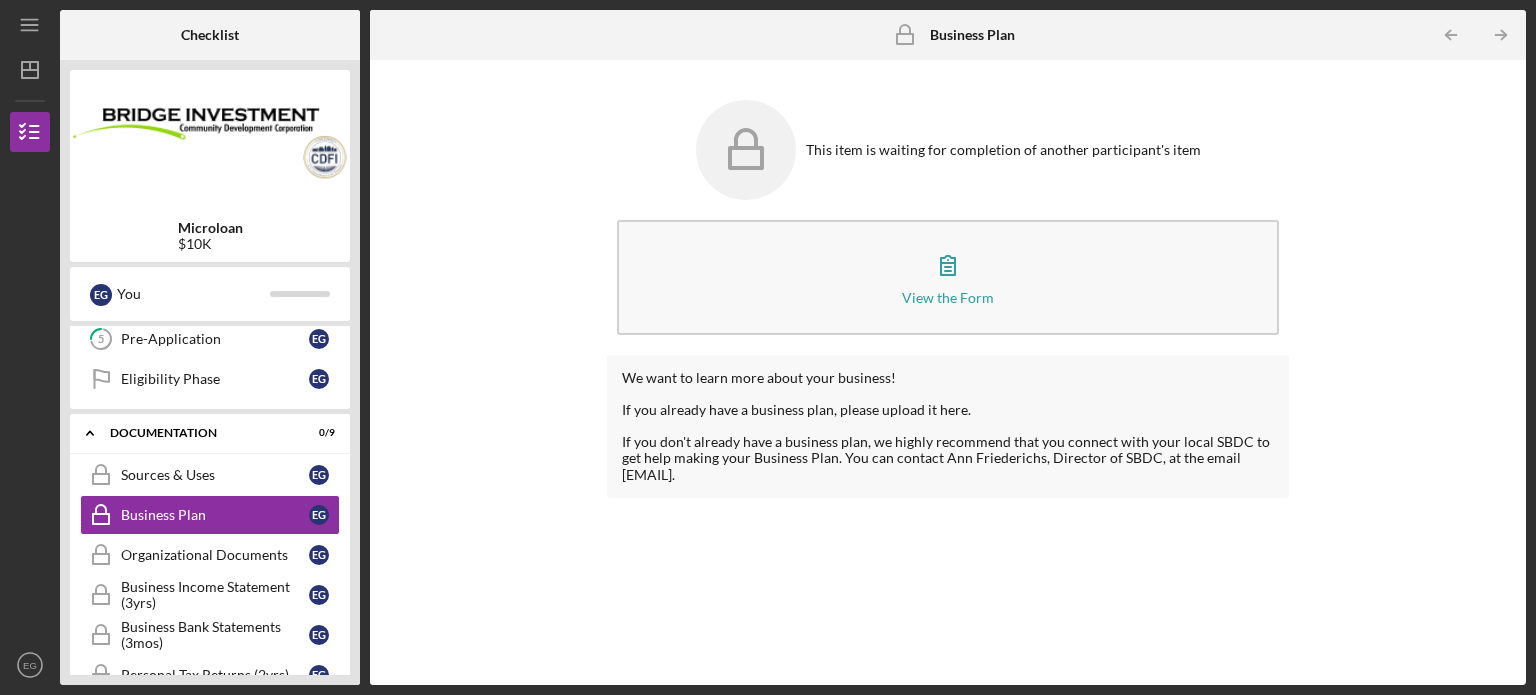 scroll, scrollTop: 219, scrollLeft: 0, axis: vertical 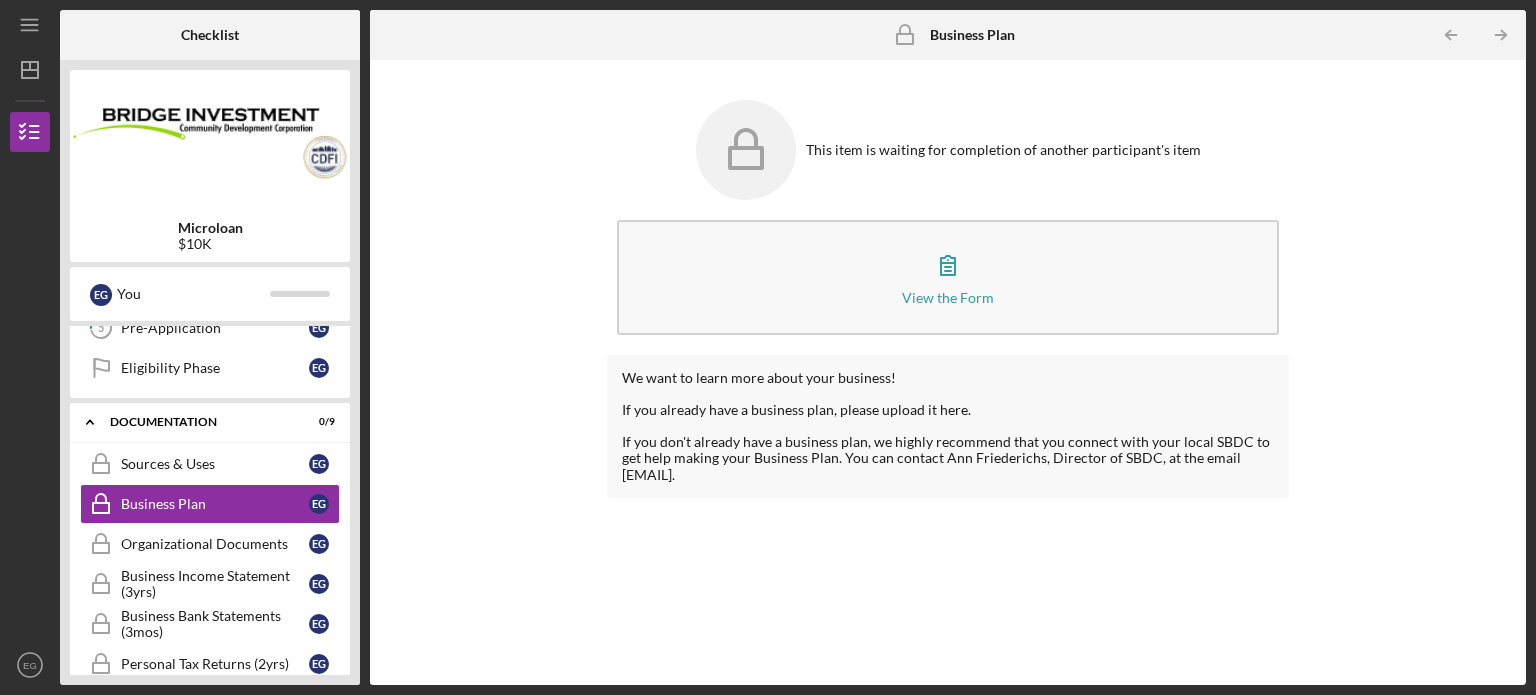 click on "Icon/Table Pagination Arrow" 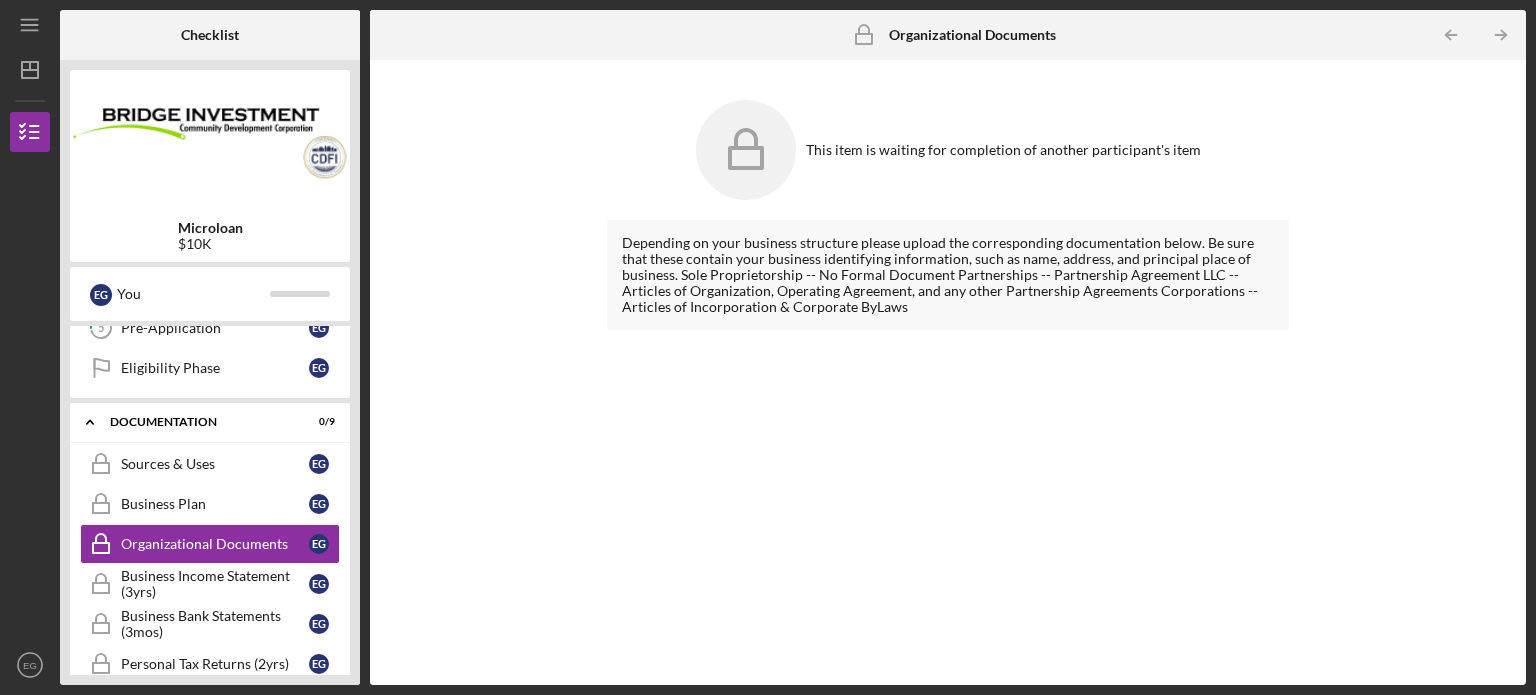 click on "Icon/Table Pagination Arrow" 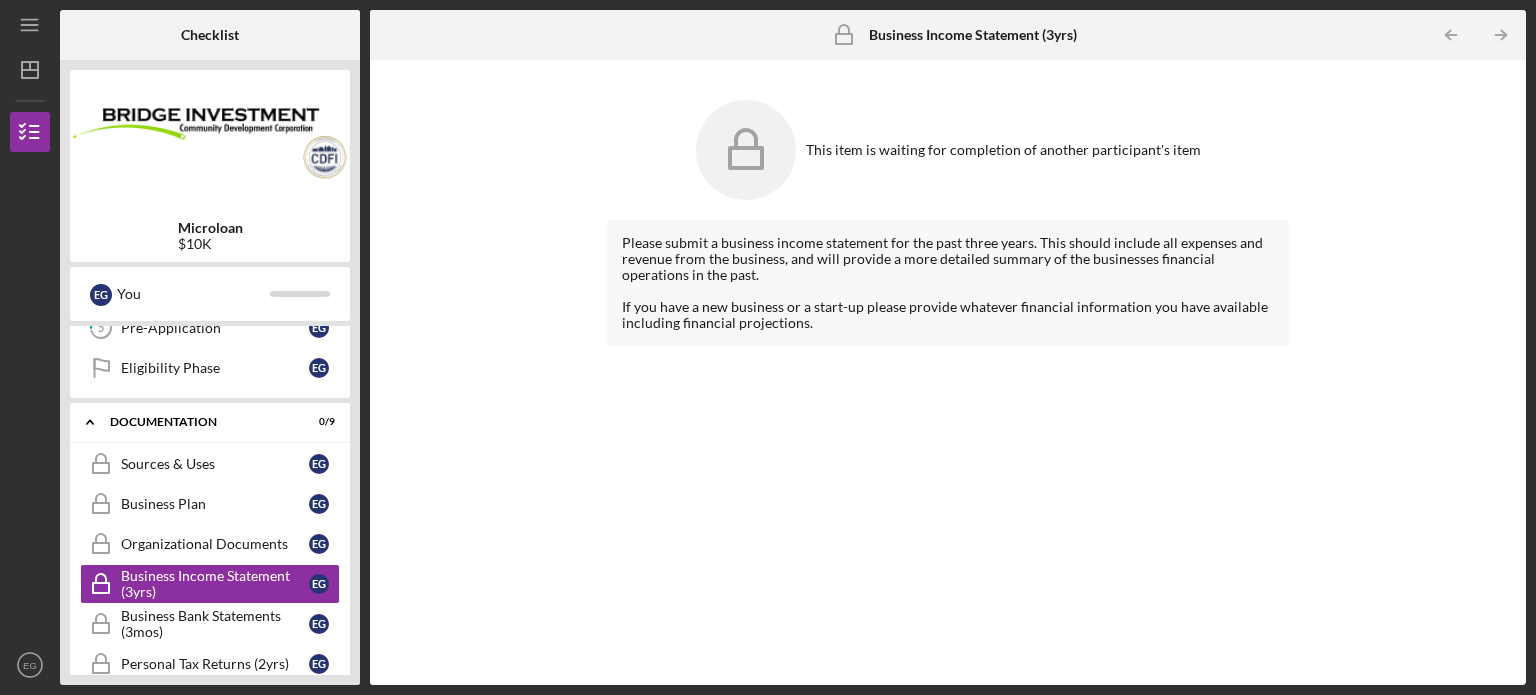 click on "Icon/Table Pagination Arrow" 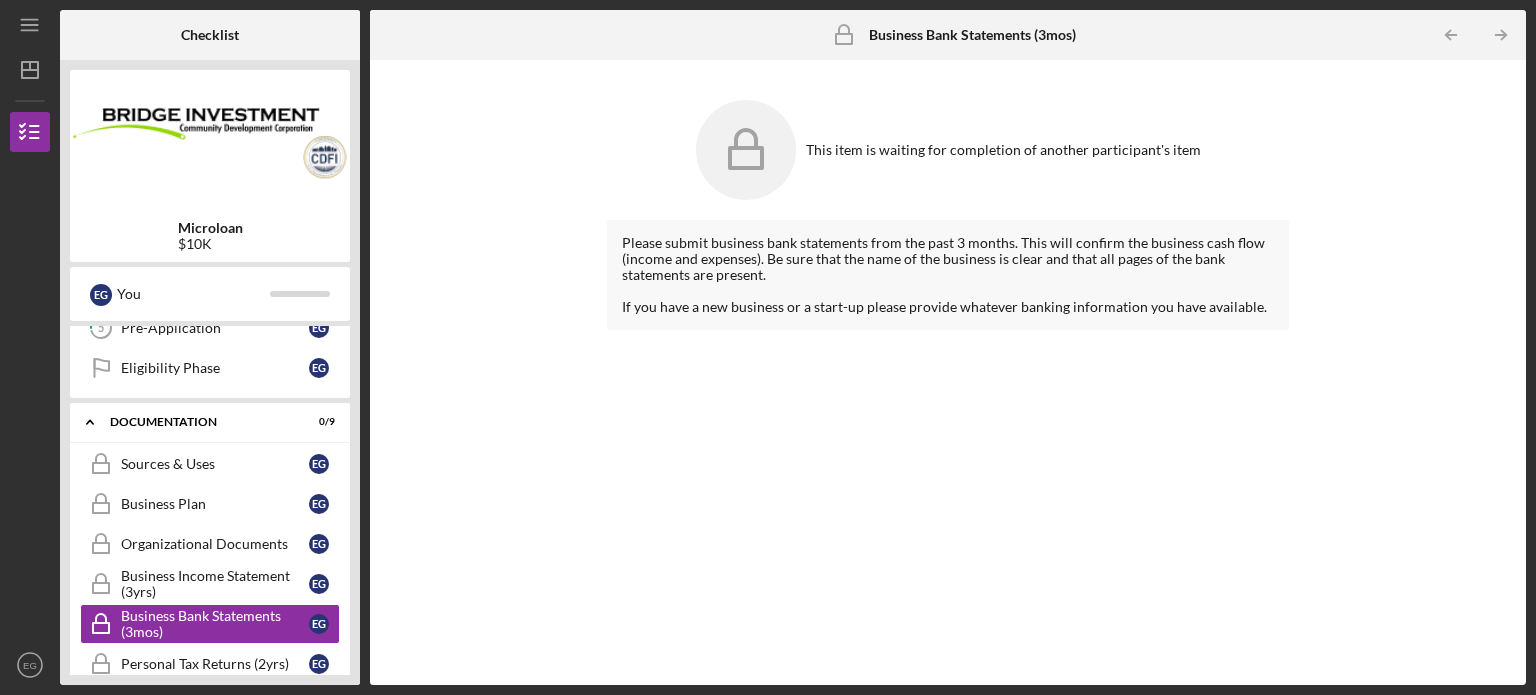 click on "Icon/Table Pagination Arrow" 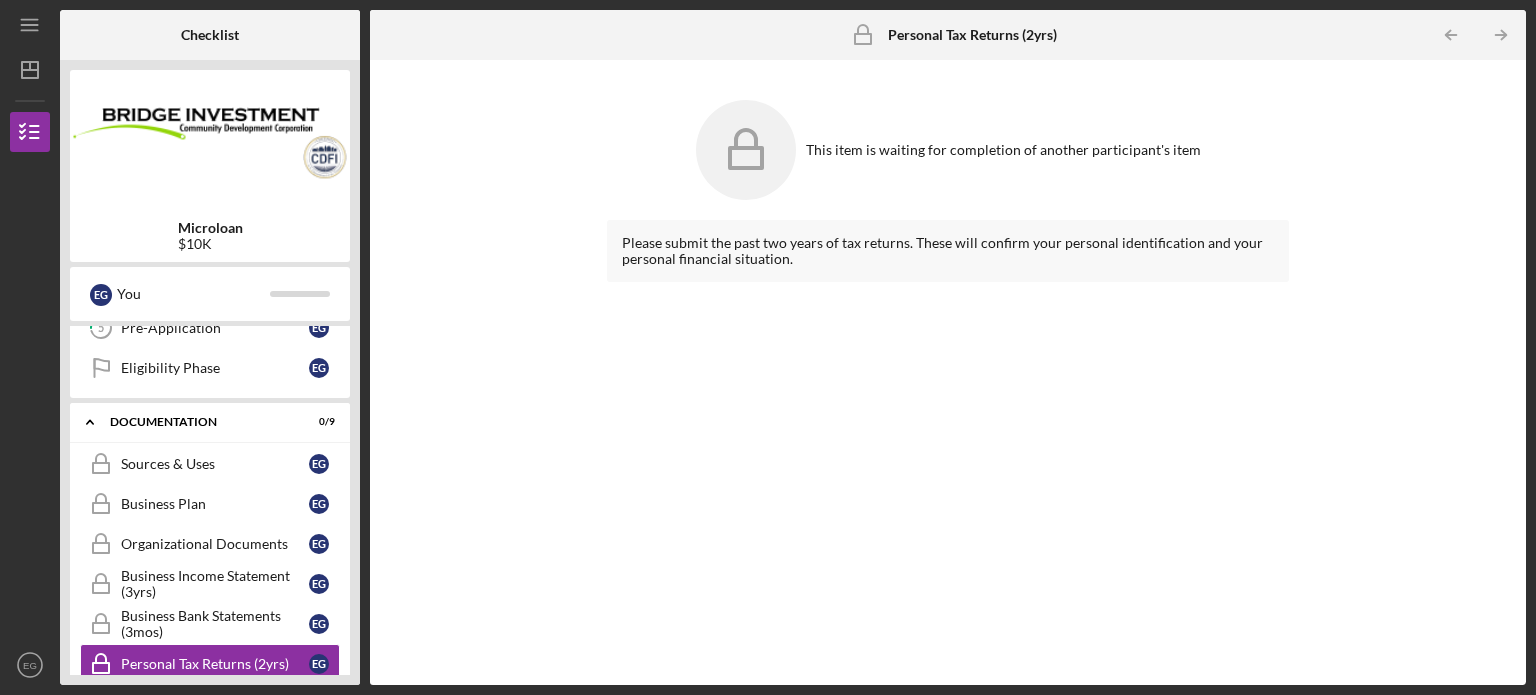 click on "Icon/Table Pagination Arrow" 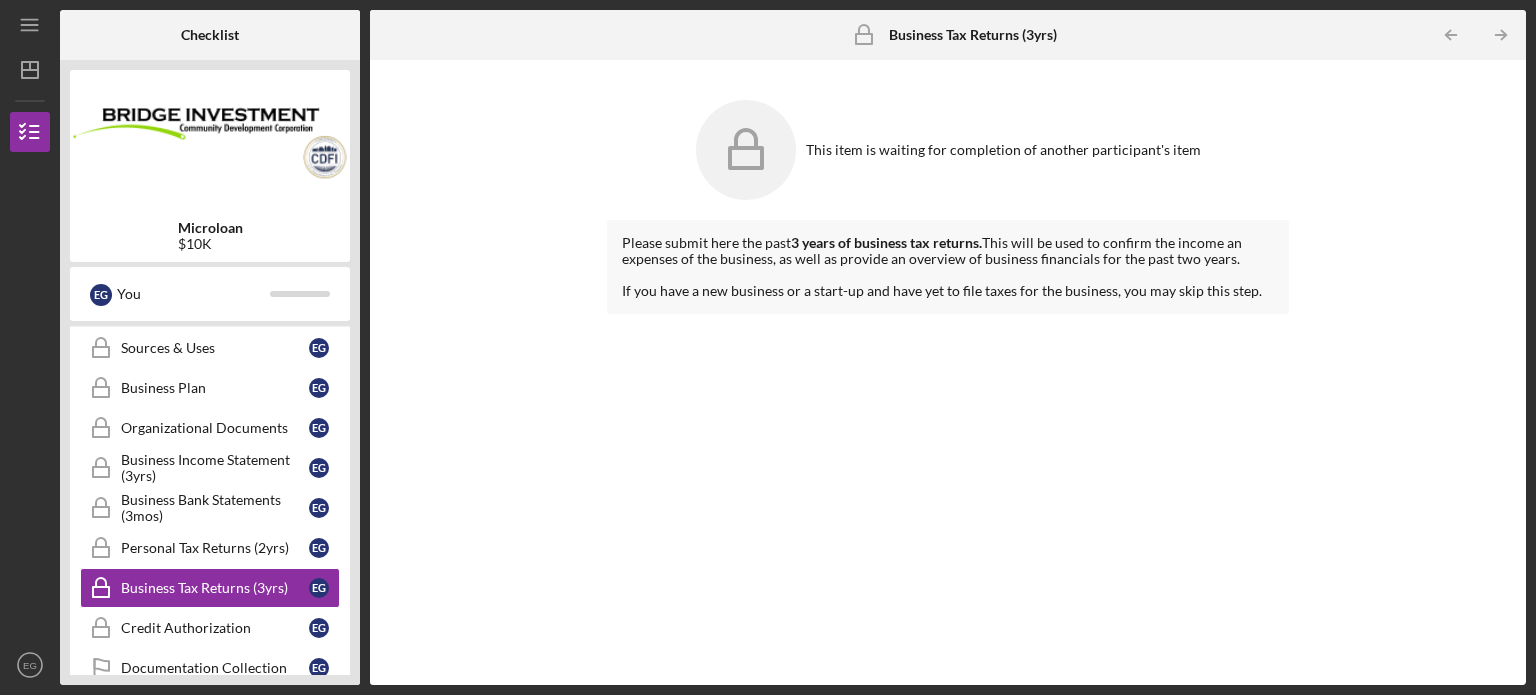 click on "Icon/Table Pagination Arrow" 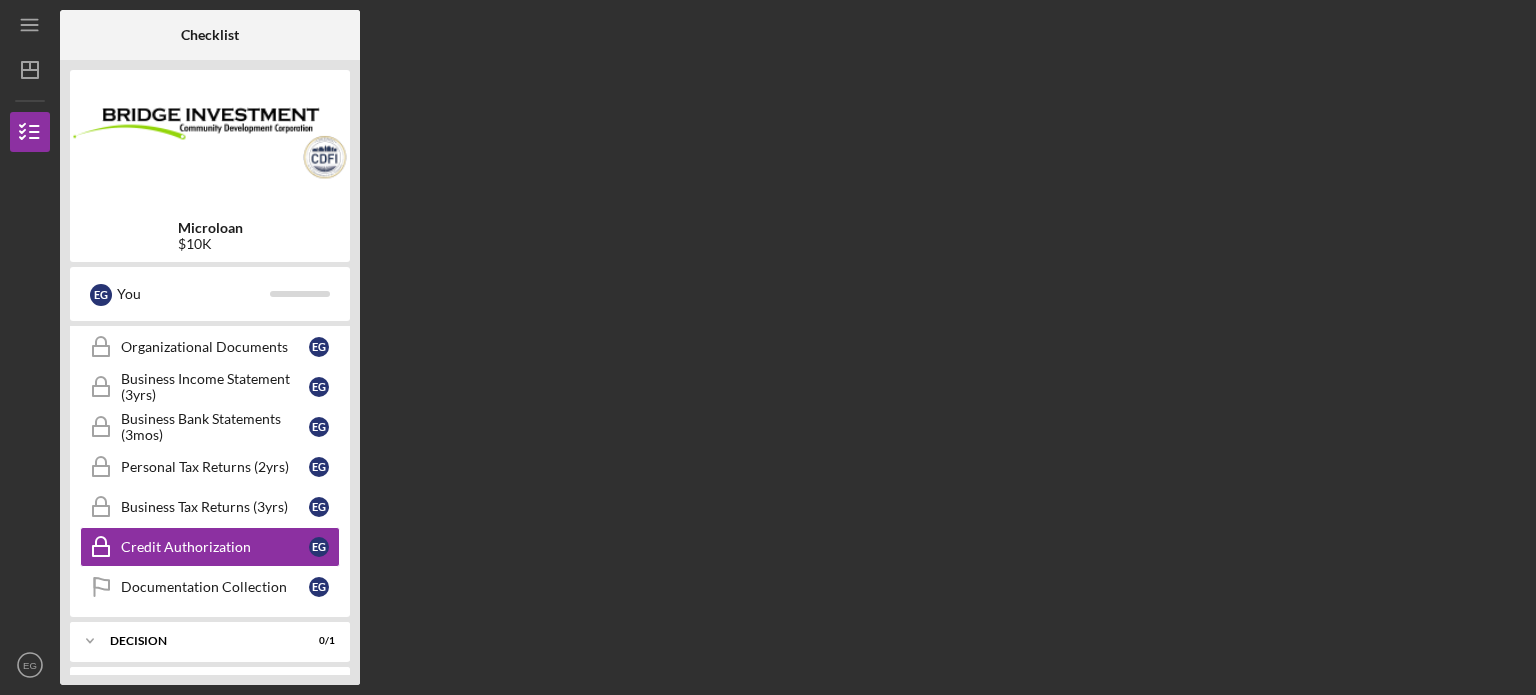 click on "Checklist Microloan $10K E G You Icon/Expander Pre-screening 0 / 6 1 Personal Information E G 2 Business Information E G 3 Demographic Information E G 4 ID Verification E G 5 Pre-Application E G Eligibility Phase Eligibility Phase E G Icon/Expander Documentation 0 / 9 Sources \u0026 Uses Sources \u0026 Uses E G Business Plan Business Plan E G Organizational Documents Organizational Documents E G Business Income Statement (3yrs) Business Income Statement (3yrs) E G Business Bank Statements (3mos) Business Bank Statements (3mos) E G Personal Tax Returns (2yrs) Personal Tax Returns (2yrs) E G Business Tax Returns (3yrs) Business Tax Returns (3yrs) E G Credit Authorization Credit Authorization E G Documentation Collection Documentation Collection E G Icon/Expander DECISION 0 / 1 Icon/Expander FUNDING 0 / 3 ACH Form ACH Form E G W9 W9 E G Transfer Funds Transfer Funds E G Icon/Expander WRAP UP 0 / 2 Confirm Funds Have Been Received Confirm Funds Have Been Received E G Wrap Up Wrap Up E G Icon/Expander POST WRAP UP 0 / 1" at bounding box center [793, 347] 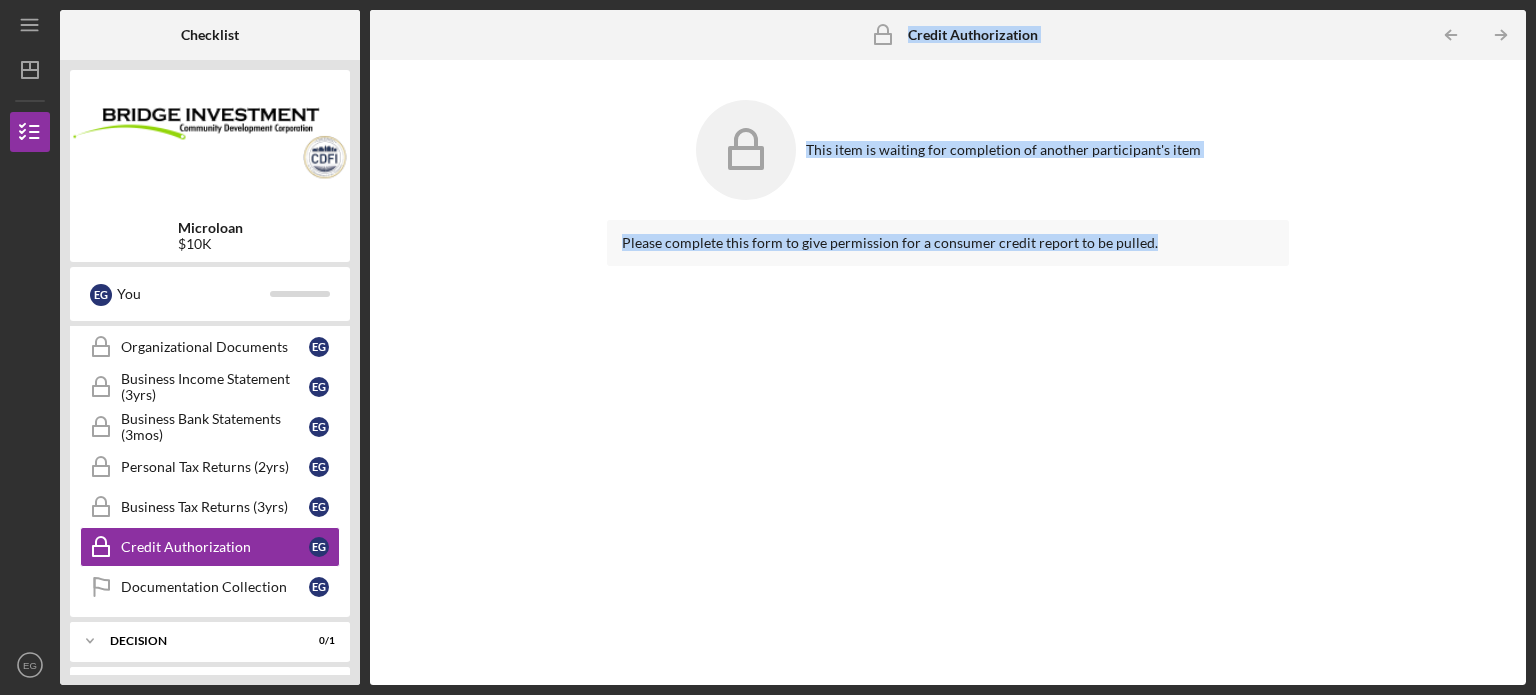 click on "Icon/Table Pagination Arrow" 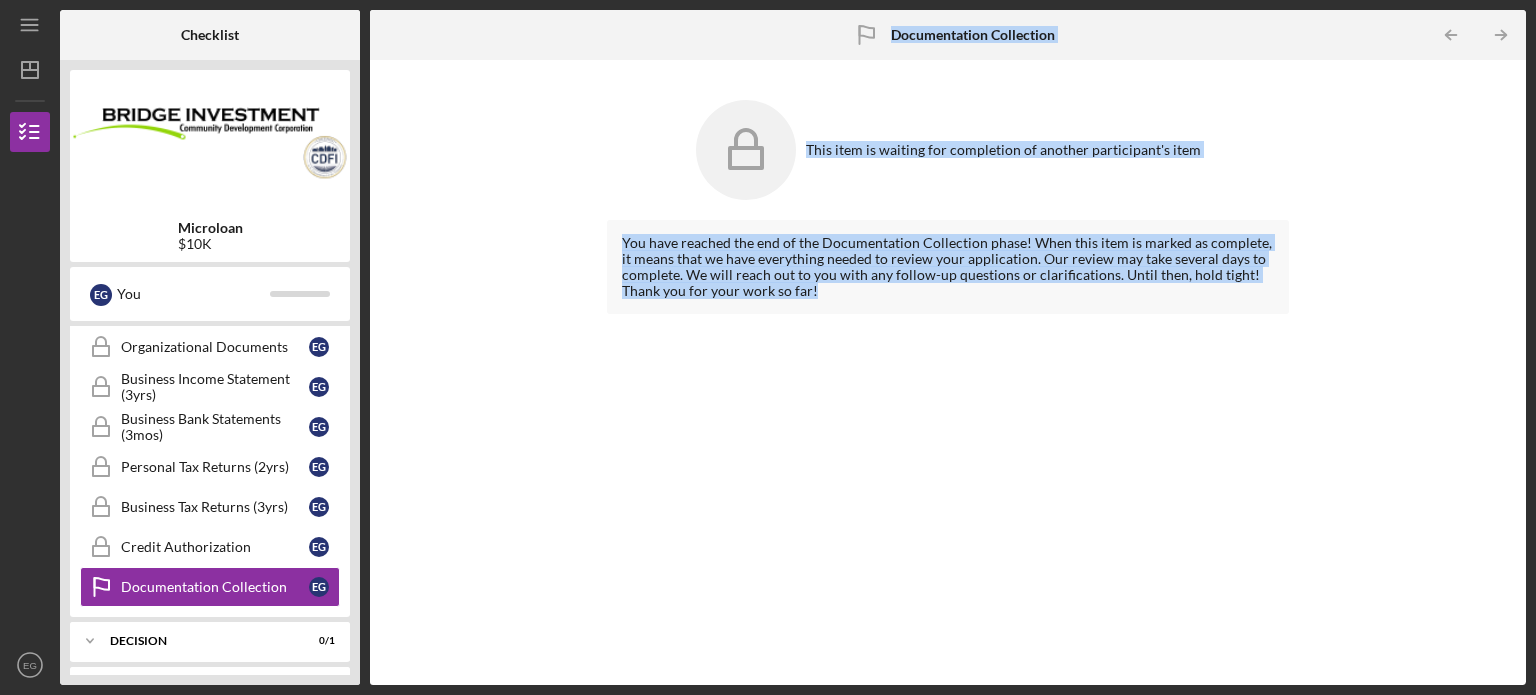 click on "Icon/Table Pagination Arrow" 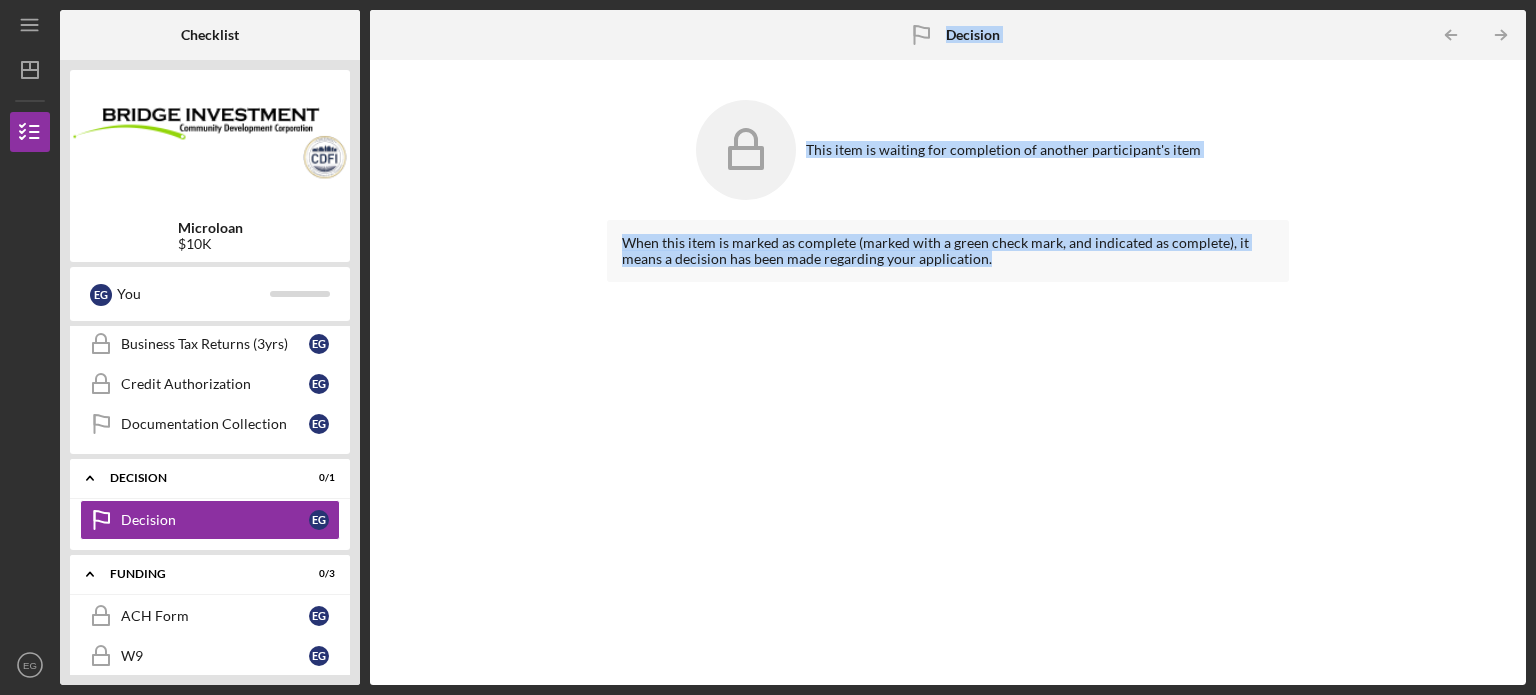 scroll, scrollTop: 592, scrollLeft: 0, axis: vertical 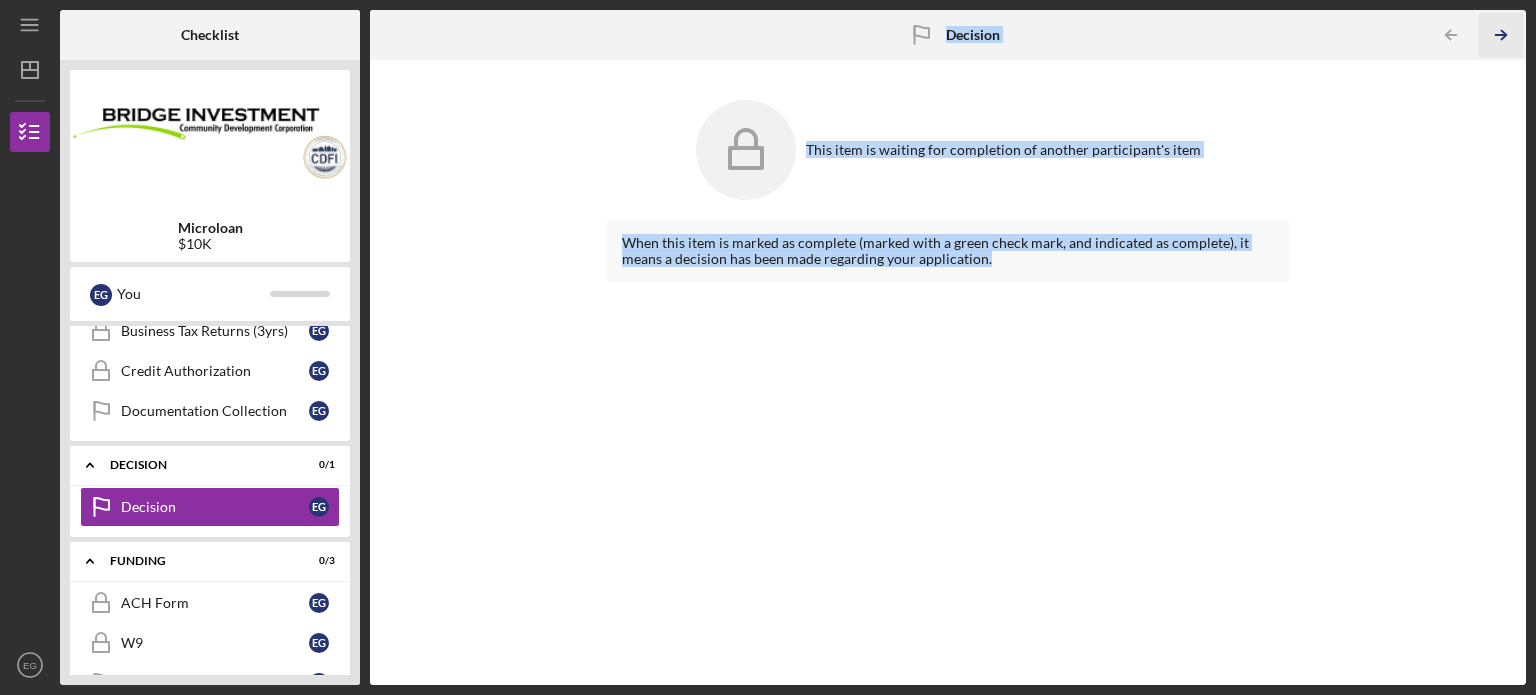 click on "Icon/Table Pagination Arrow" 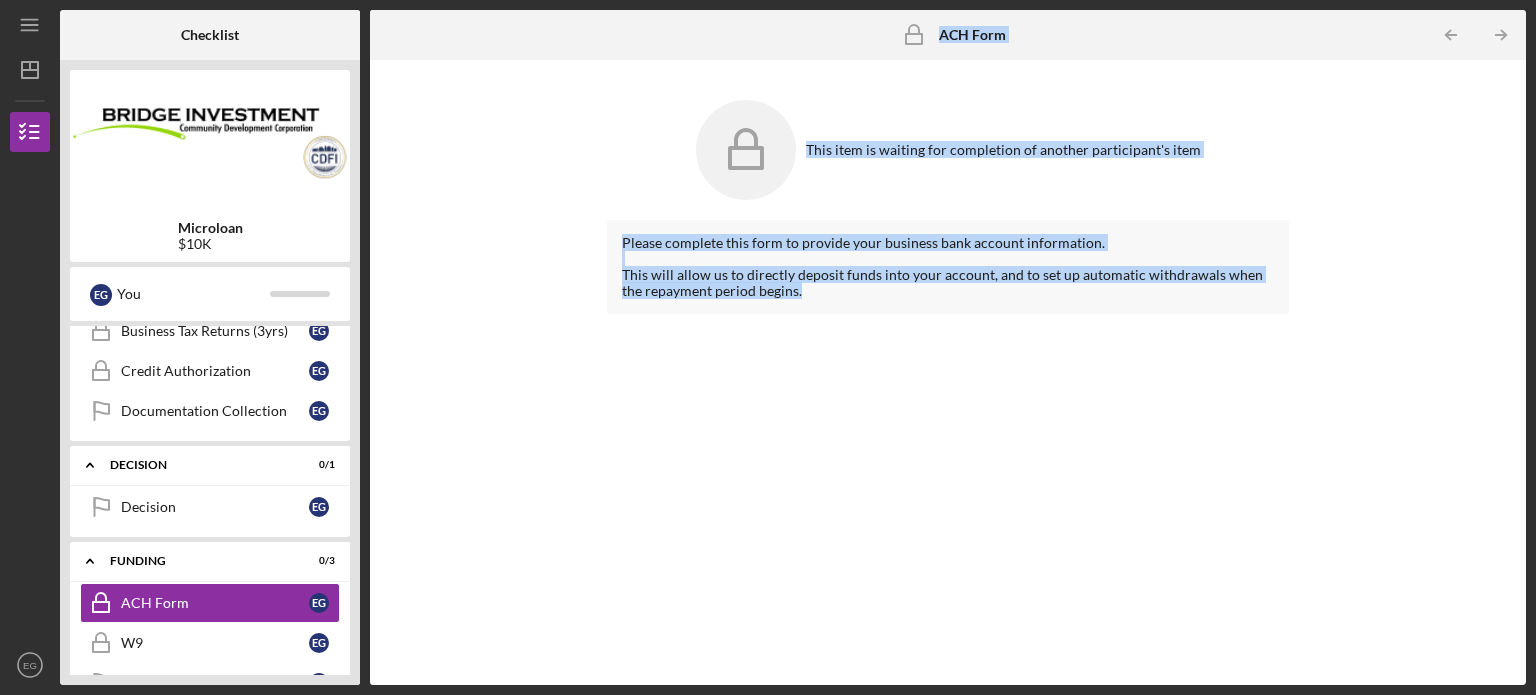 click on "Icon/Table Pagination Arrow" 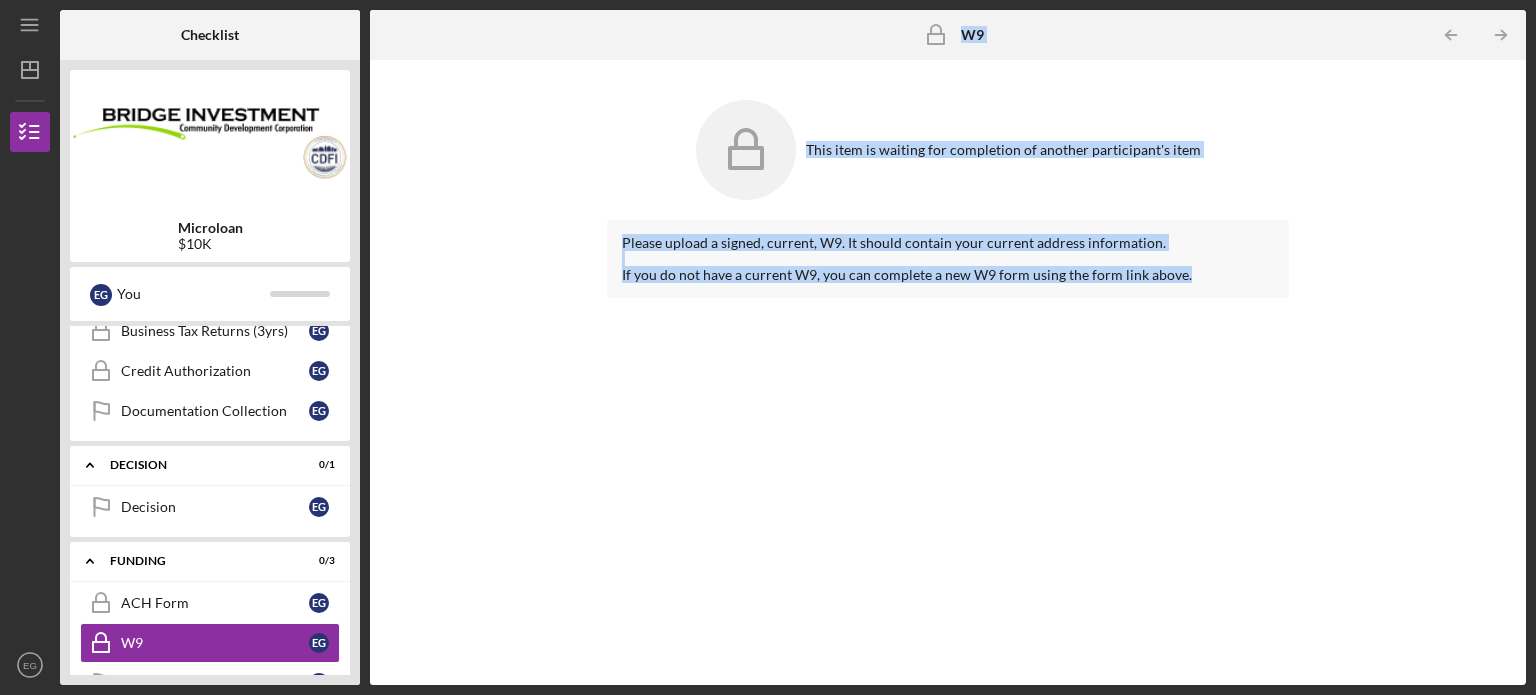 click on "Icon/Table Pagination Arrow" 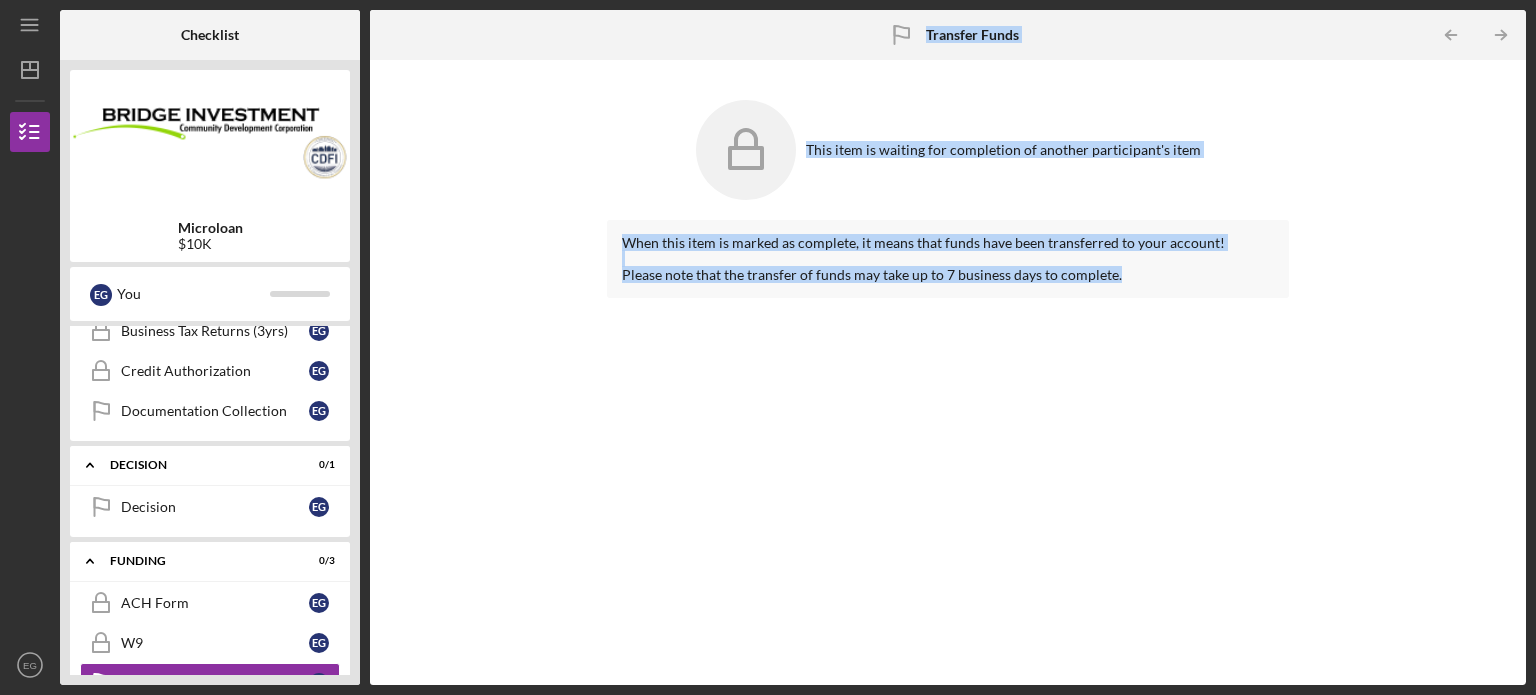 click on "Icon/Table Pagination Arrow" 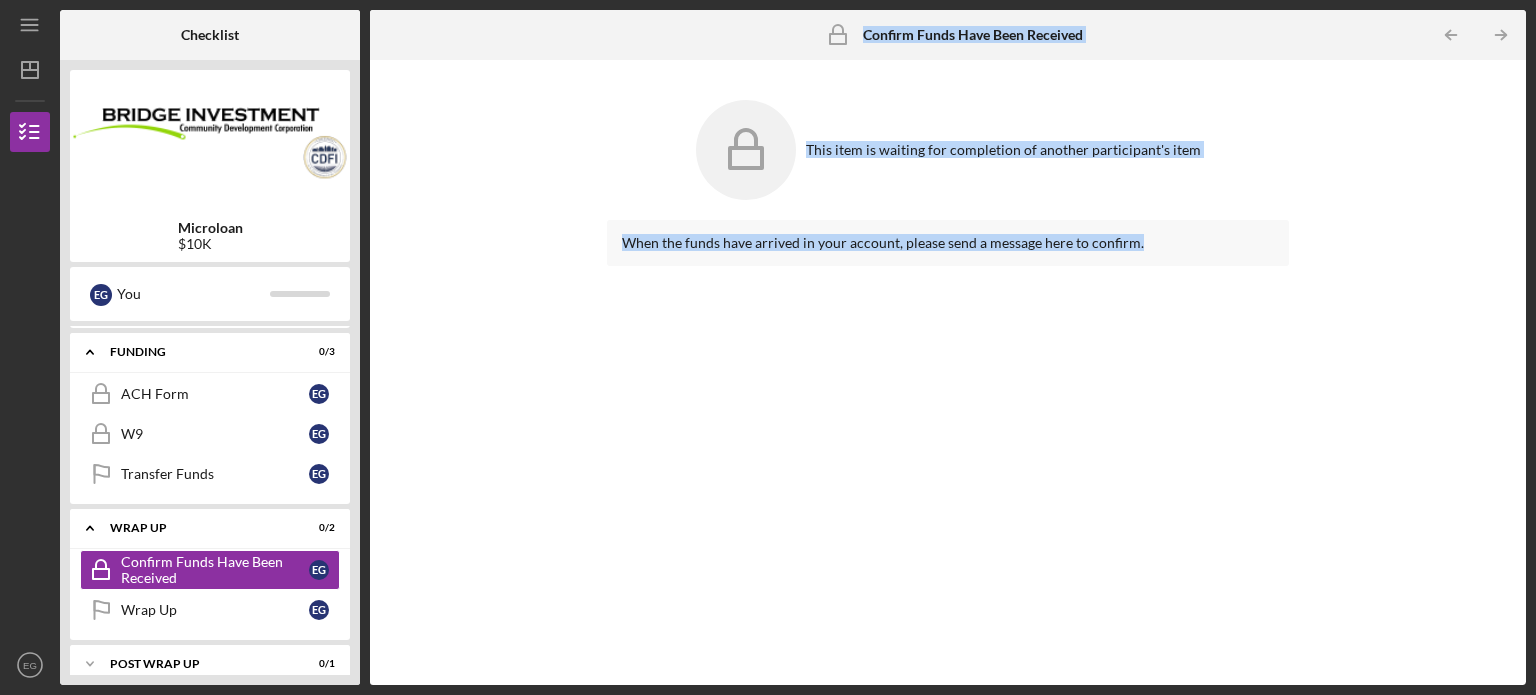 click on "Icon/Table Pagination Arrow" 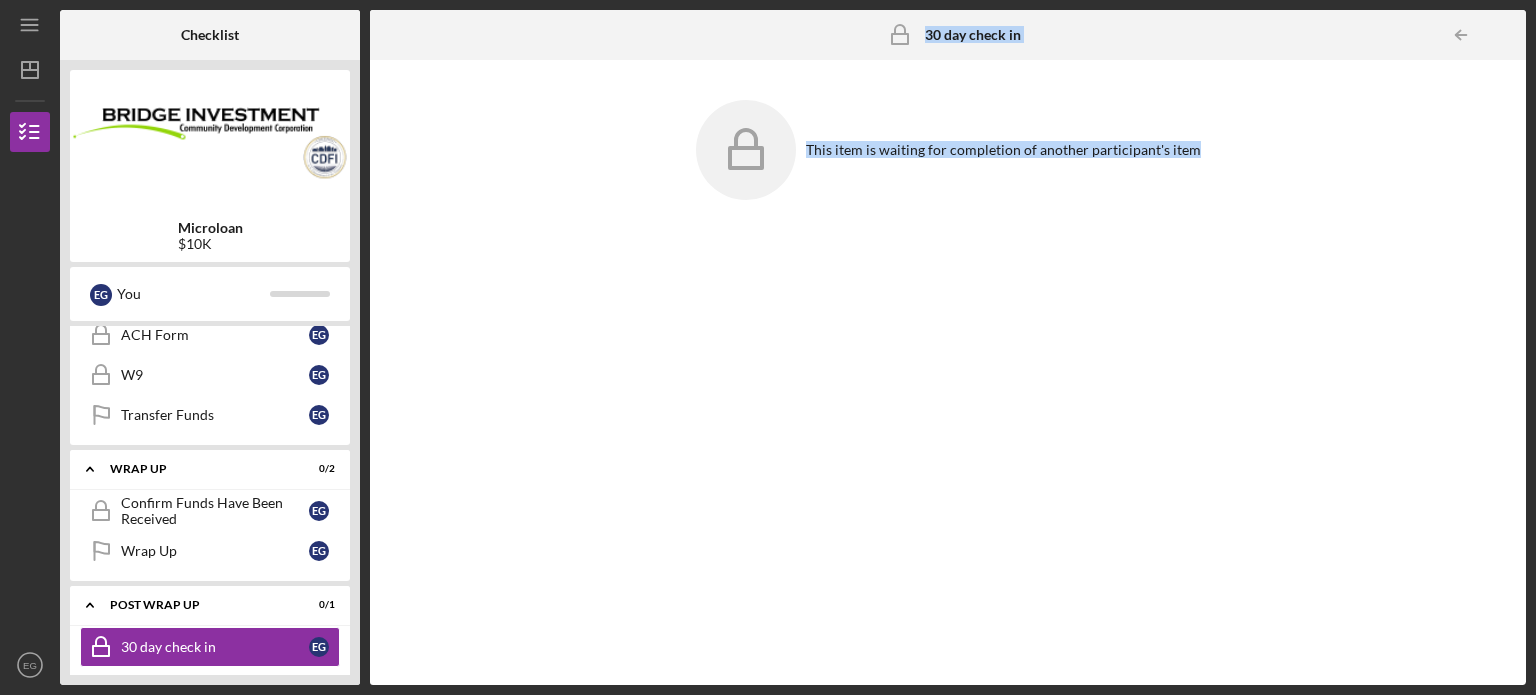 scroll, scrollTop: 862, scrollLeft: 0, axis: vertical 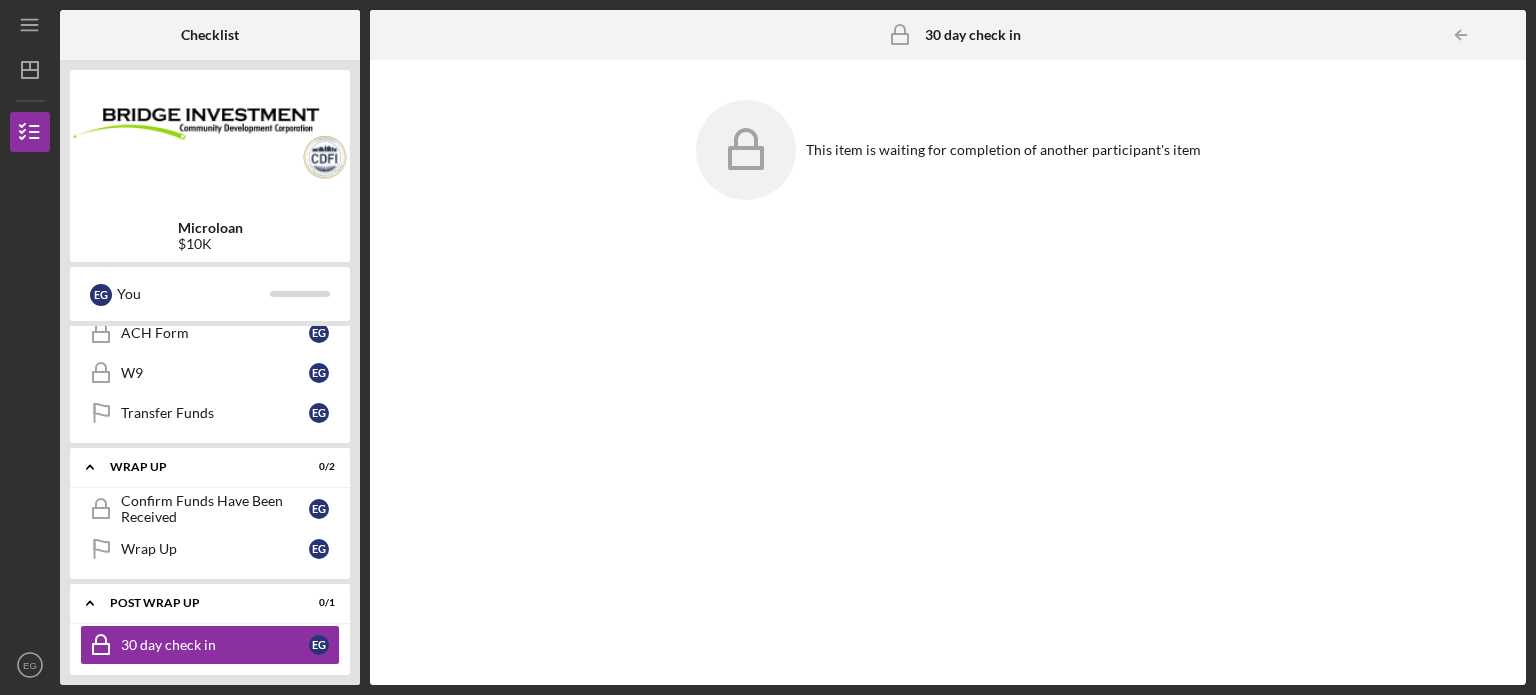 click at bounding box center [1506, 35] 